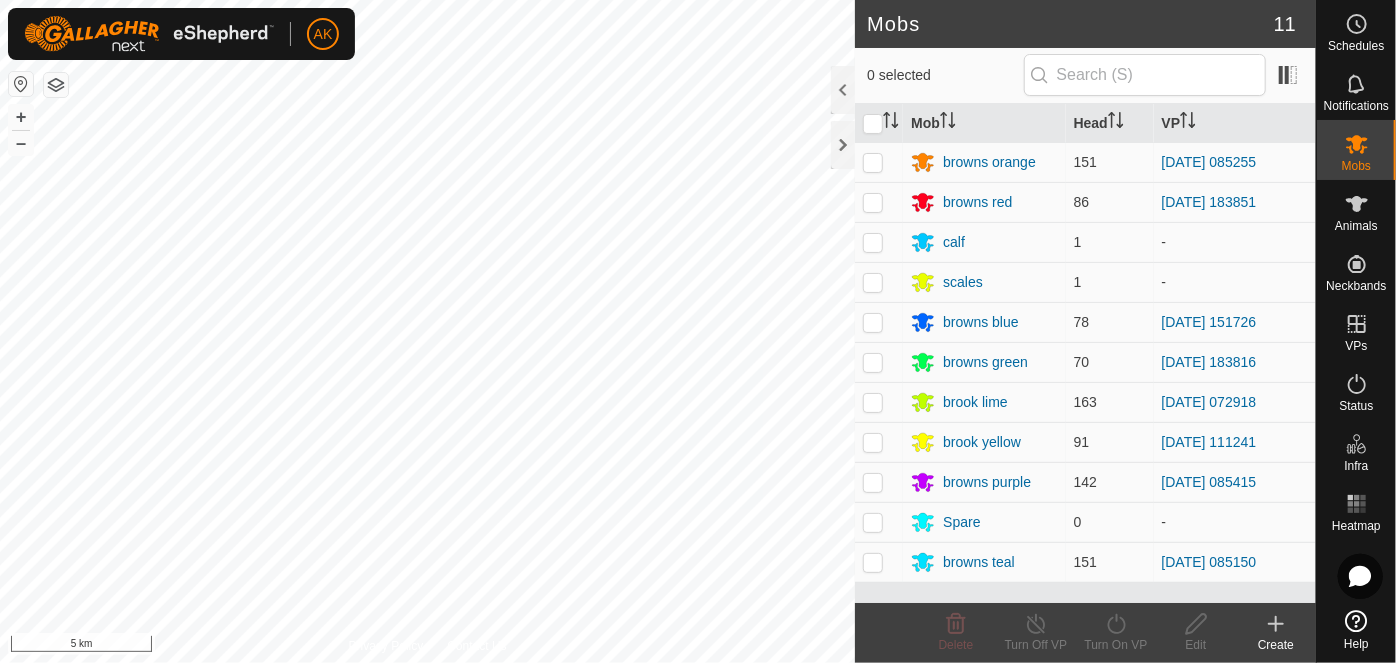 scroll, scrollTop: 0, scrollLeft: 0, axis: both 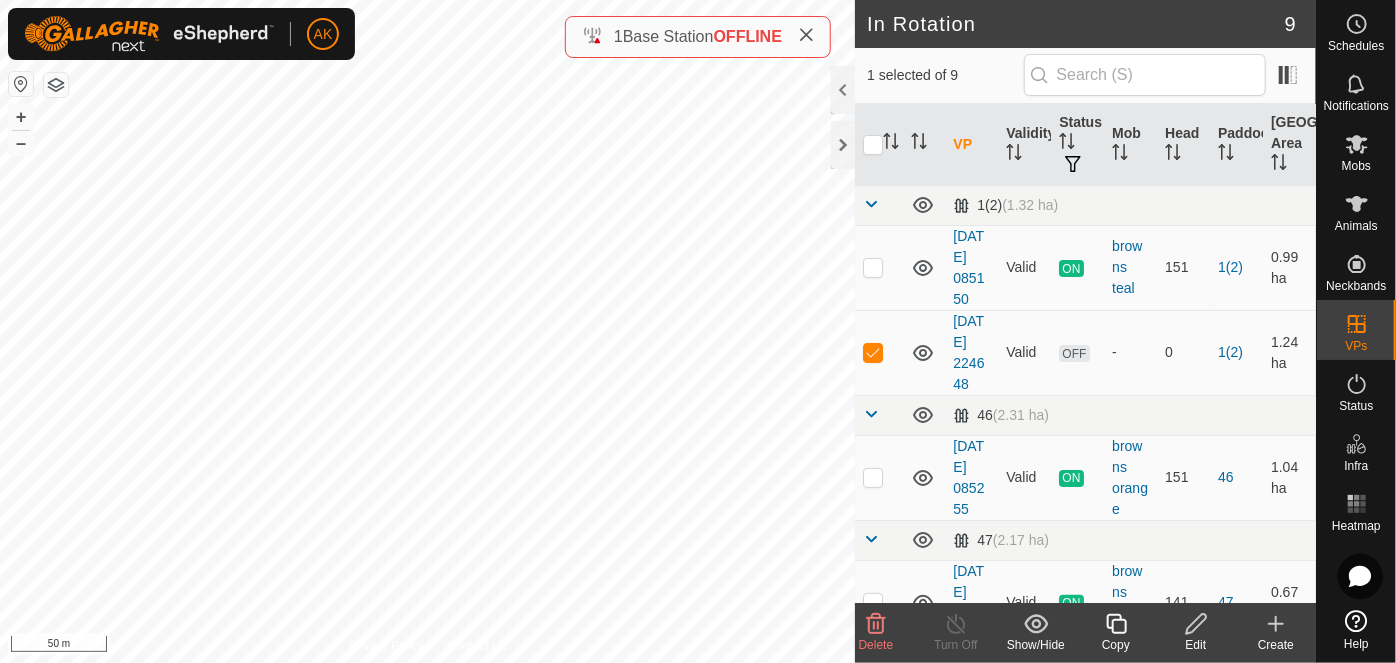 click 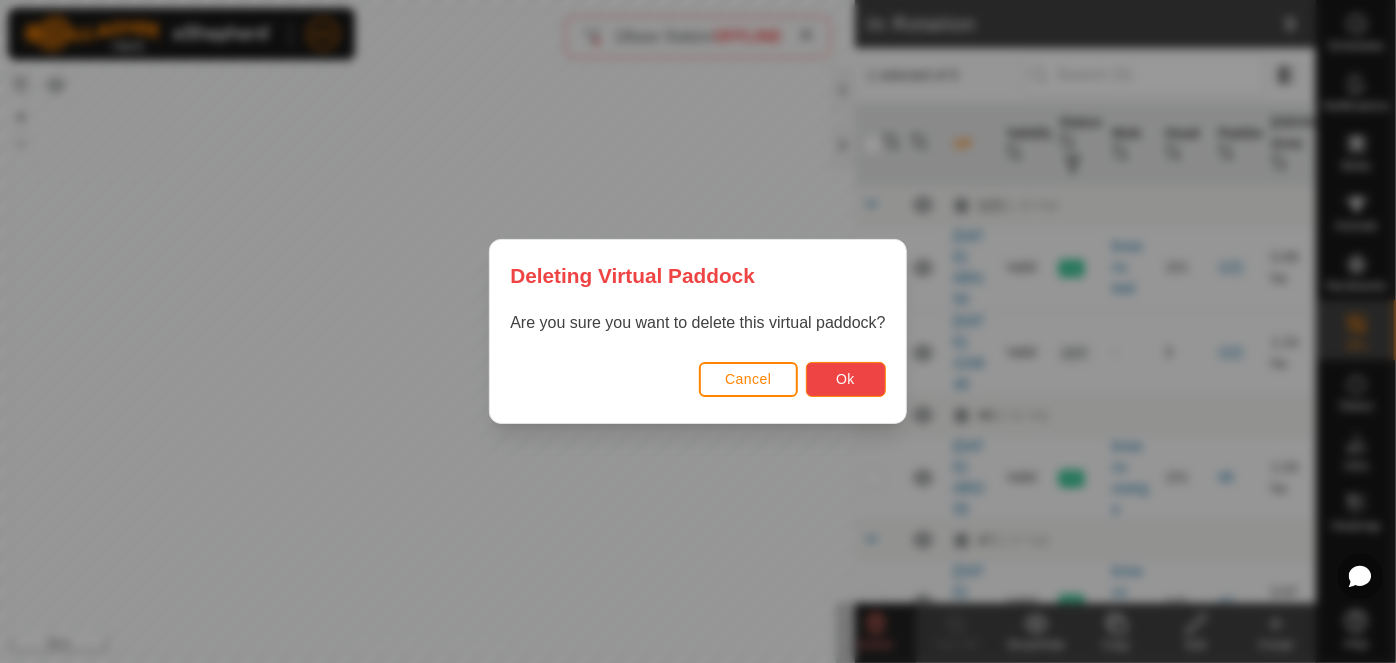 click on "Ok" at bounding box center [846, 379] 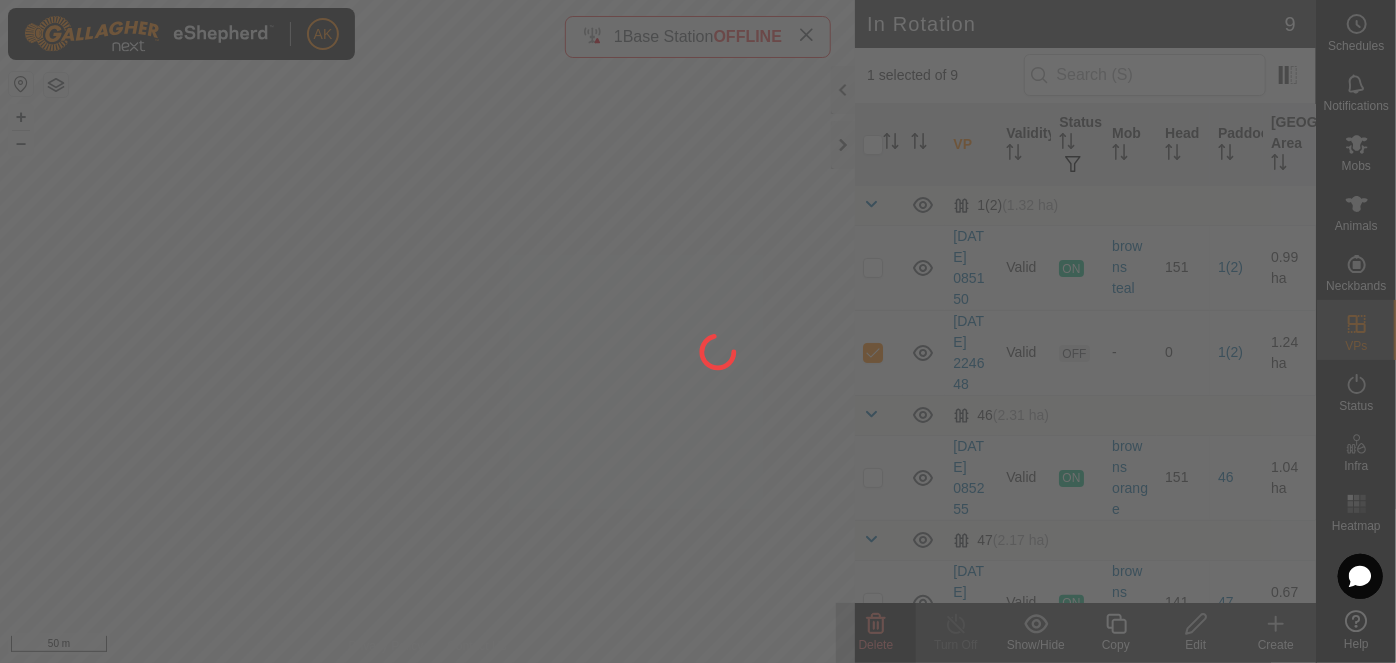 checkbox on "false" 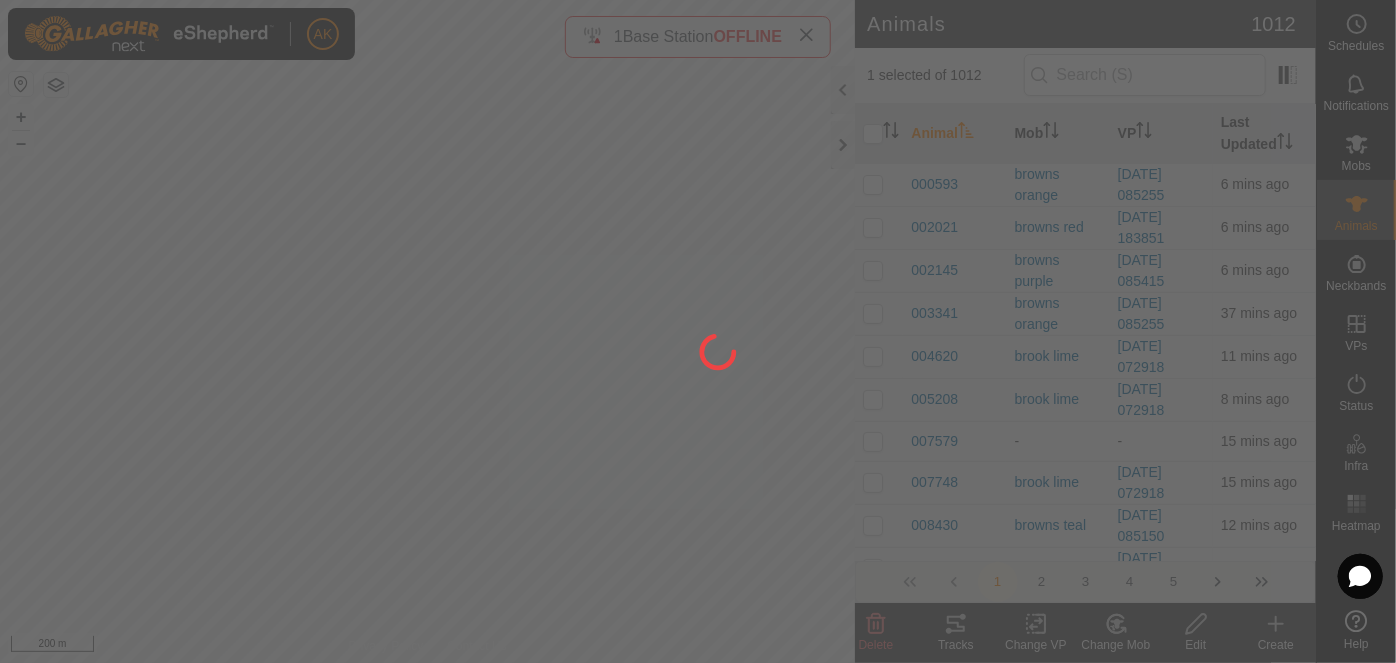 click 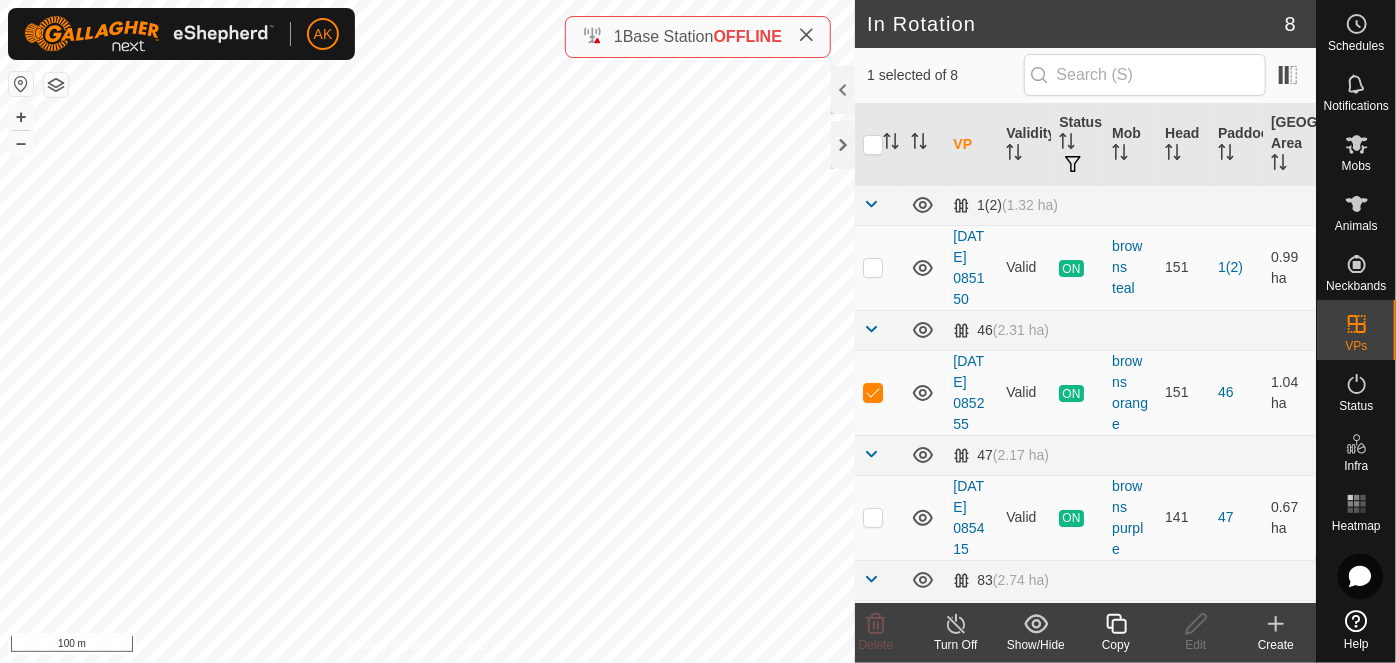 click 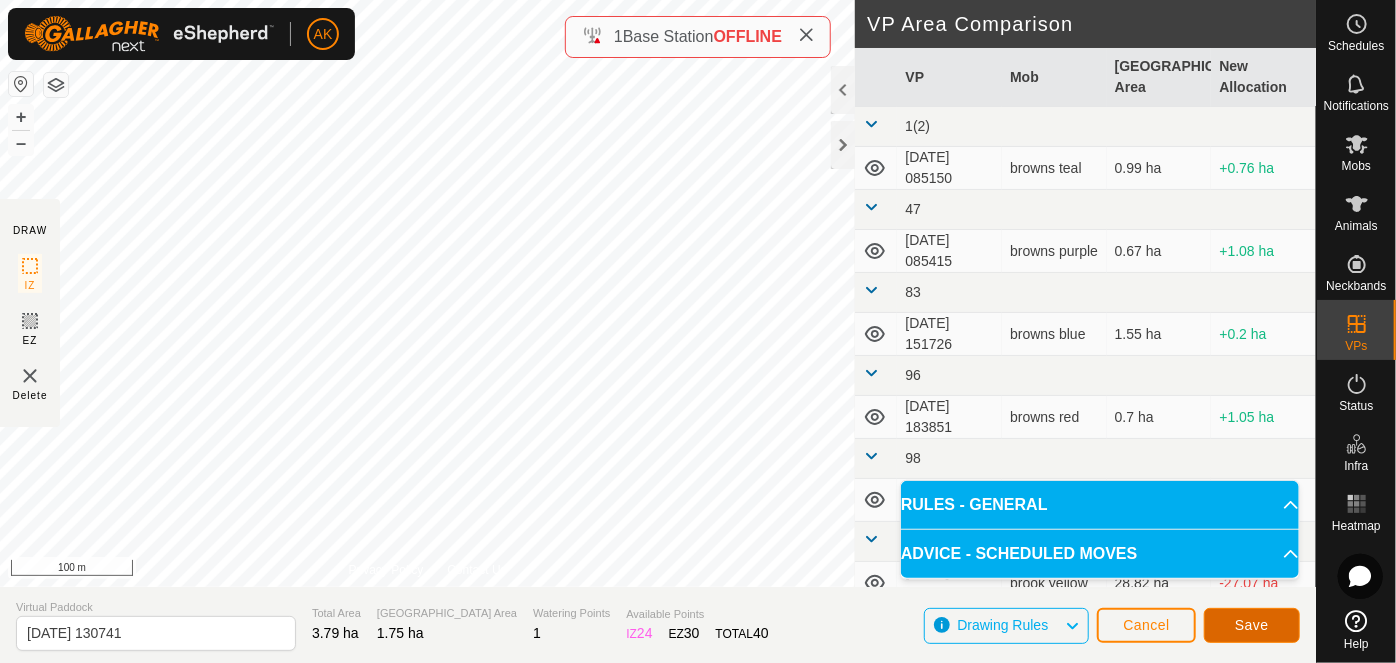click on "Save" 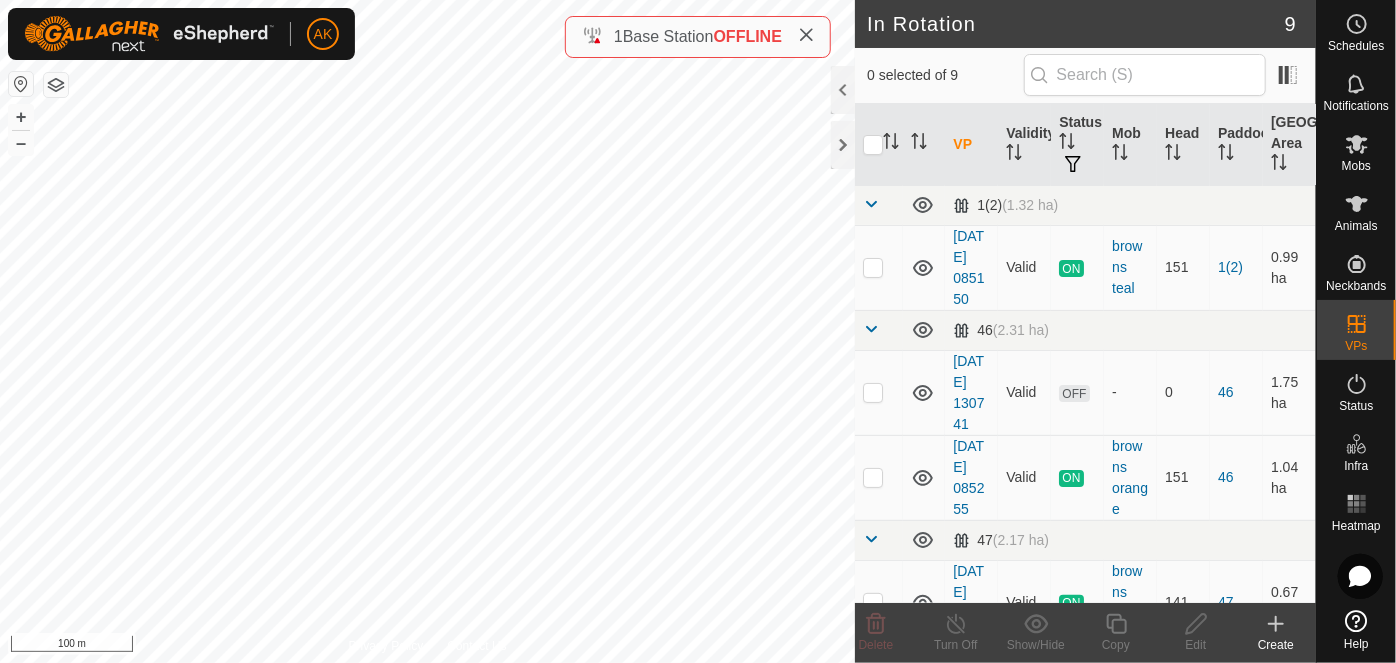 checkbox on "true" 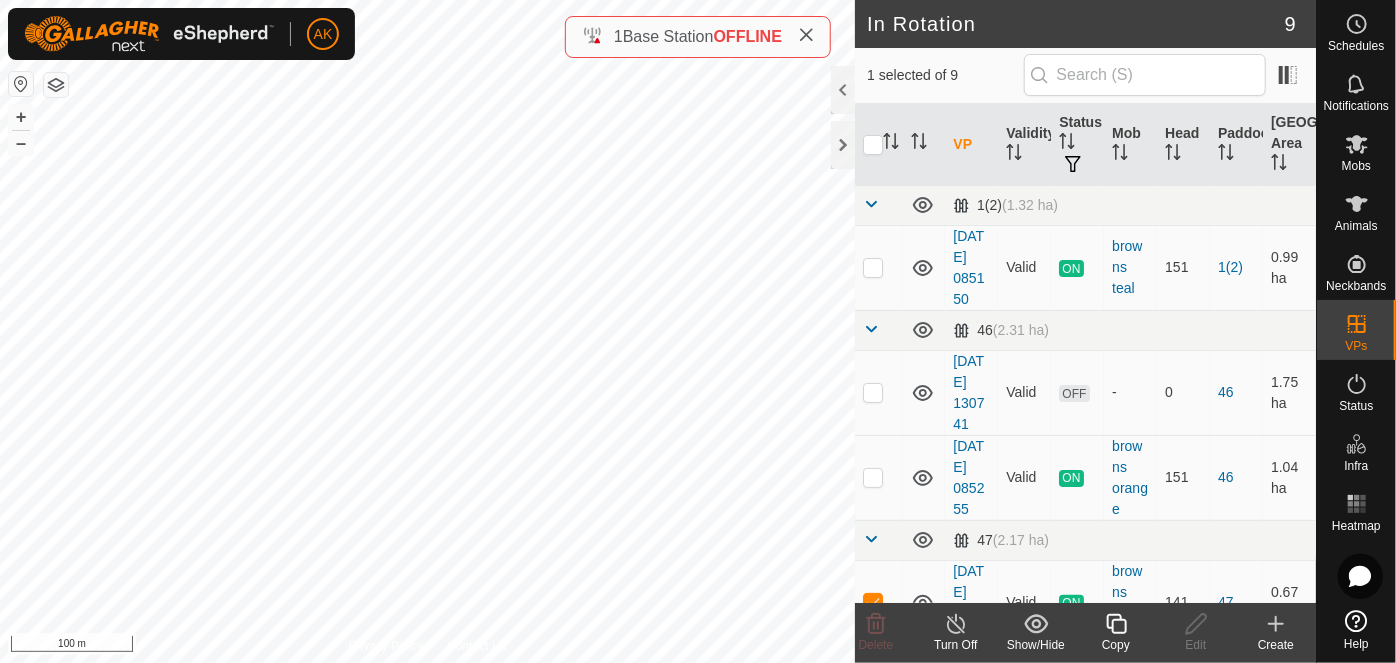 click 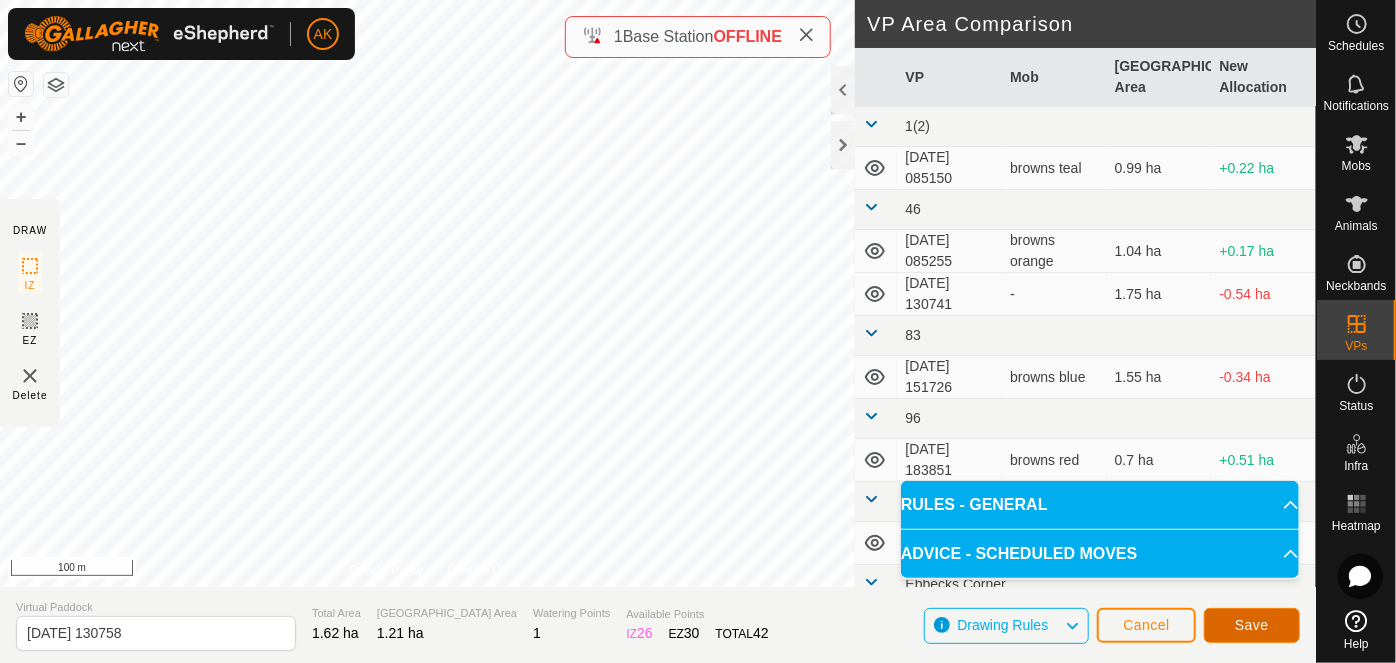 click on "Save" 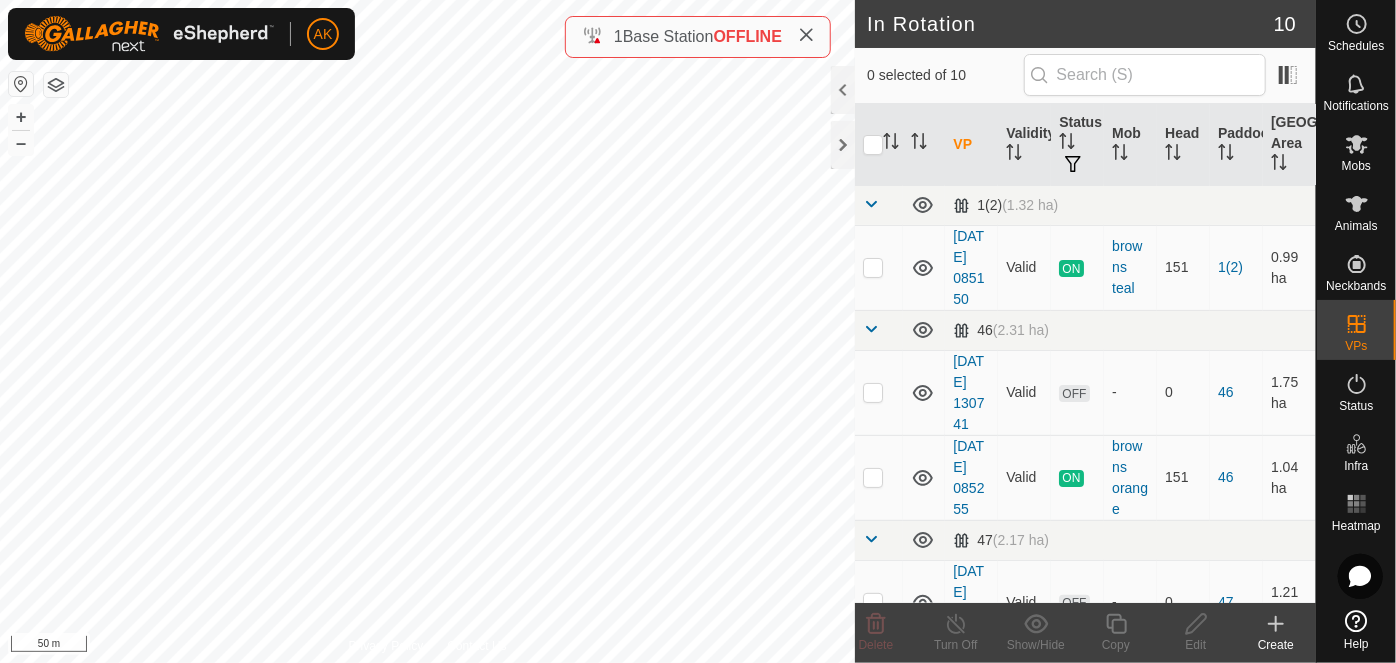 checkbox on "true" 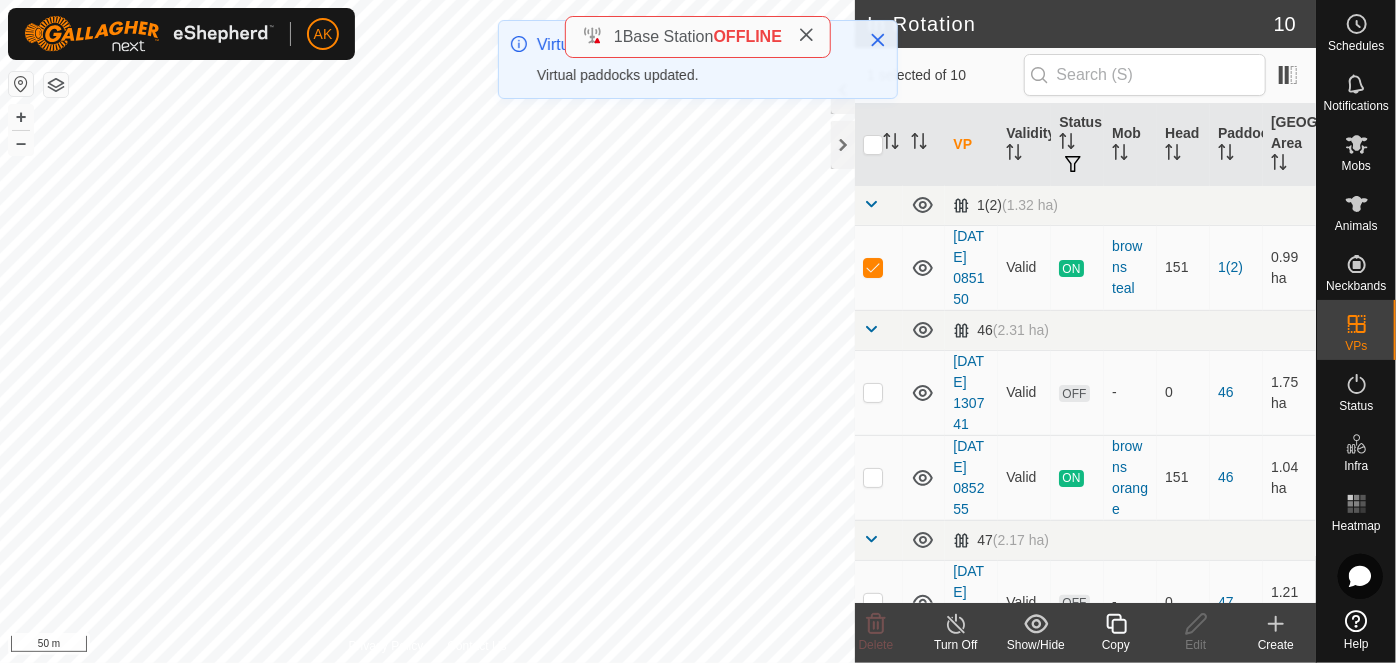 click 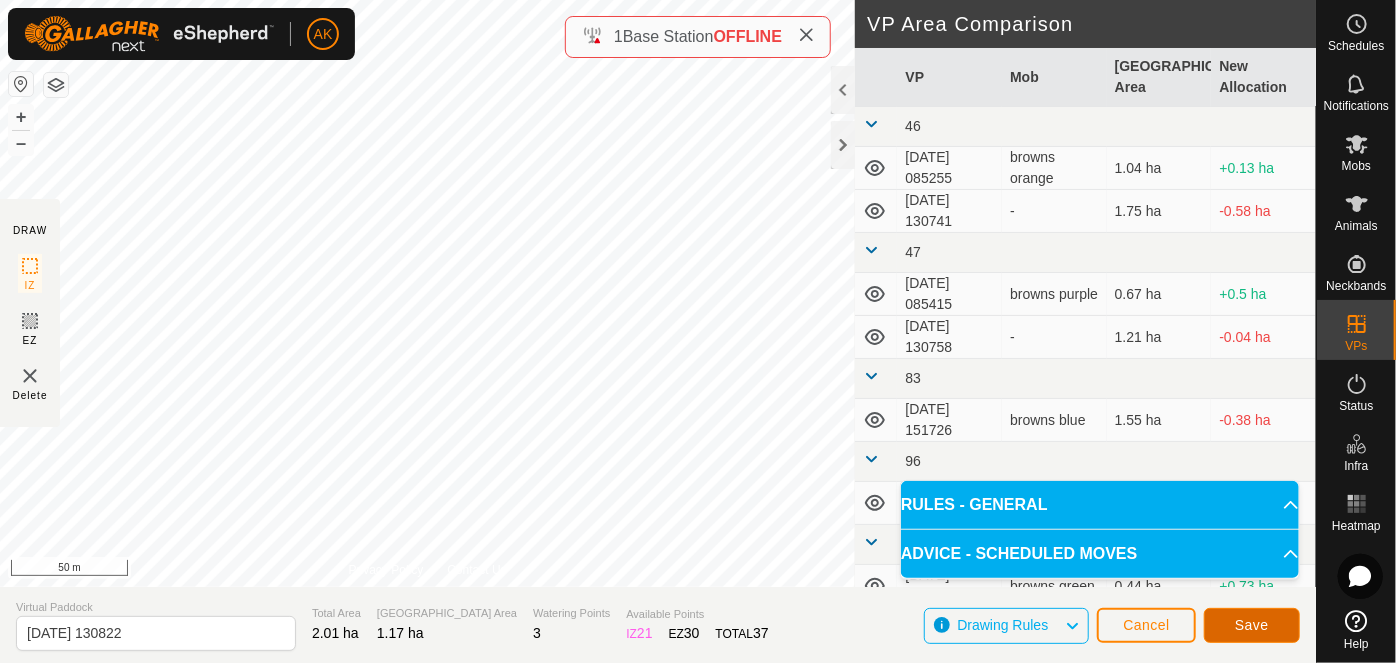 click on "Save" 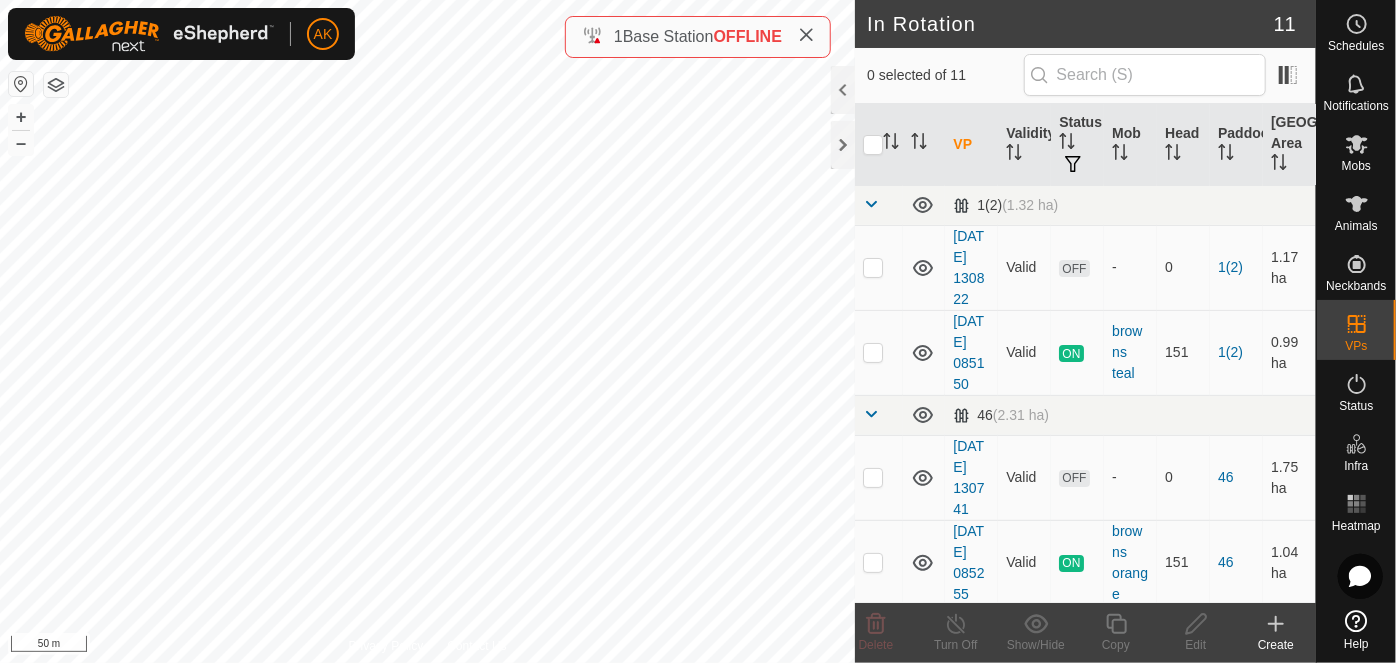 checkbox on "true" 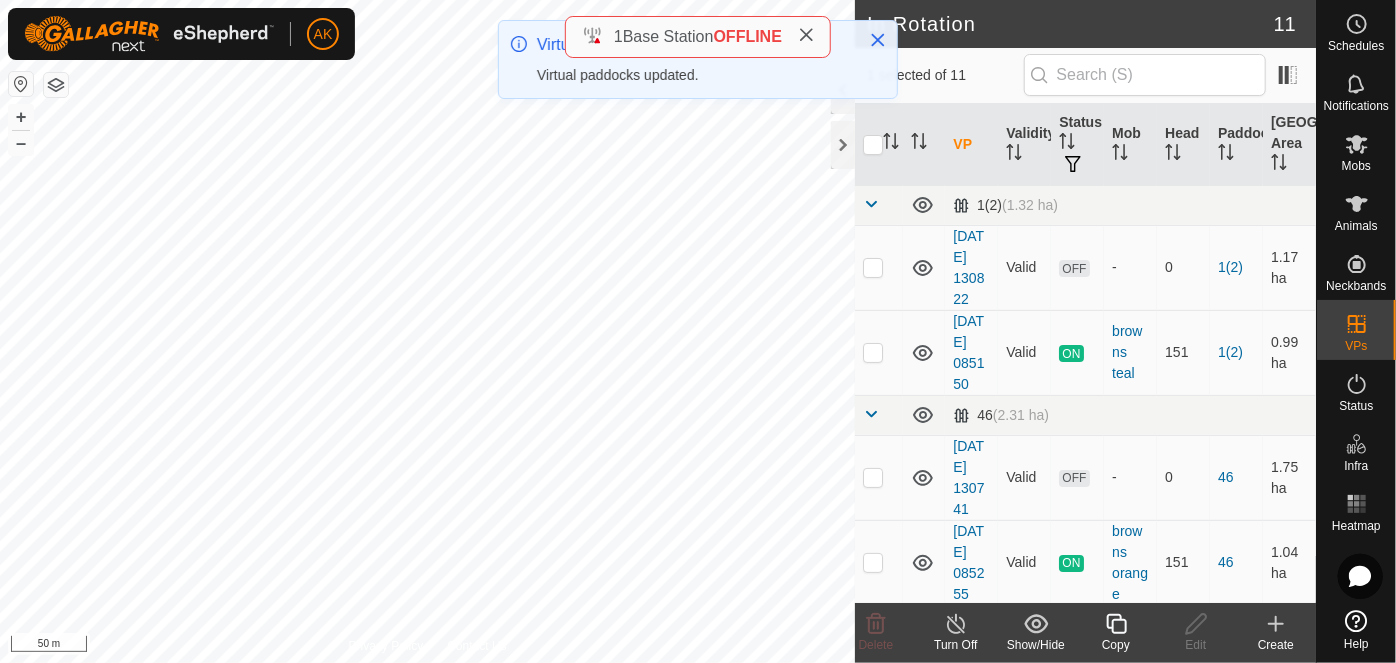 click 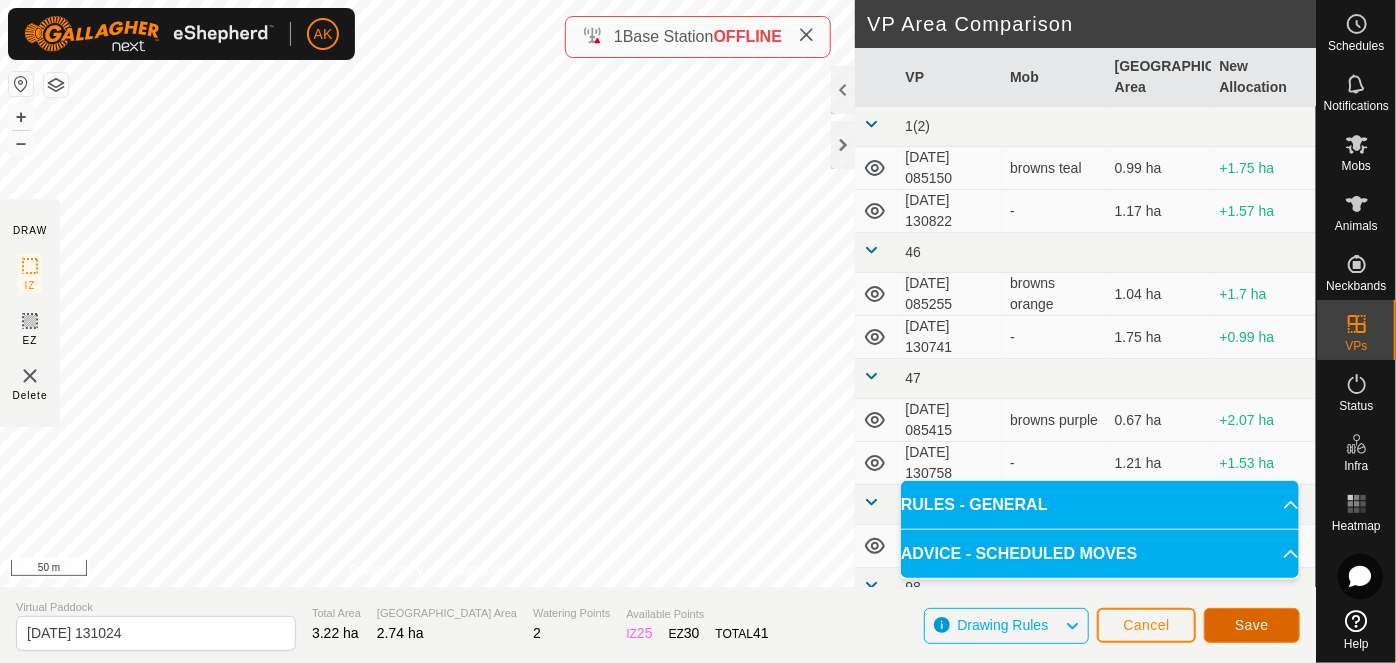 click on "Save" 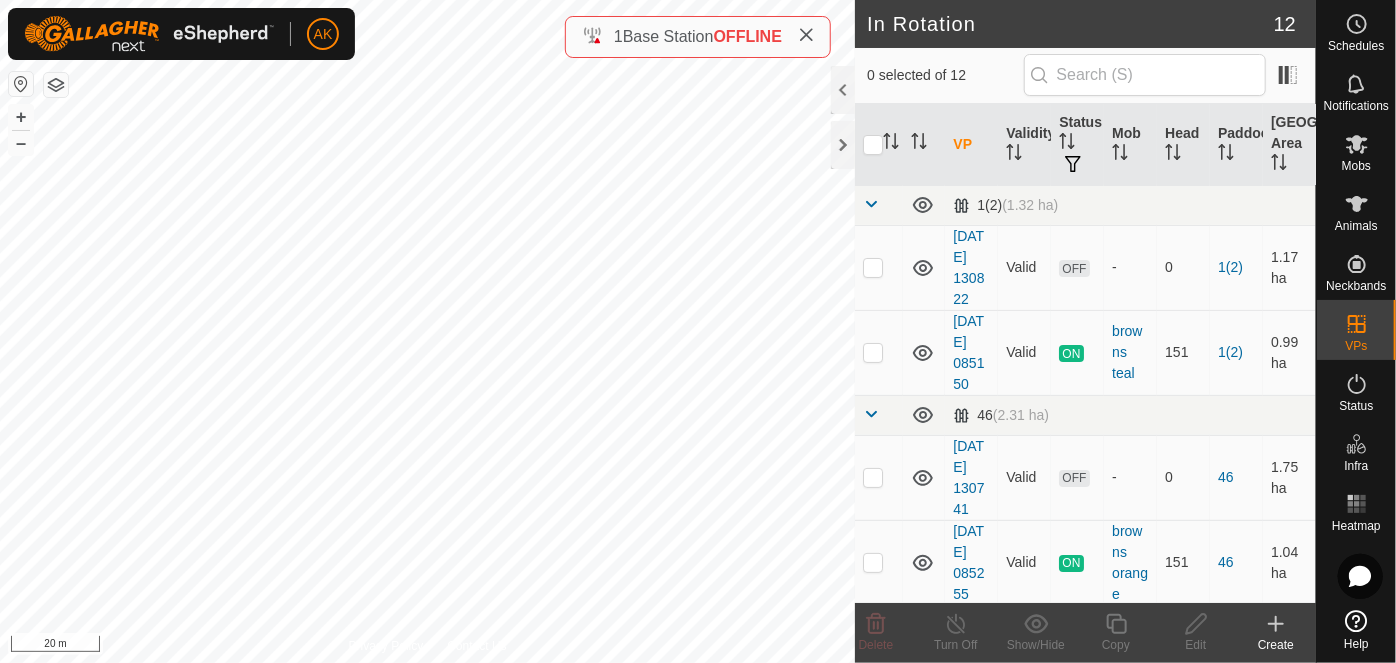 checkbox on "true" 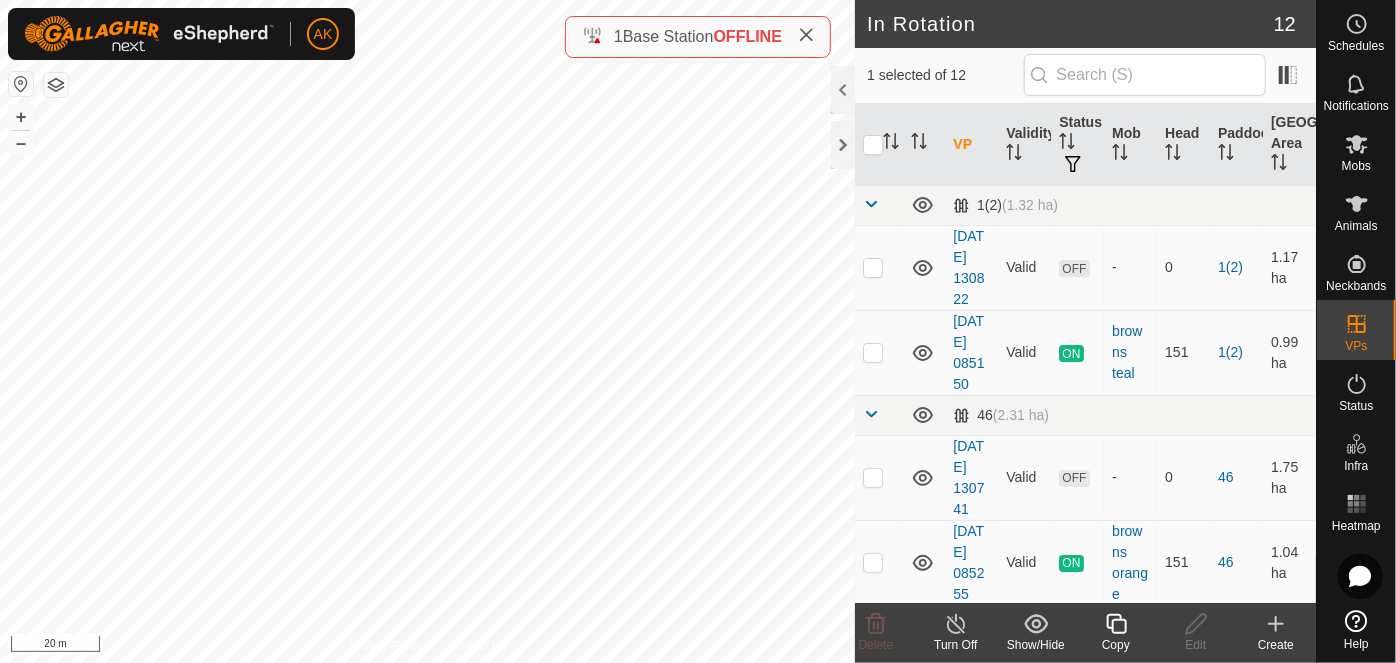 click 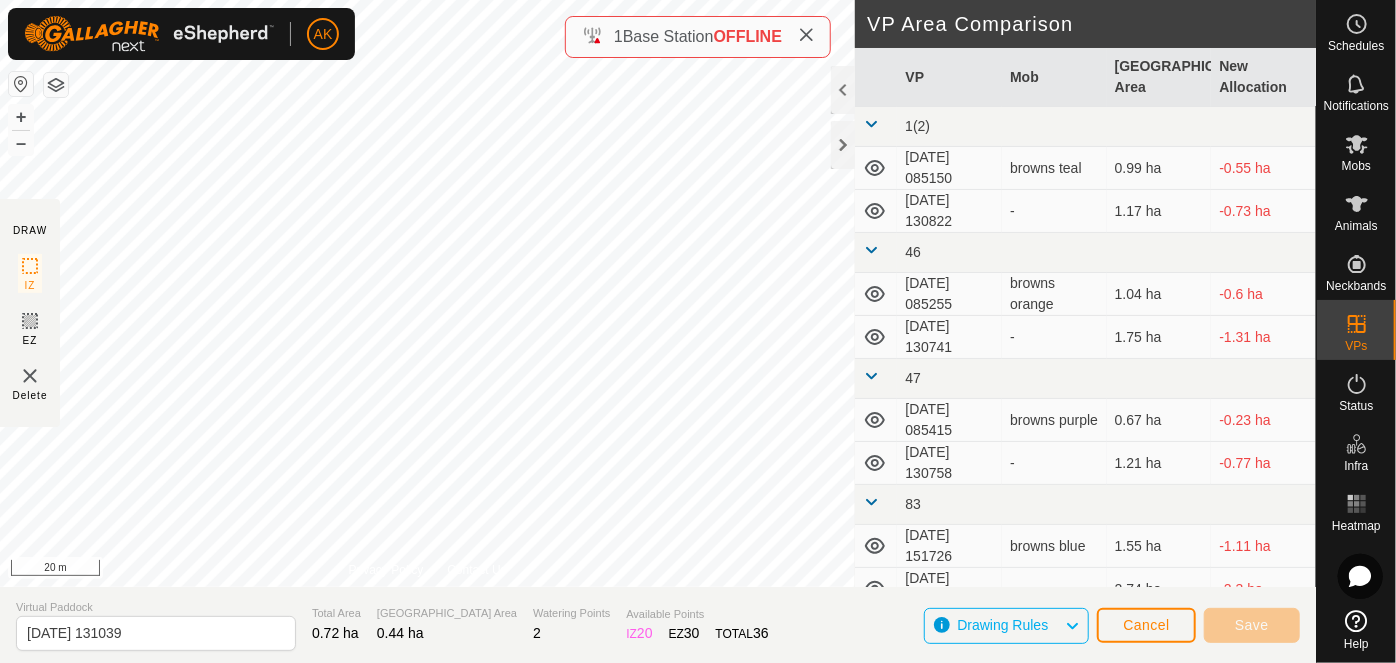 type on "[DATE] 131042" 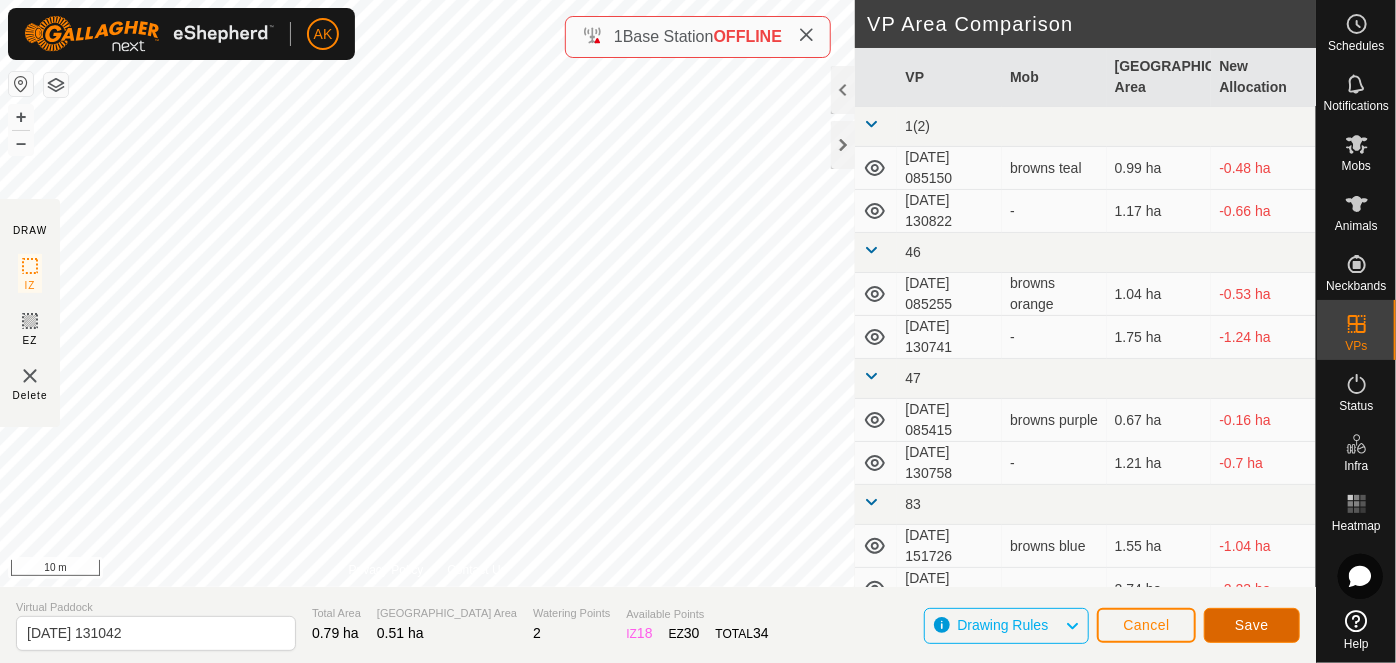 click on "Save" 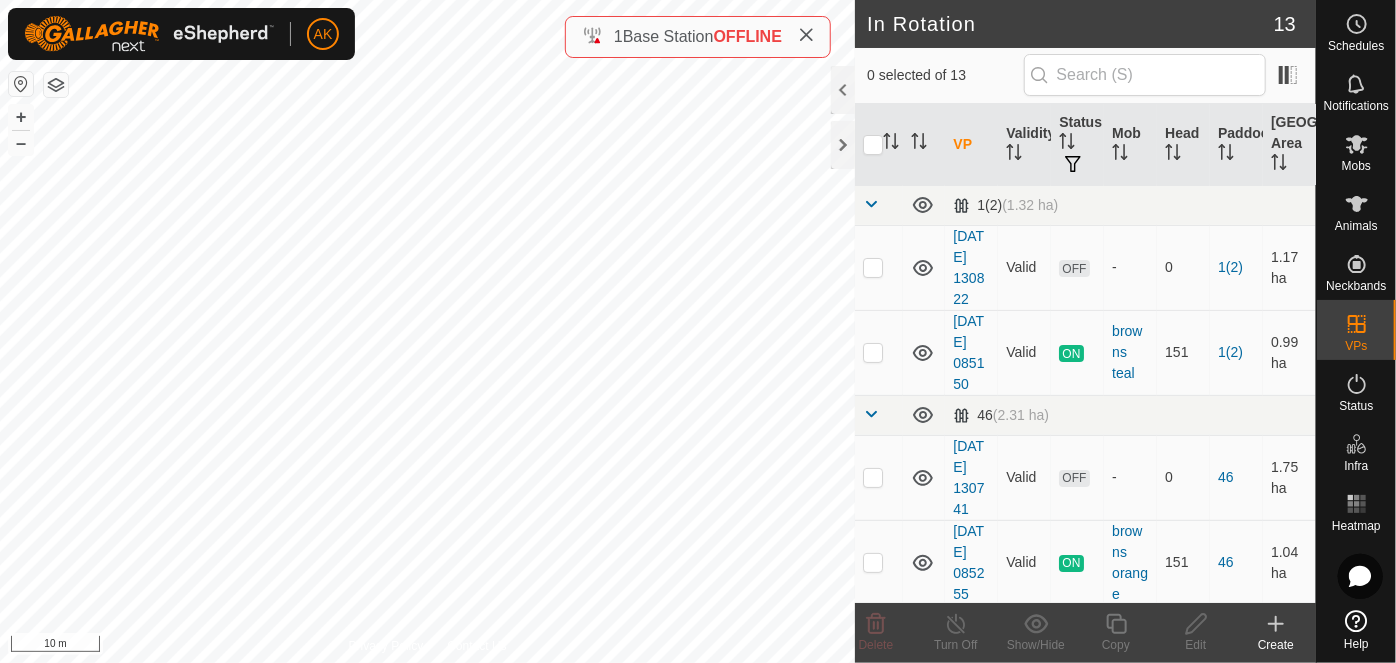 checkbox on "true" 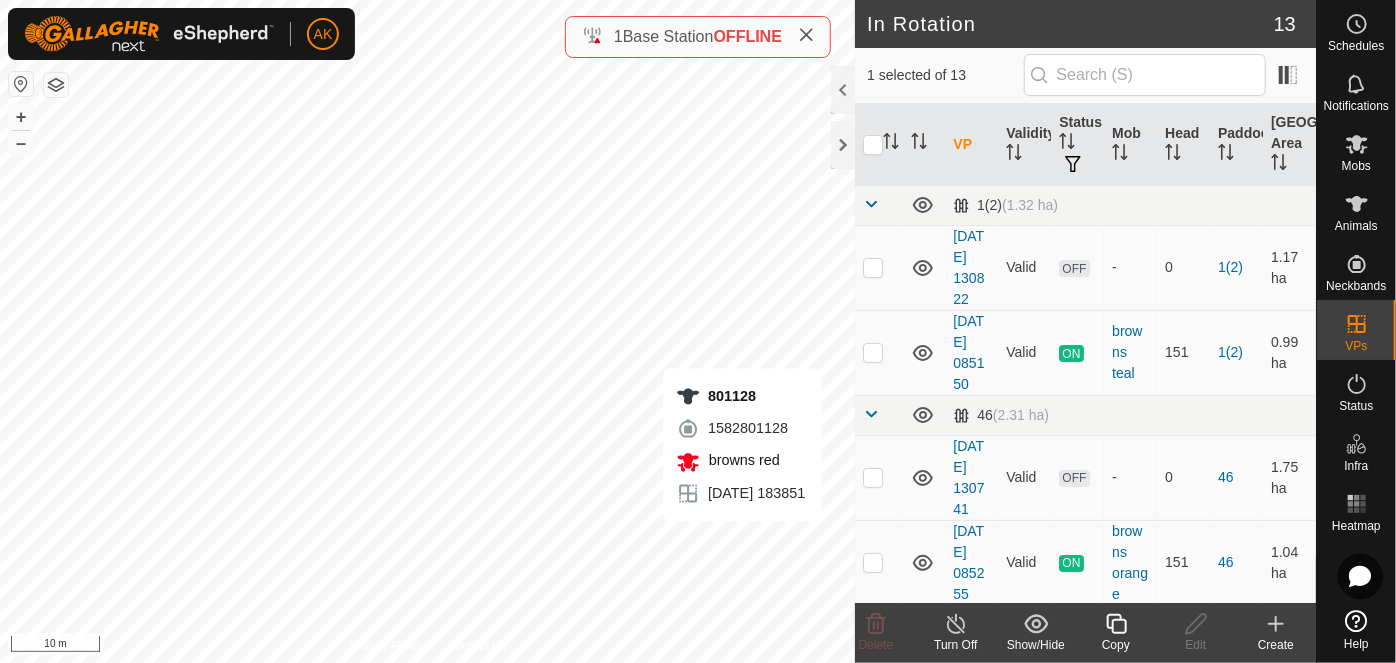 click 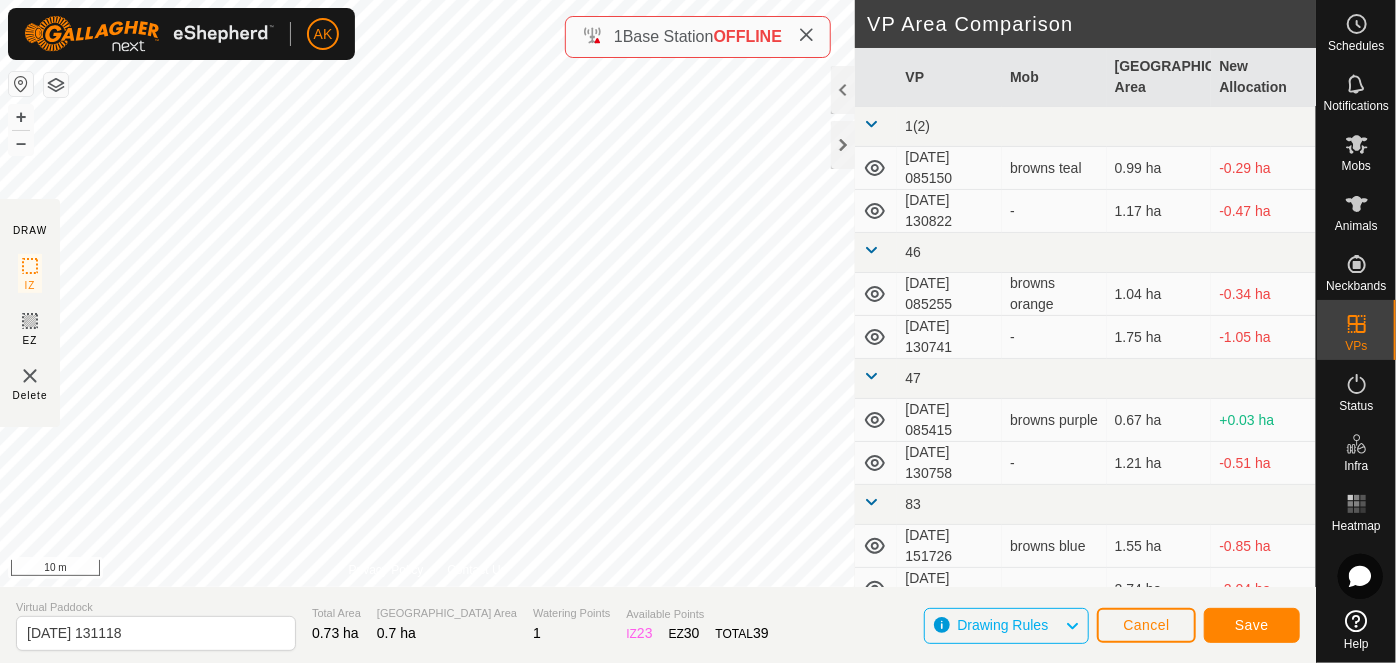type on "[DATE] 131122" 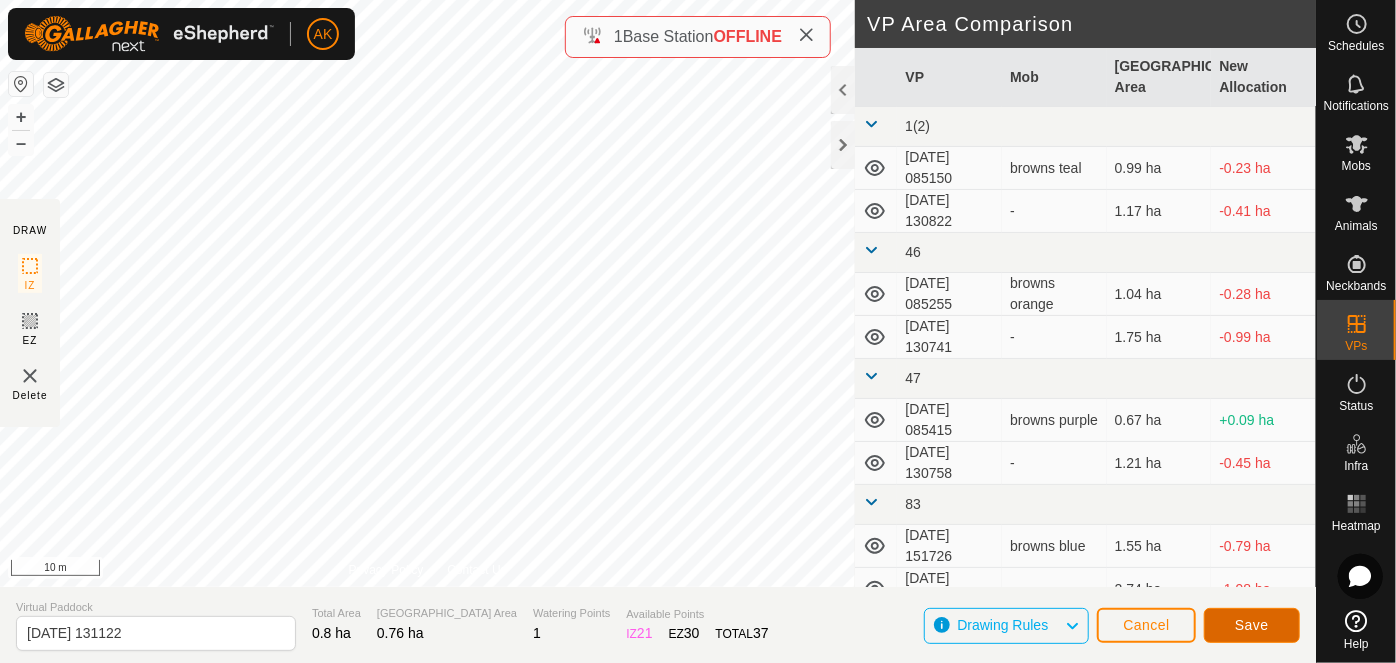 click on "Save" 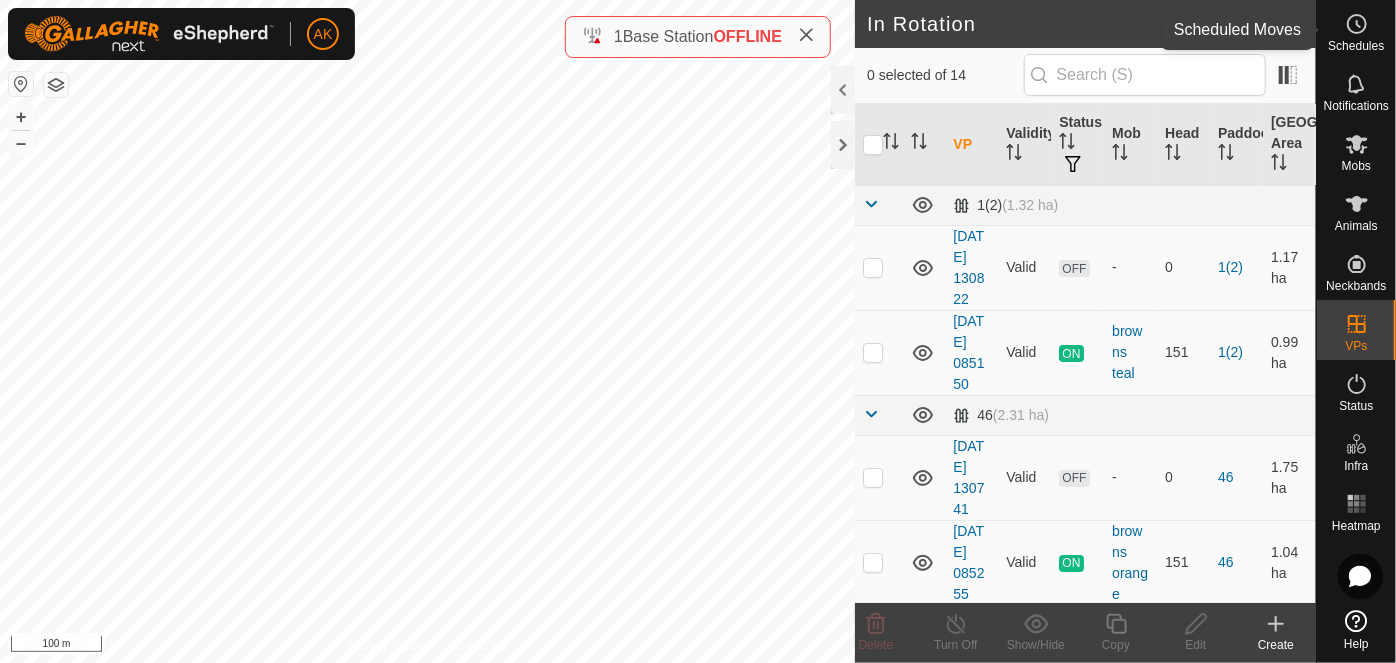 click 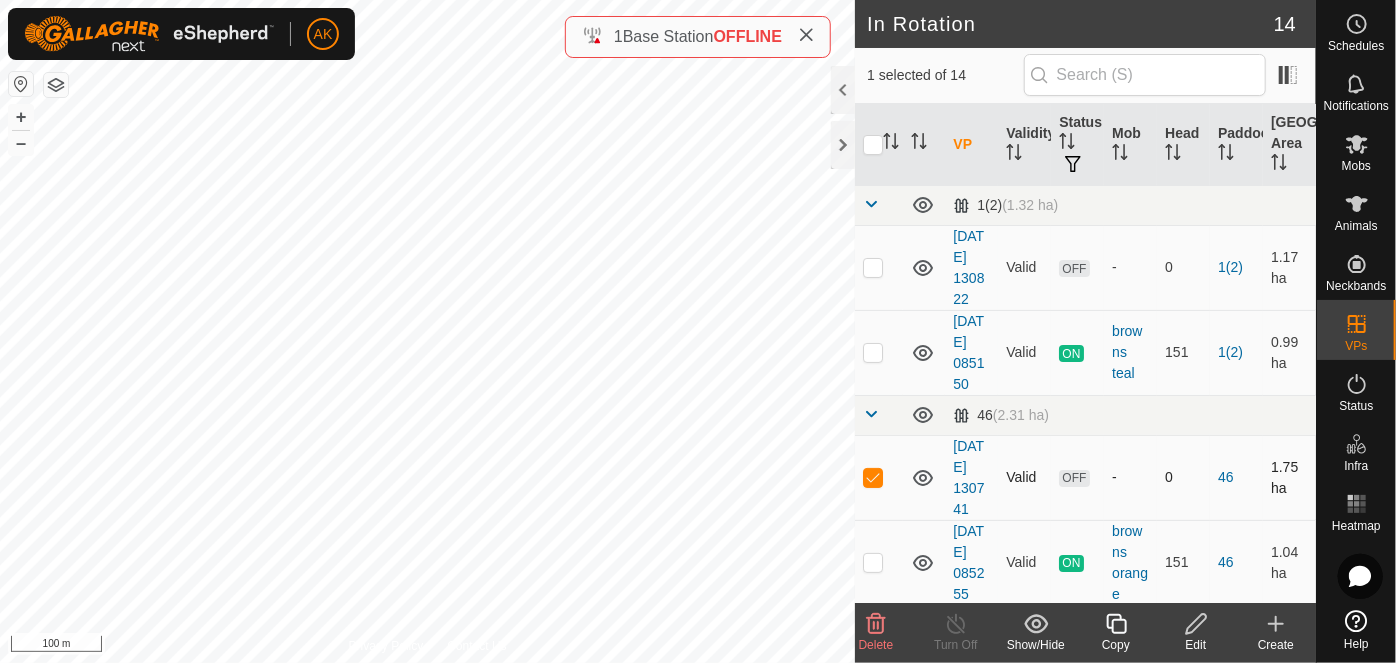 click at bounding box center [873, 477] 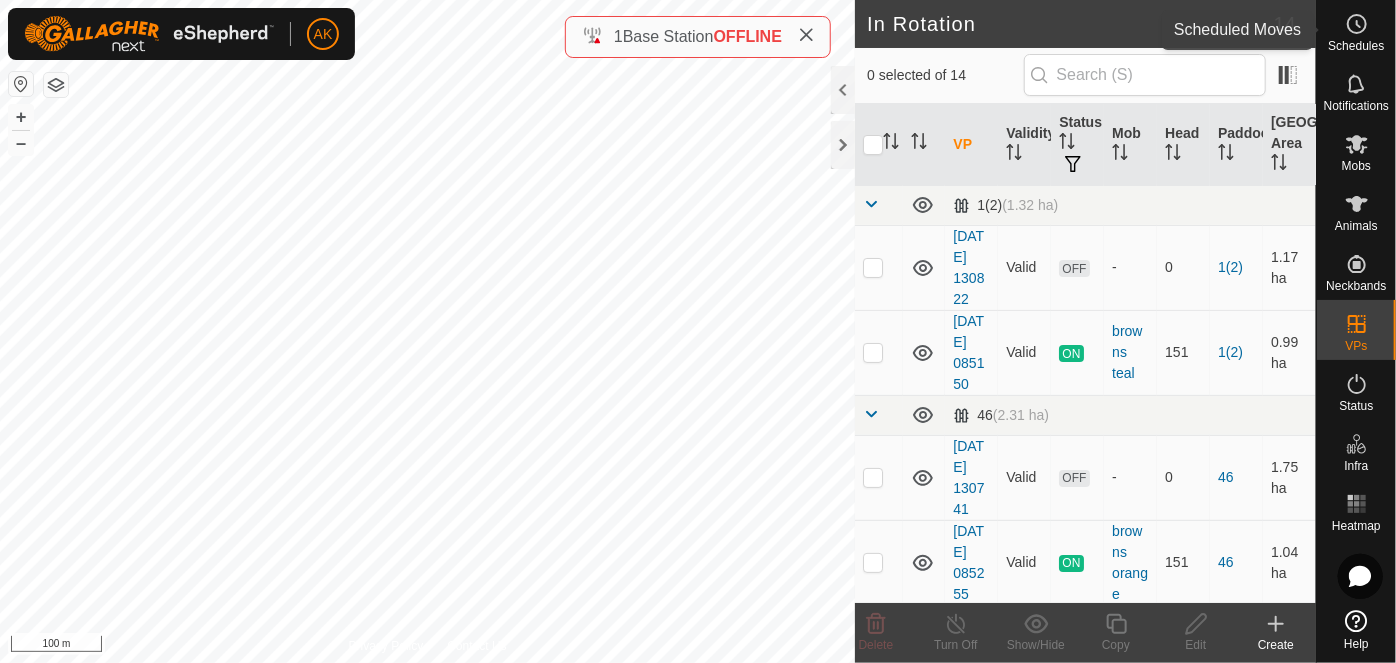 click 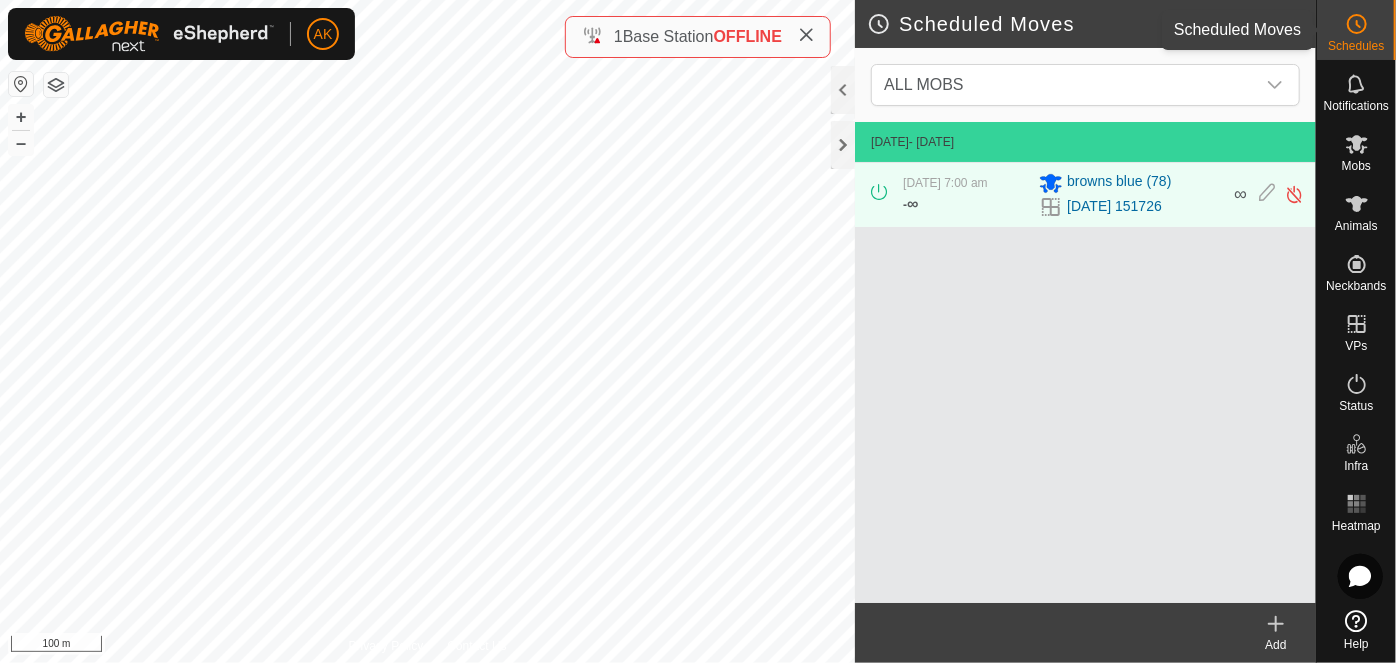 click 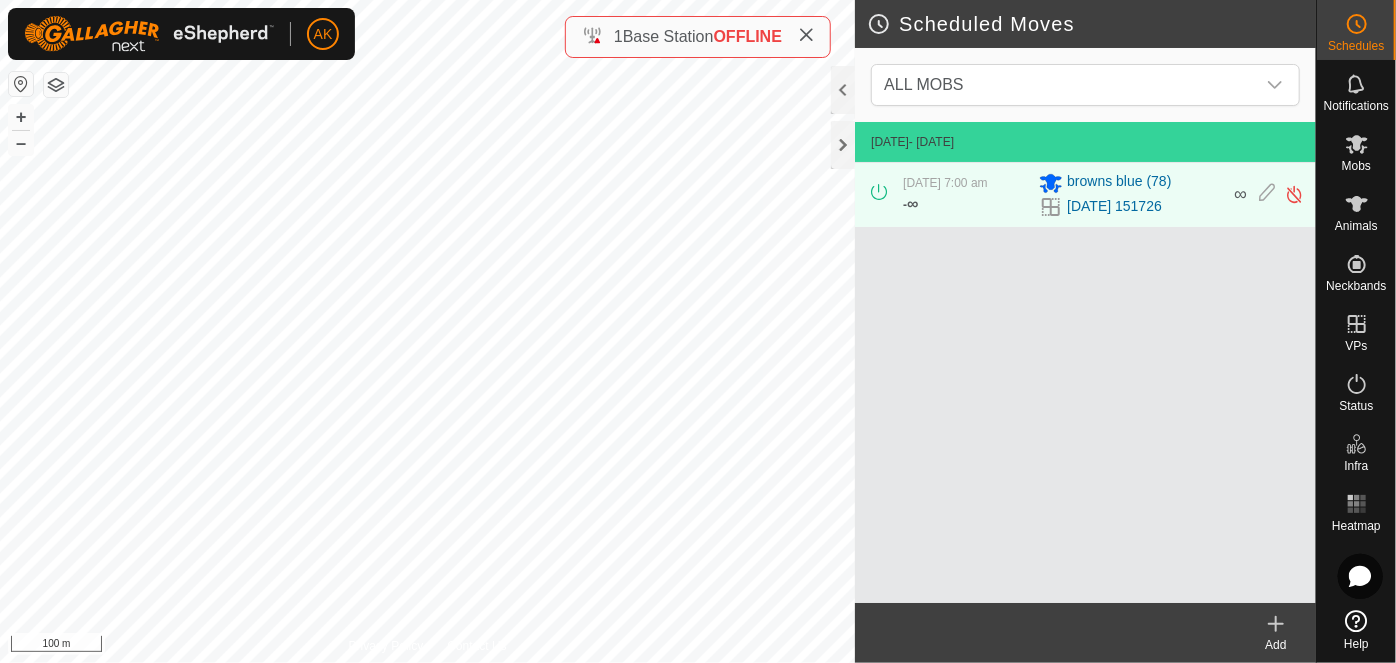 click 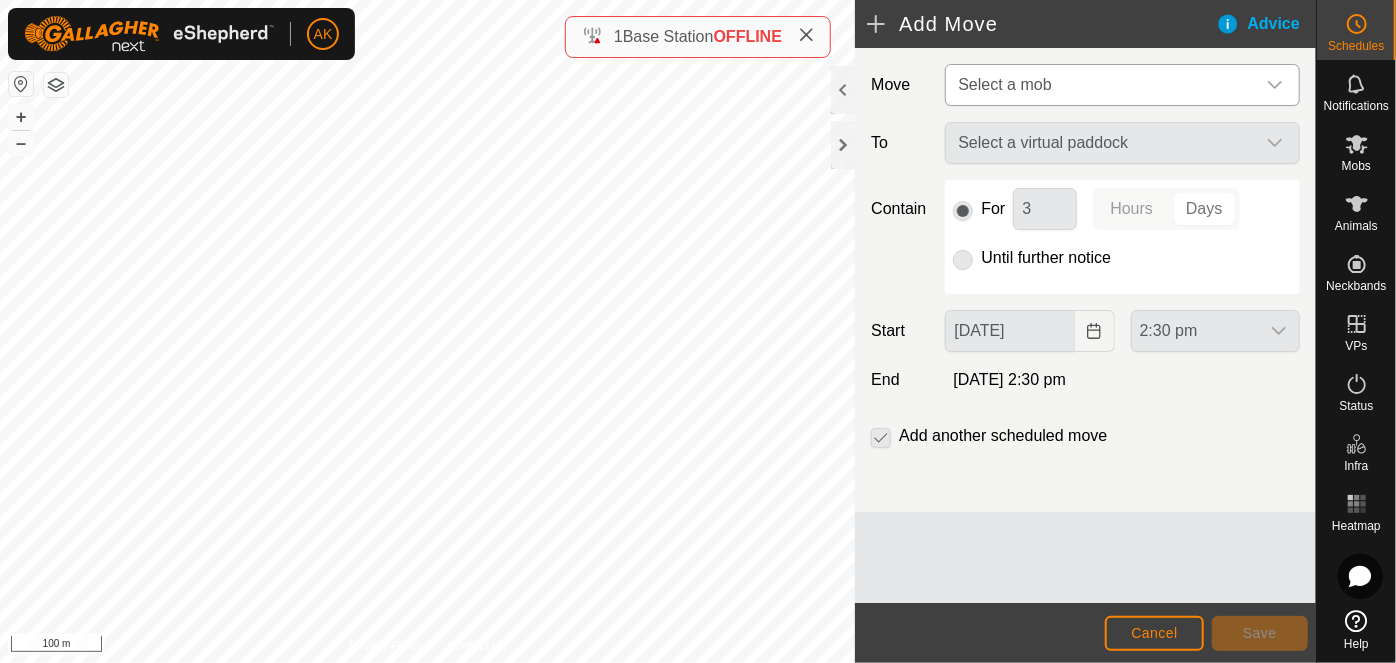 click on "Select a mob" at bounding box center [1004, 84] 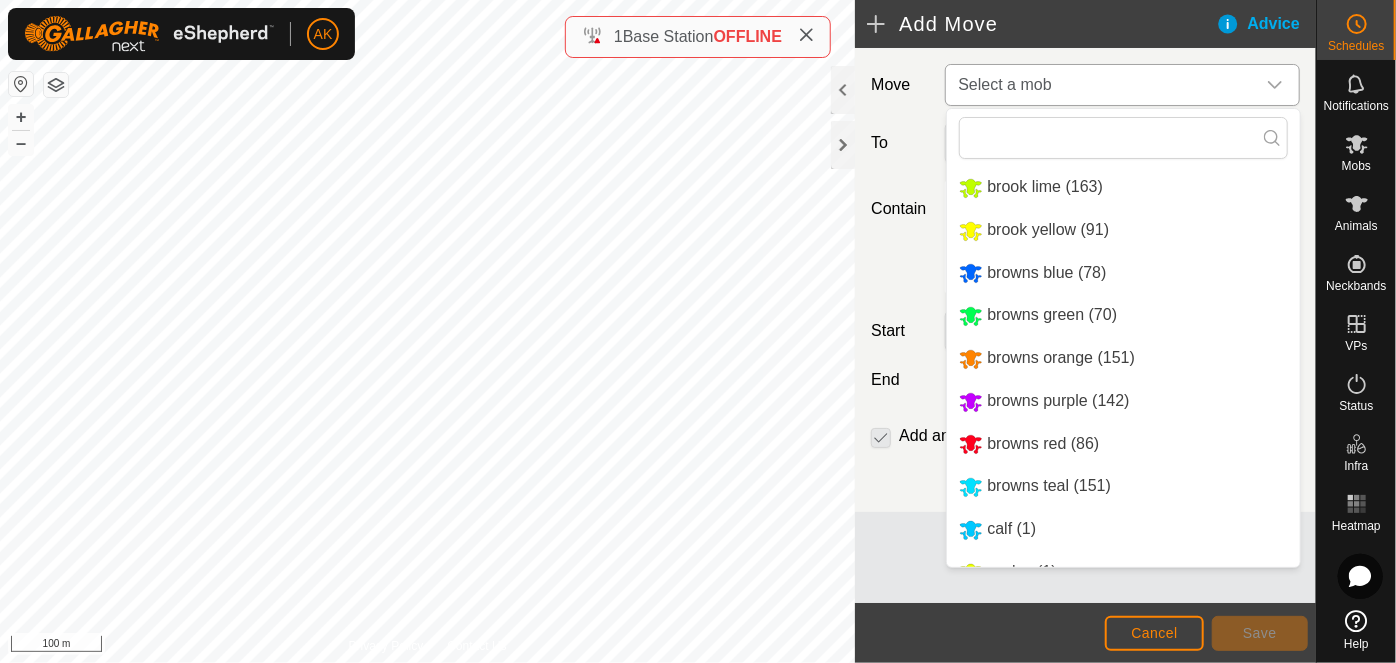 click on "browns orange (151)" at bounding box center (1123, 358) 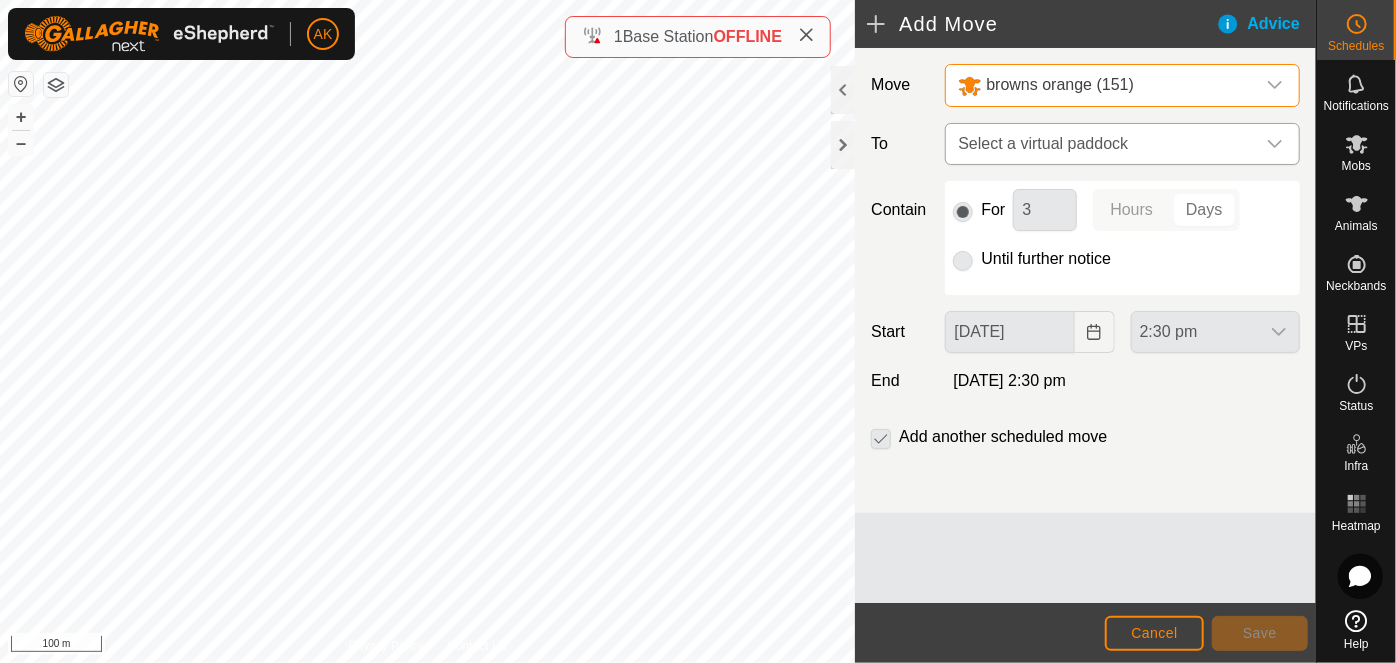 click on "Select a virtual paddock" at bounding box center [1102, 144] 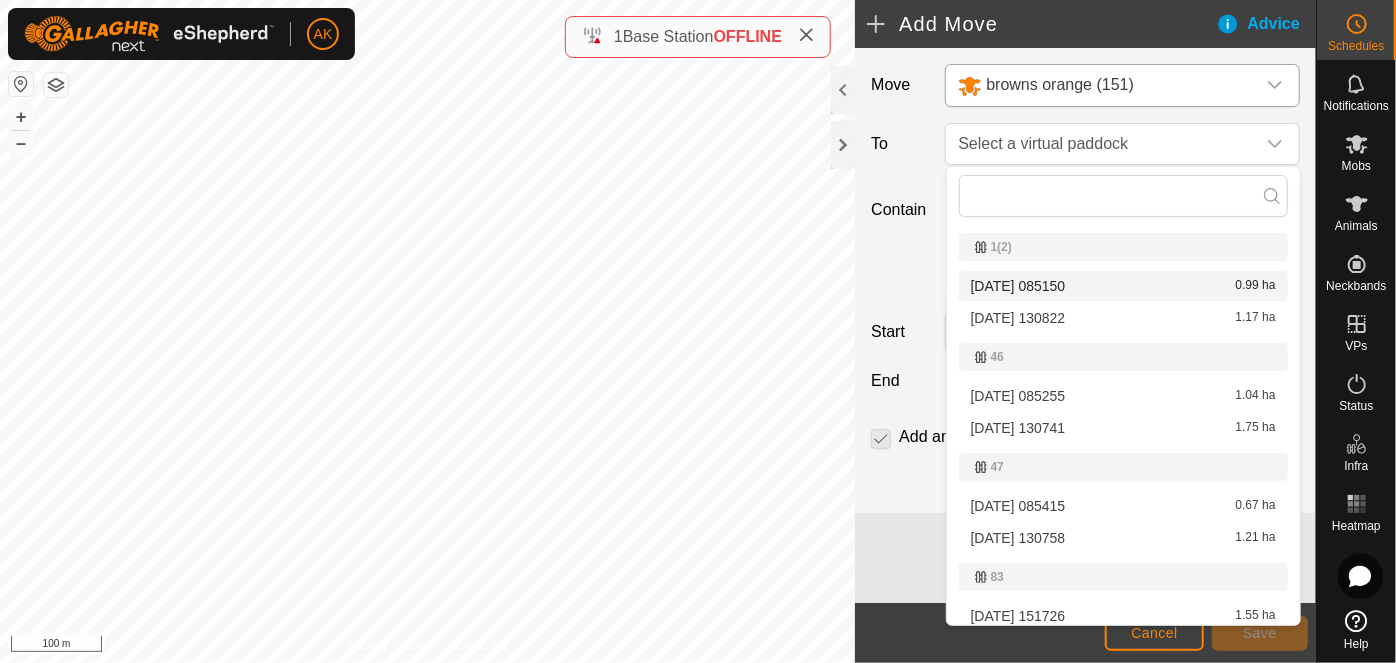 scroll, scrollTop: 90, scrollLeft: 0, axis: vertical 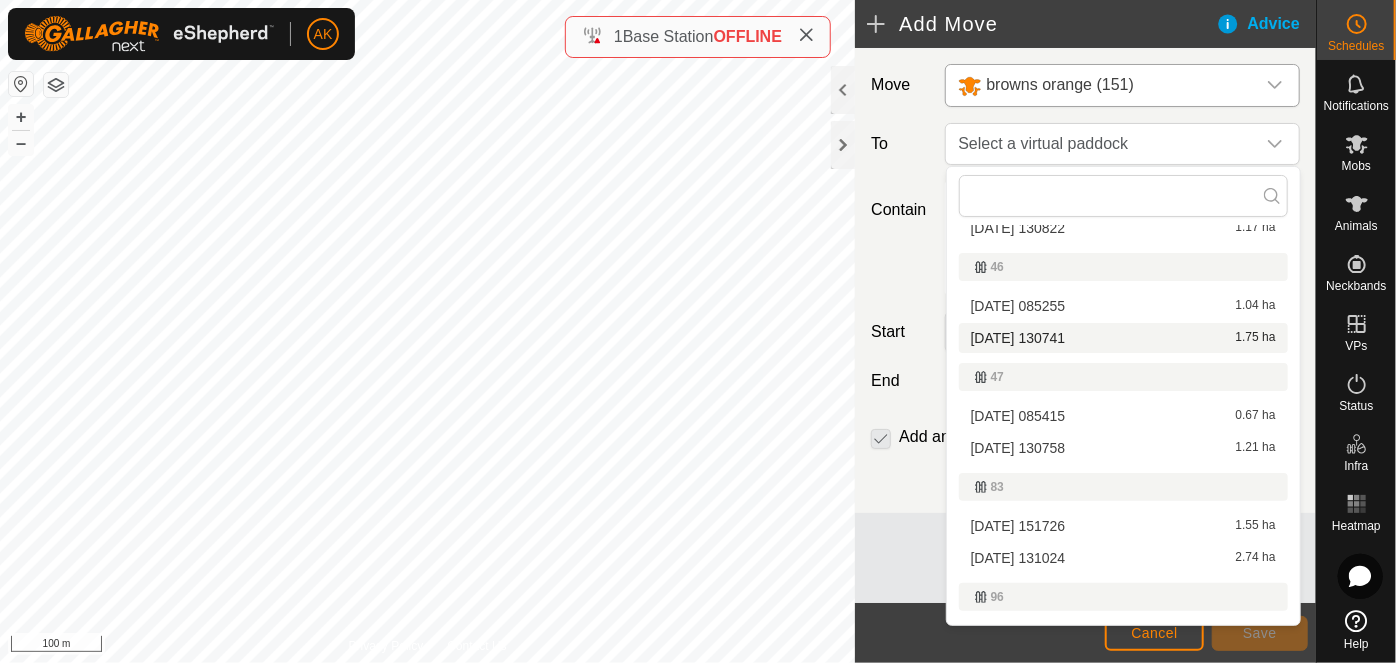 click on "[DATE] 130741  1.75 ha" at bounding box center (1123, 338) 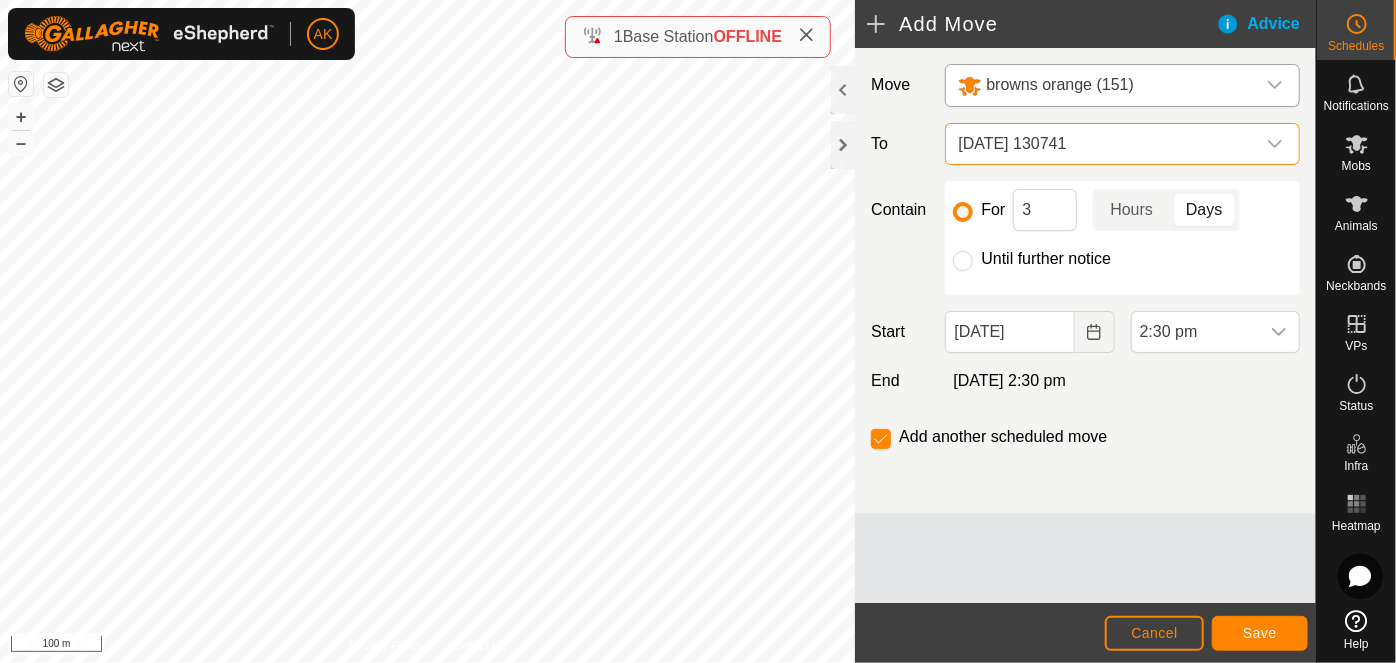 click on "For 3 Hours Days Until further notice" 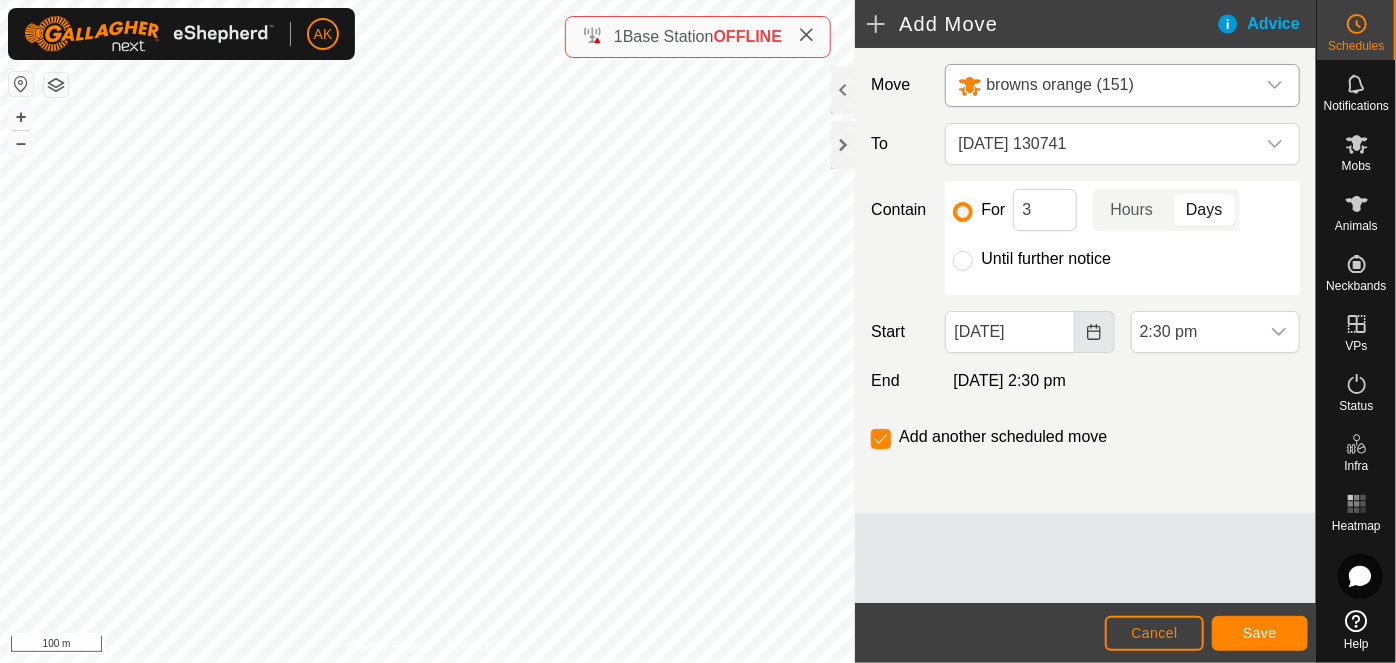 click 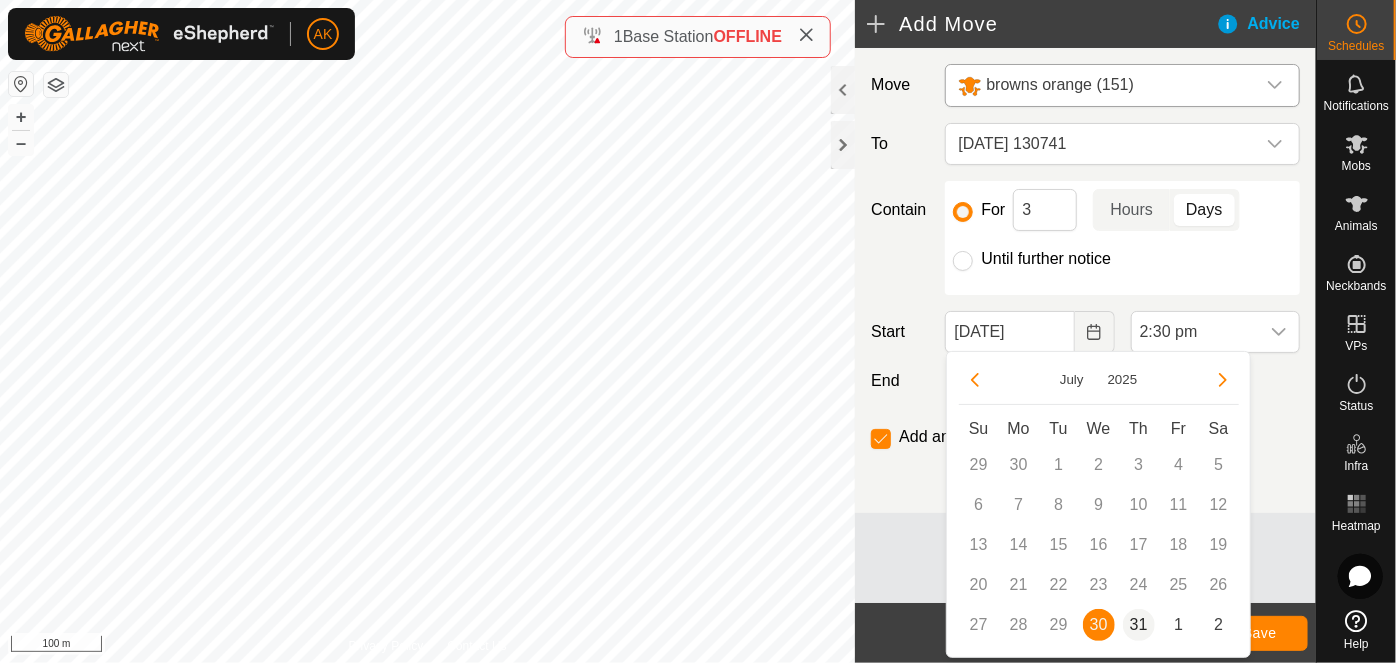 click on "31" at bounding box center (1139, 625) 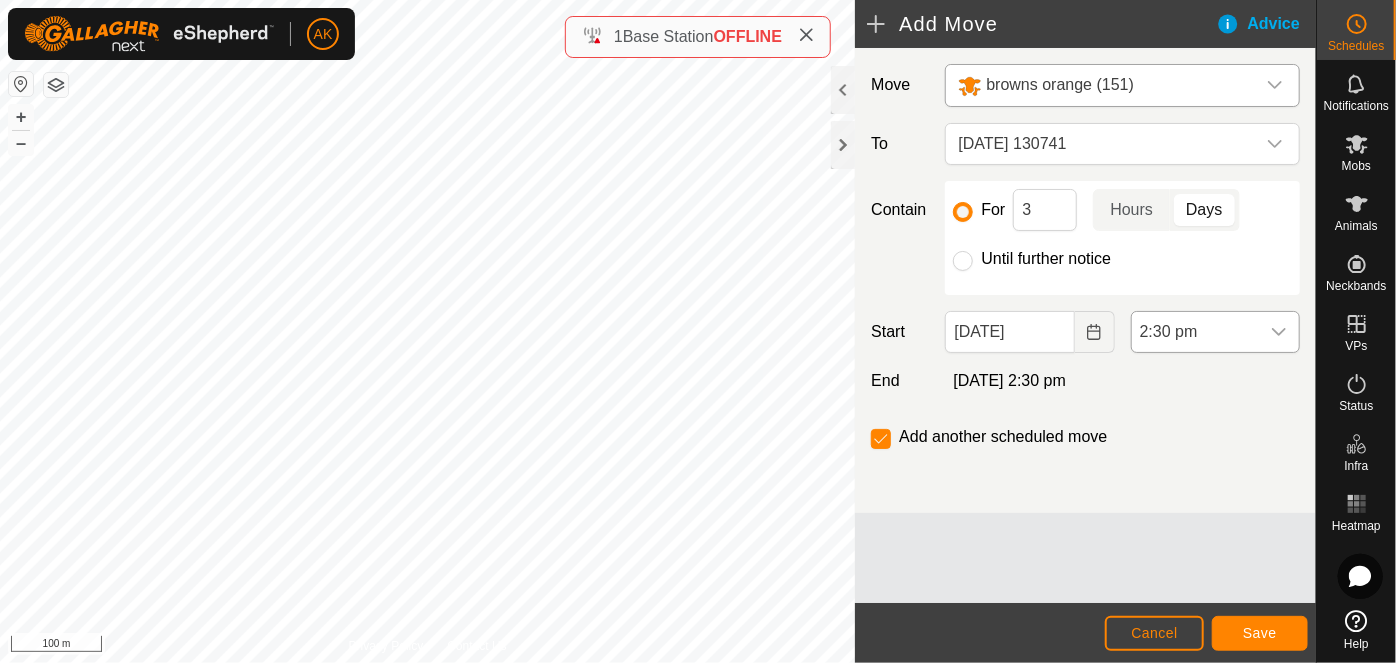 click on "2:30 pm" at bounding box center (1195, 332) 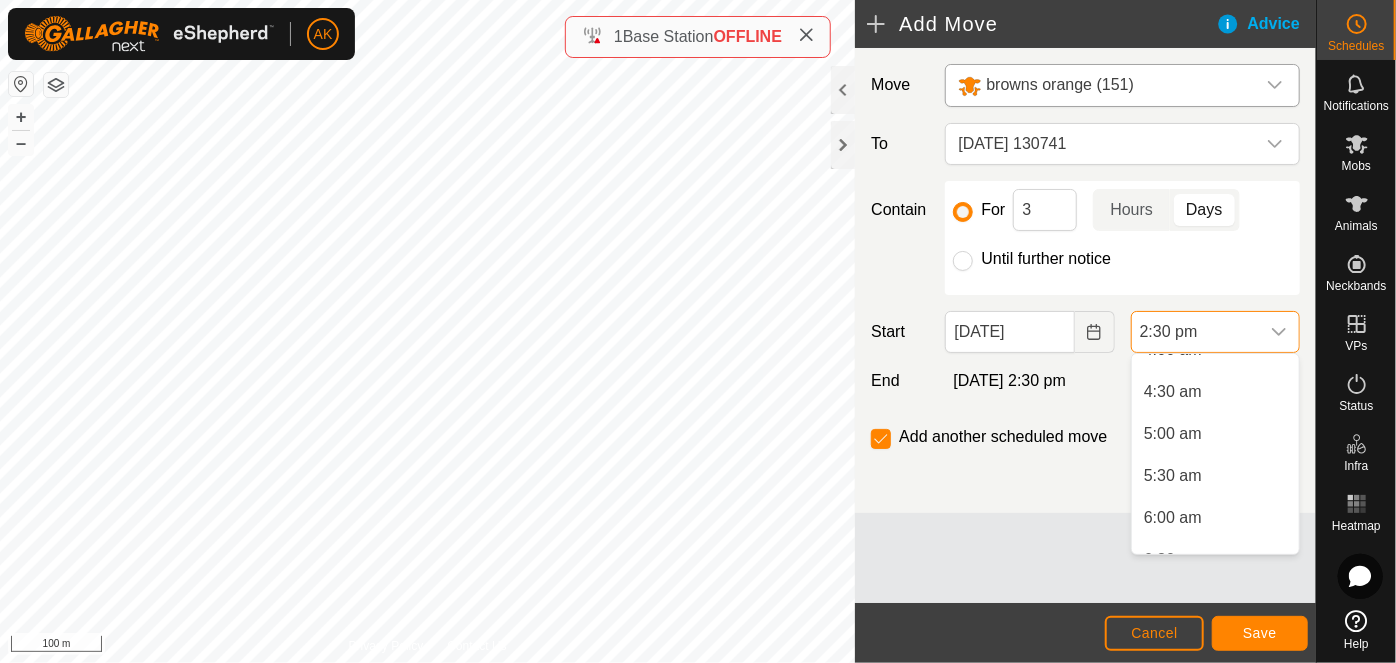 scroll, scrollTop: 413, scrollLeft: 0, axis: vertical 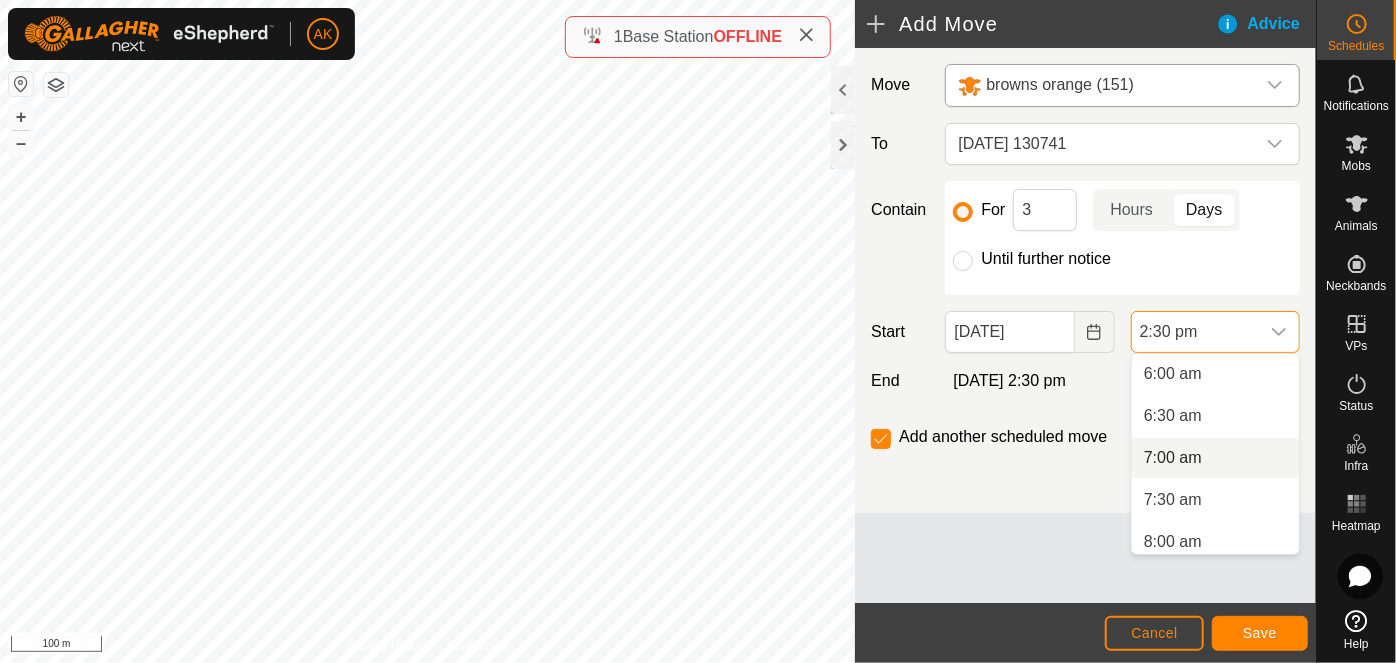 click on "7:00 am" at bounding box center (1215, 458) 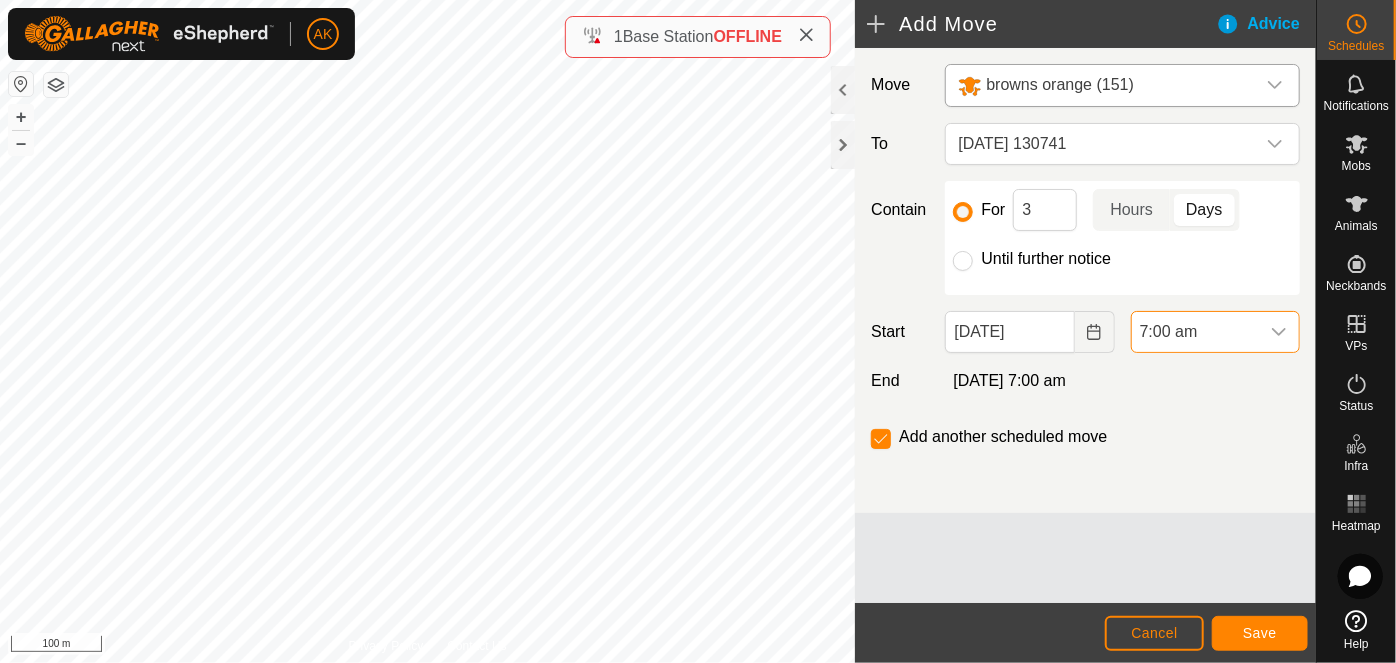 scroll, scrollTop: 1058, scrollLeft: 0, axis: vertical 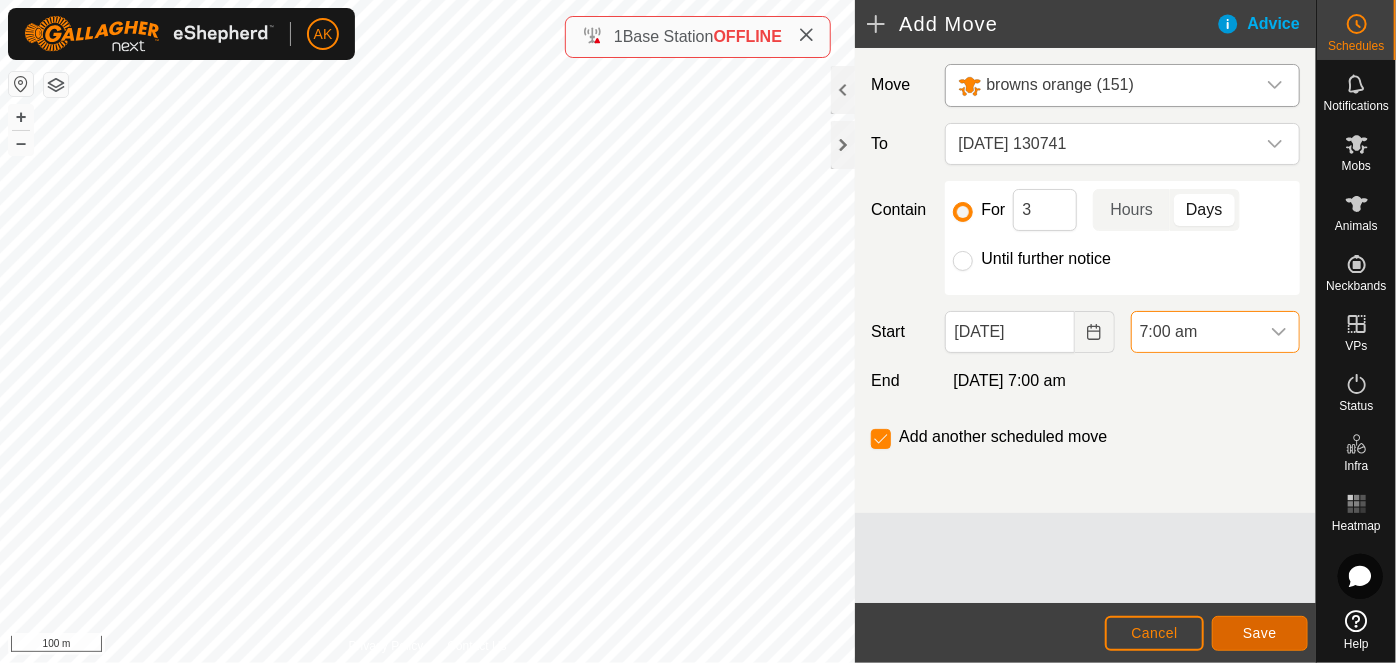 click on "Save" 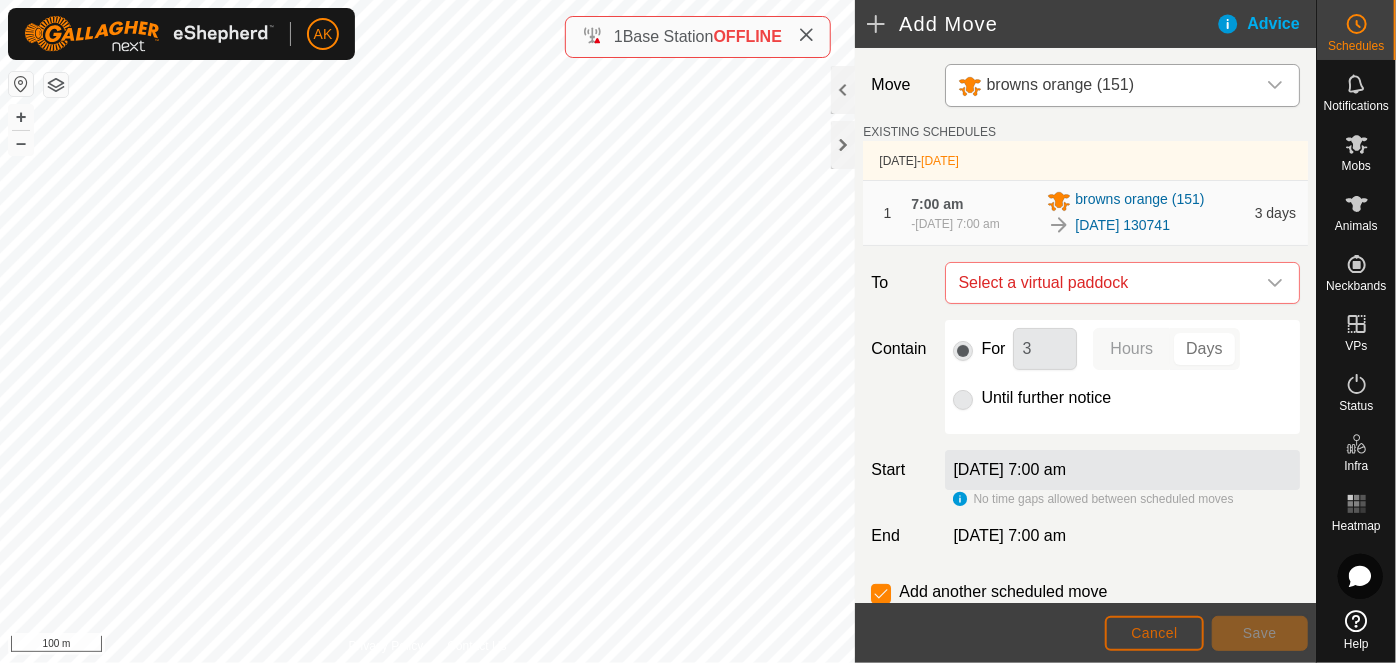 click on "Cancel" 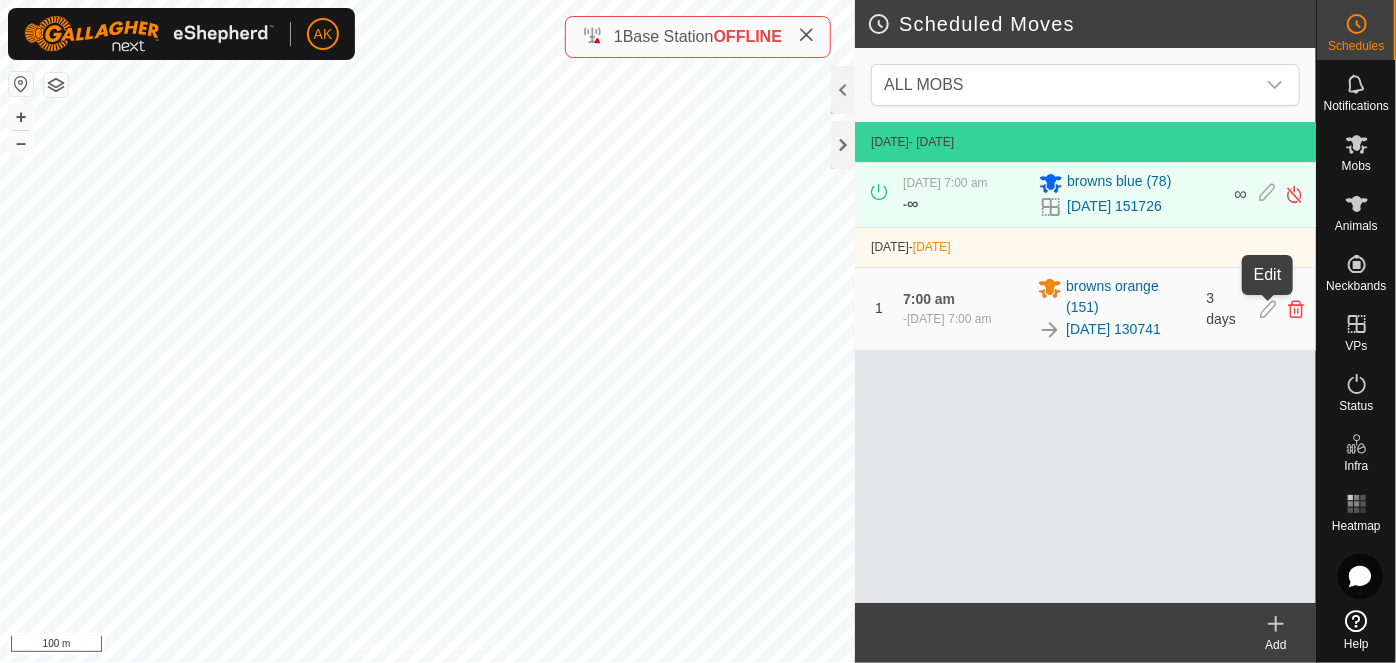 click at bounding box center (1268, 309) 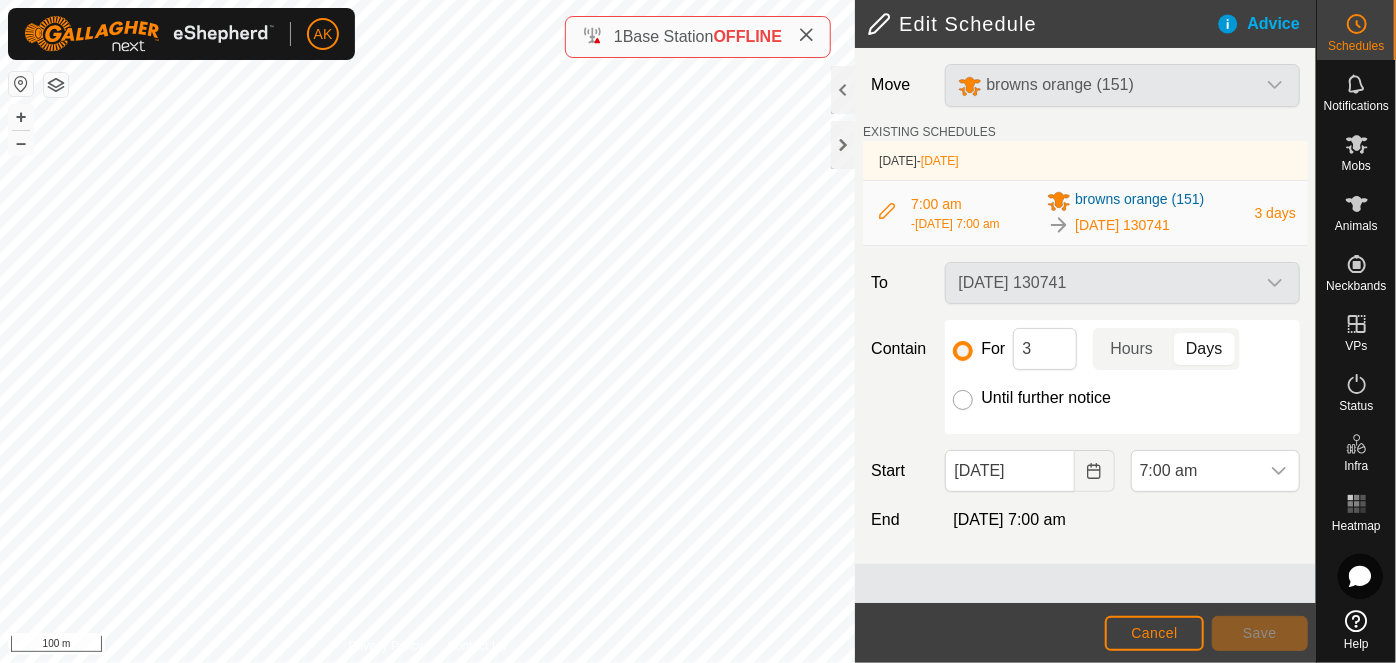 click on "Until further notice" at bounding box center (963, 400) 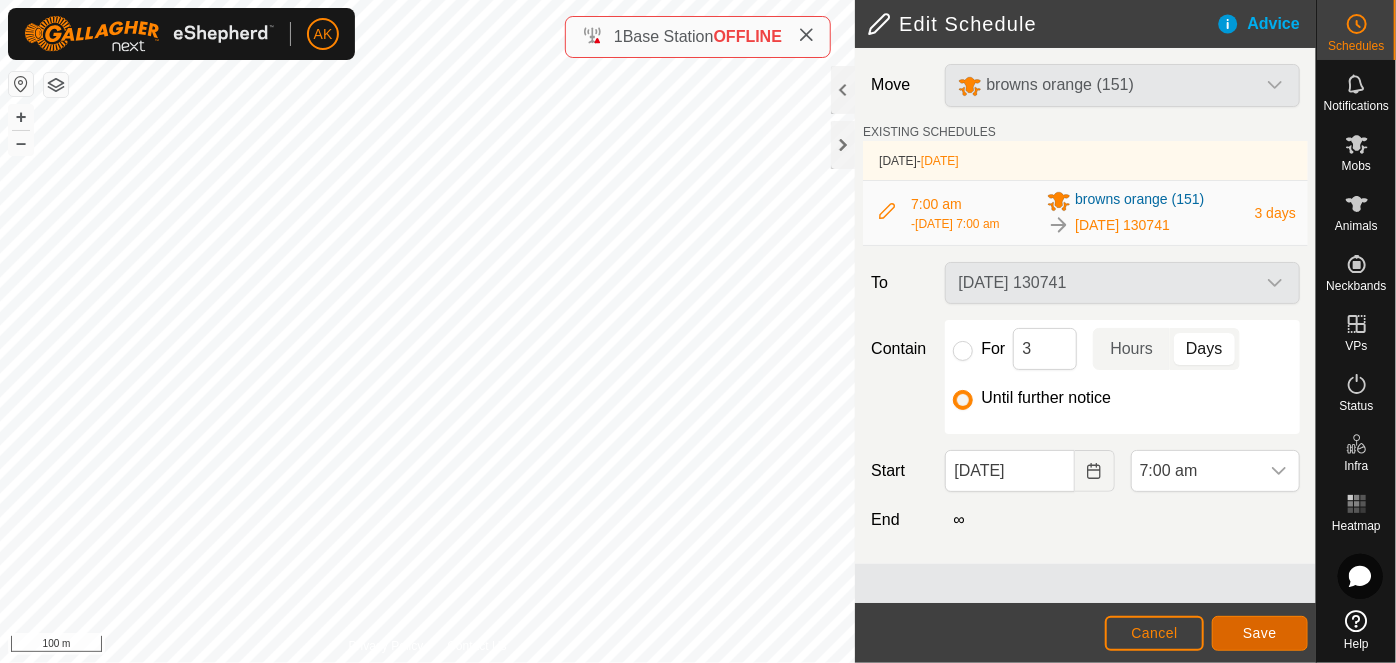 click on "Save" 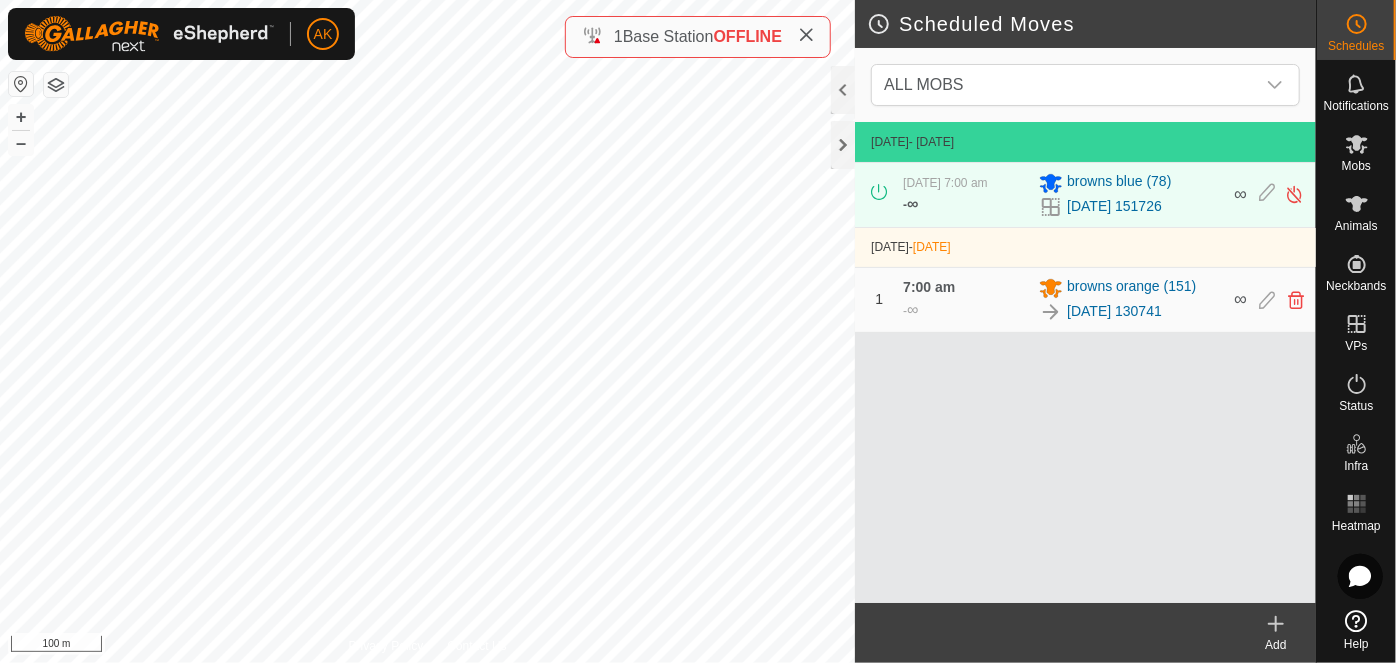 click 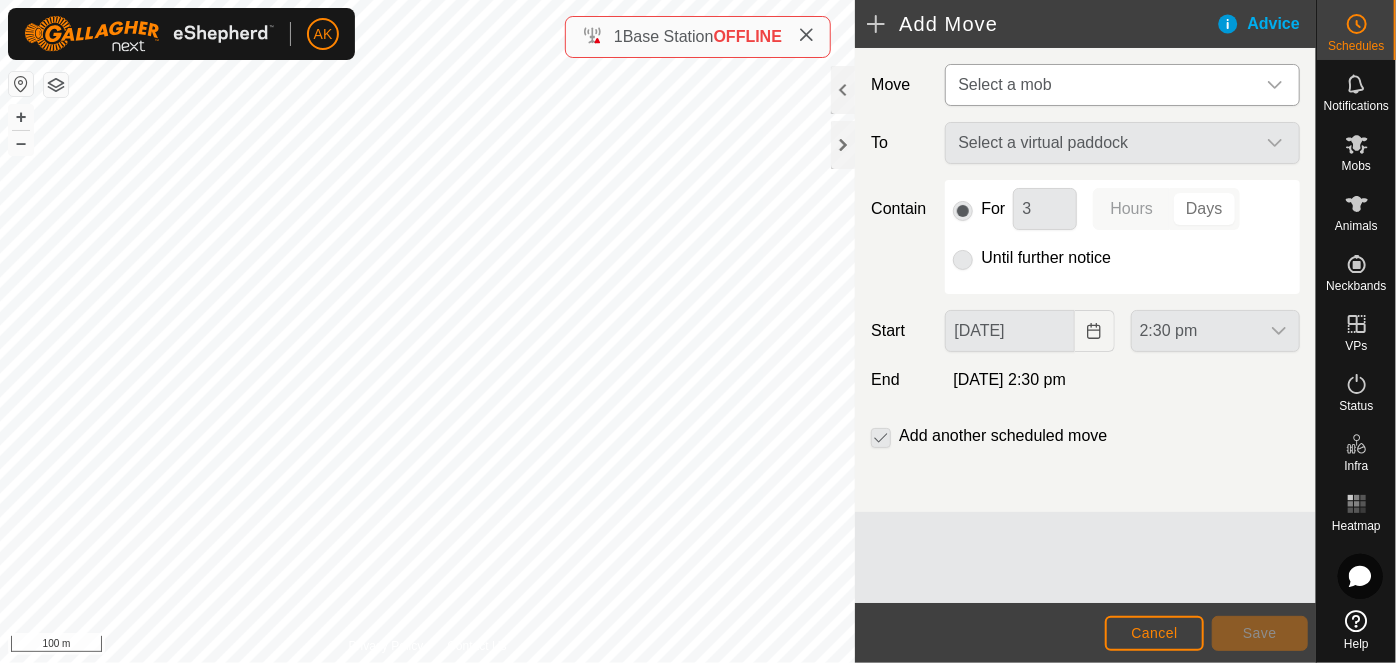 click on "Select a mob" at bounding box center [1102, 85] 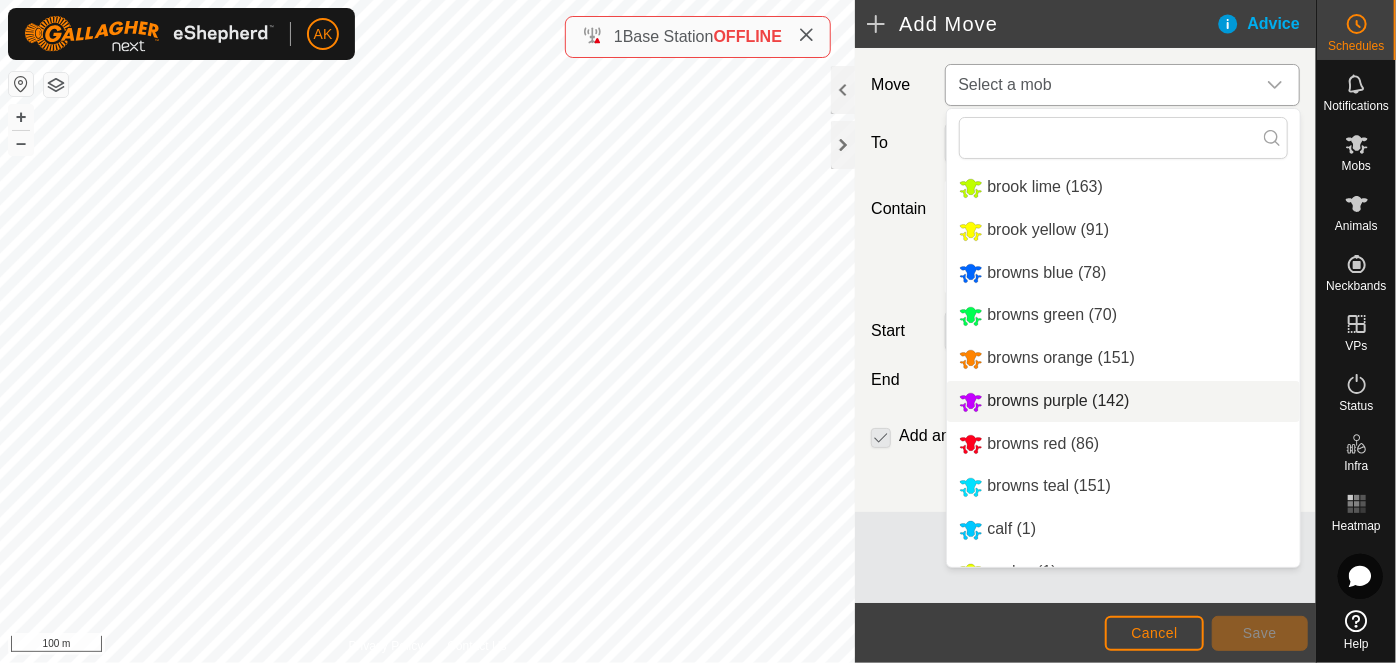 click on "browns purple (142)" at bounding box center (1058, 400) 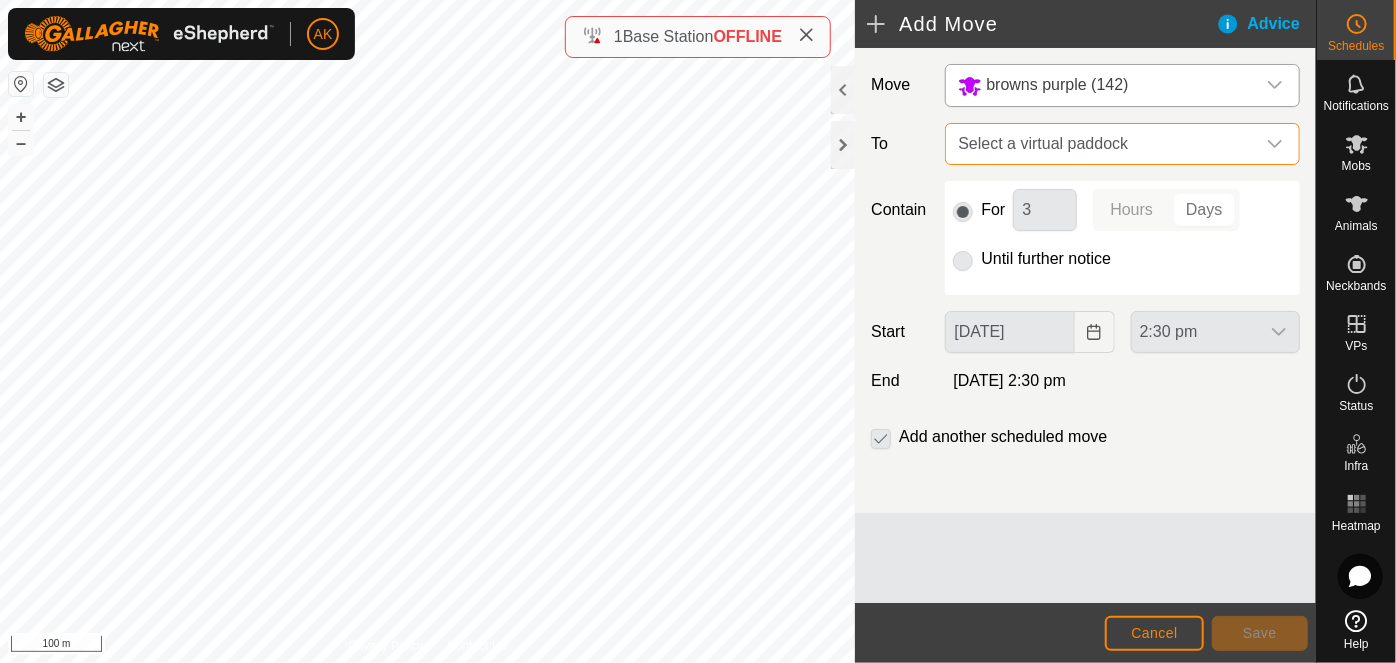 click on "Select a virtual paddock" at bounding box center (1102, 144) 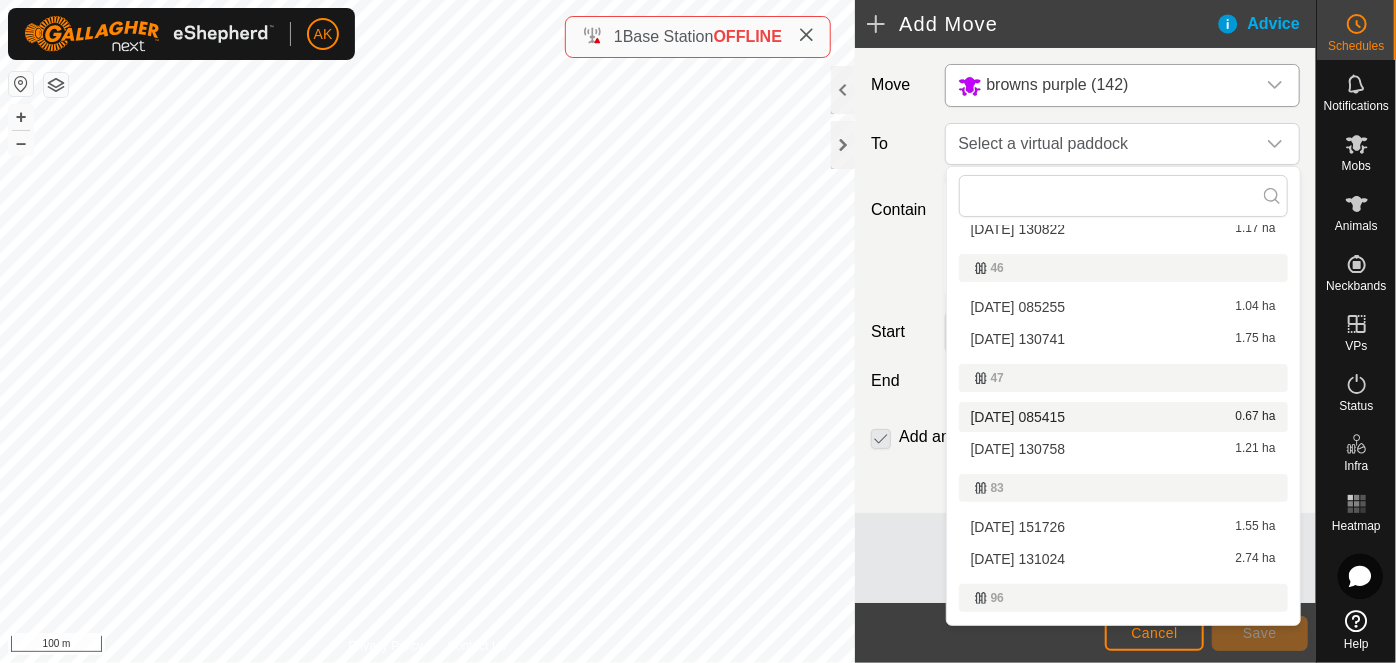 scroll, scrollTop: 0, scrollLeft: 0, axis: both 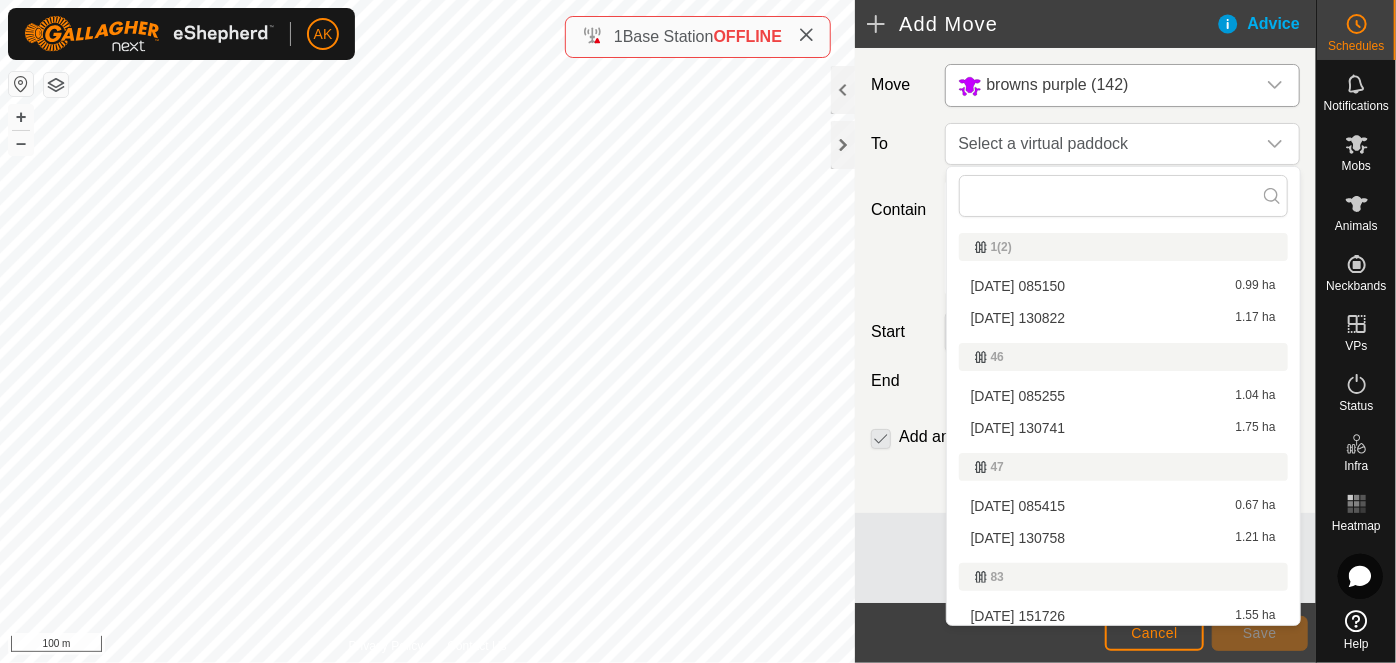 click on "[DATE] 130758  1.21 ha" at bounding box center [1123, 538] 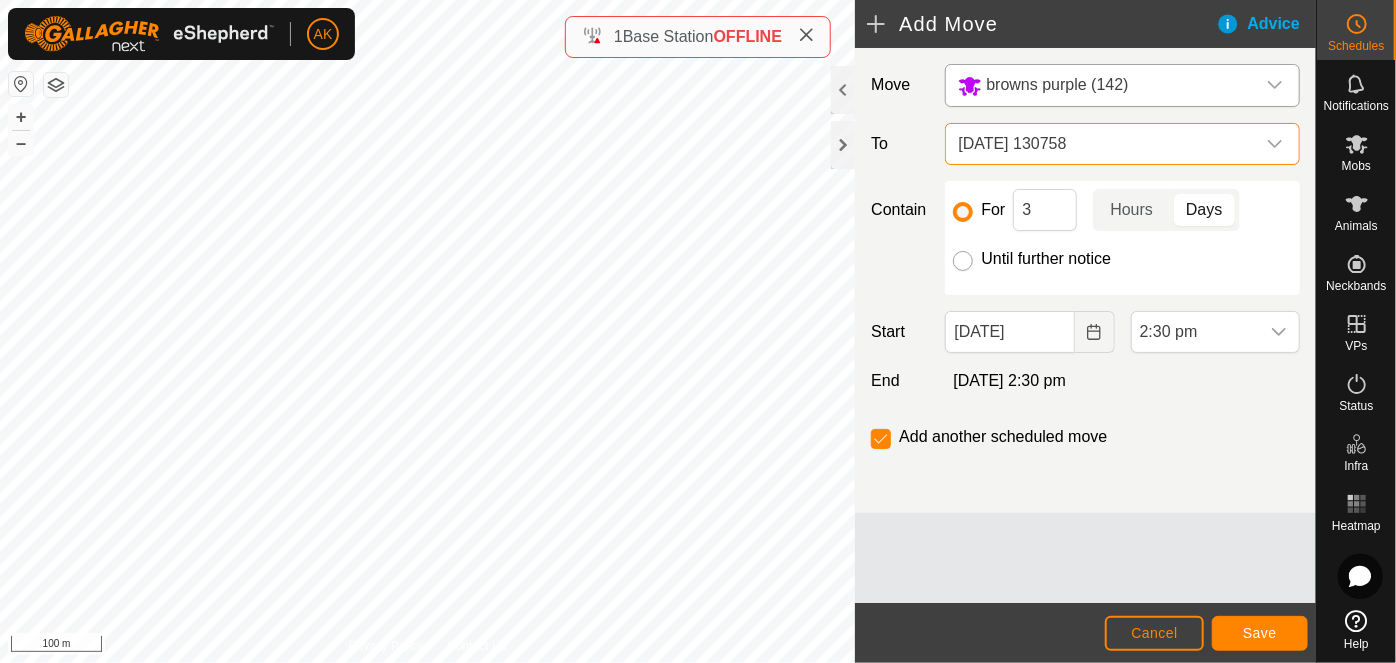 click on "Until further notice" at bounding box center (963, 261) 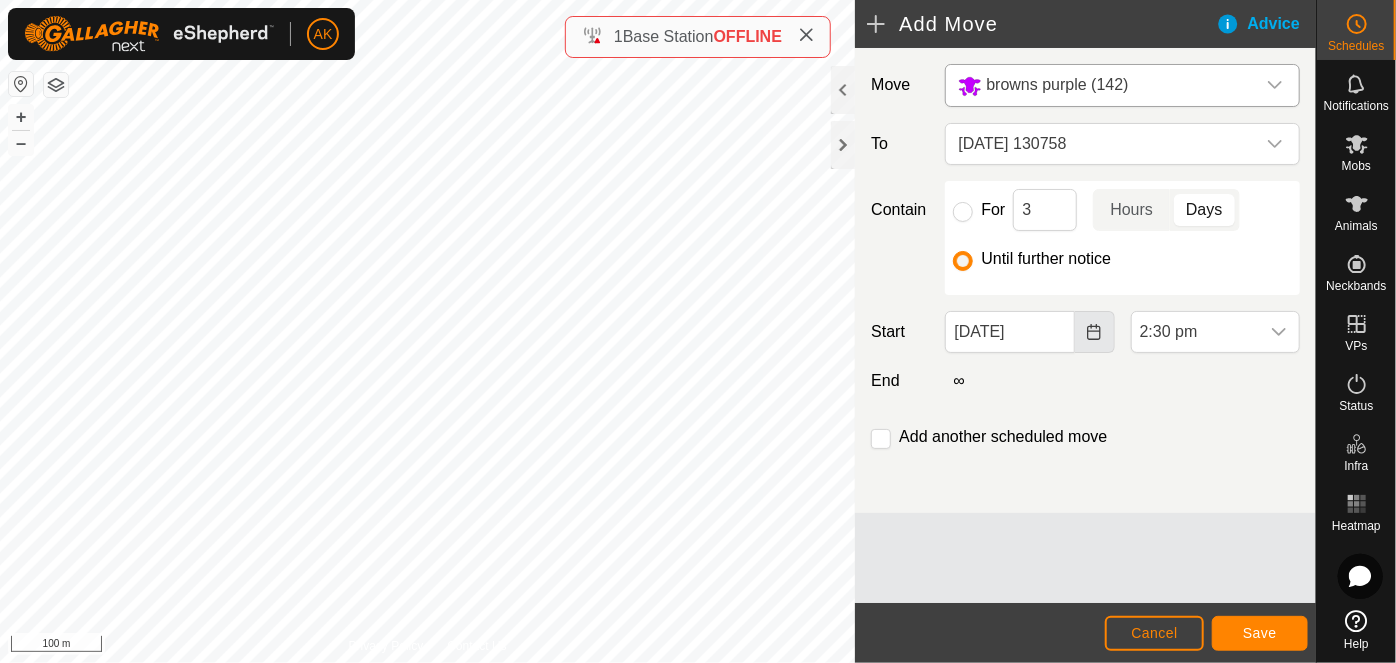click 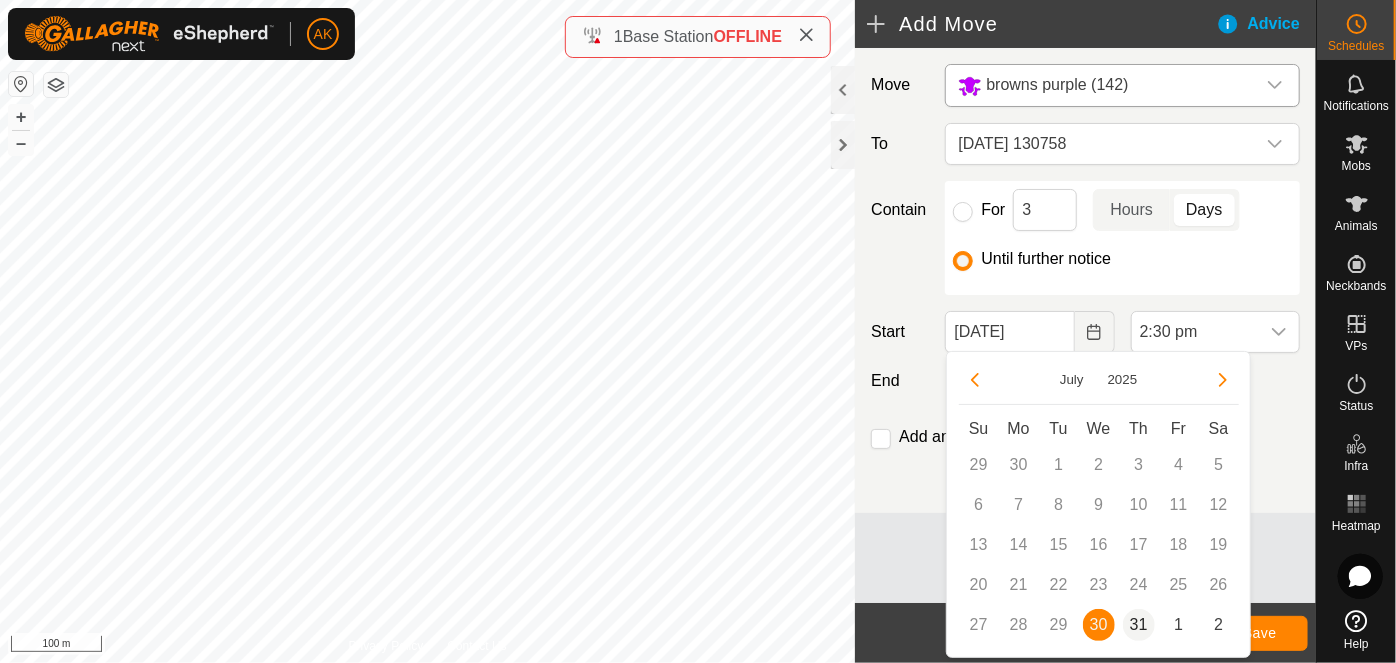 click on "31" at bounding box center (1139, 625) 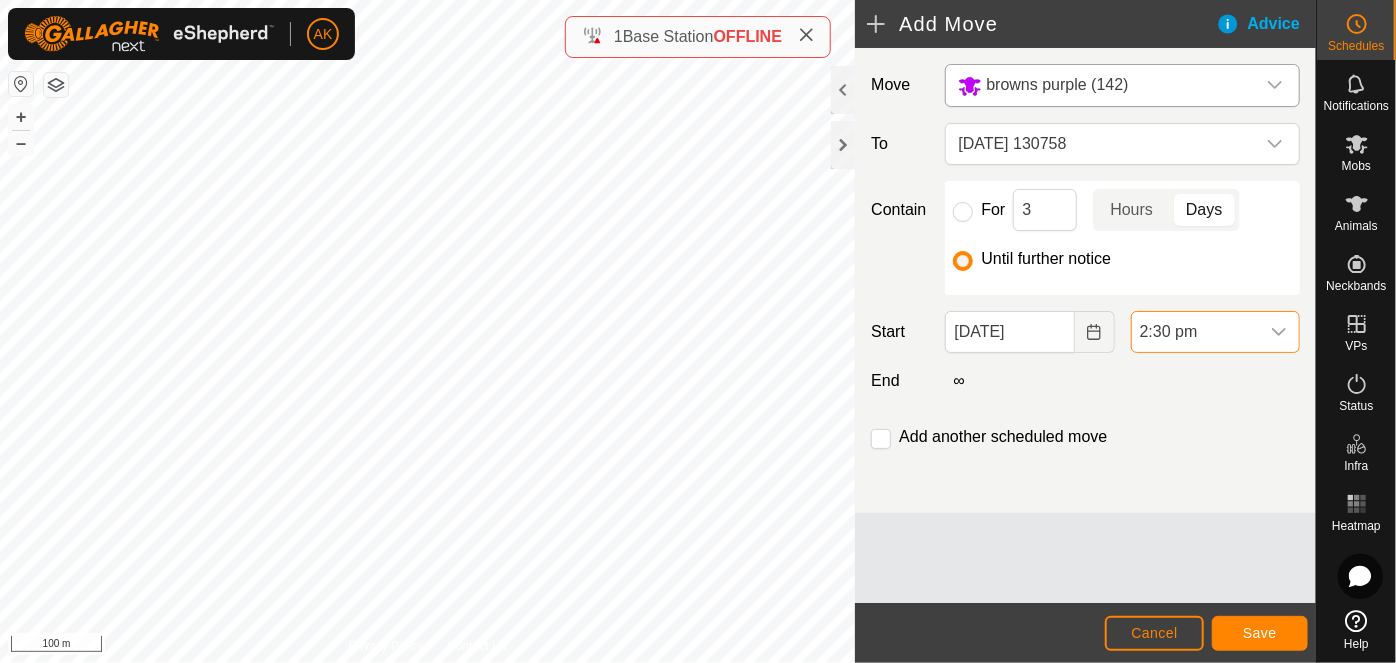 click on "2:30 pm" at bounding box center (1195, 332) 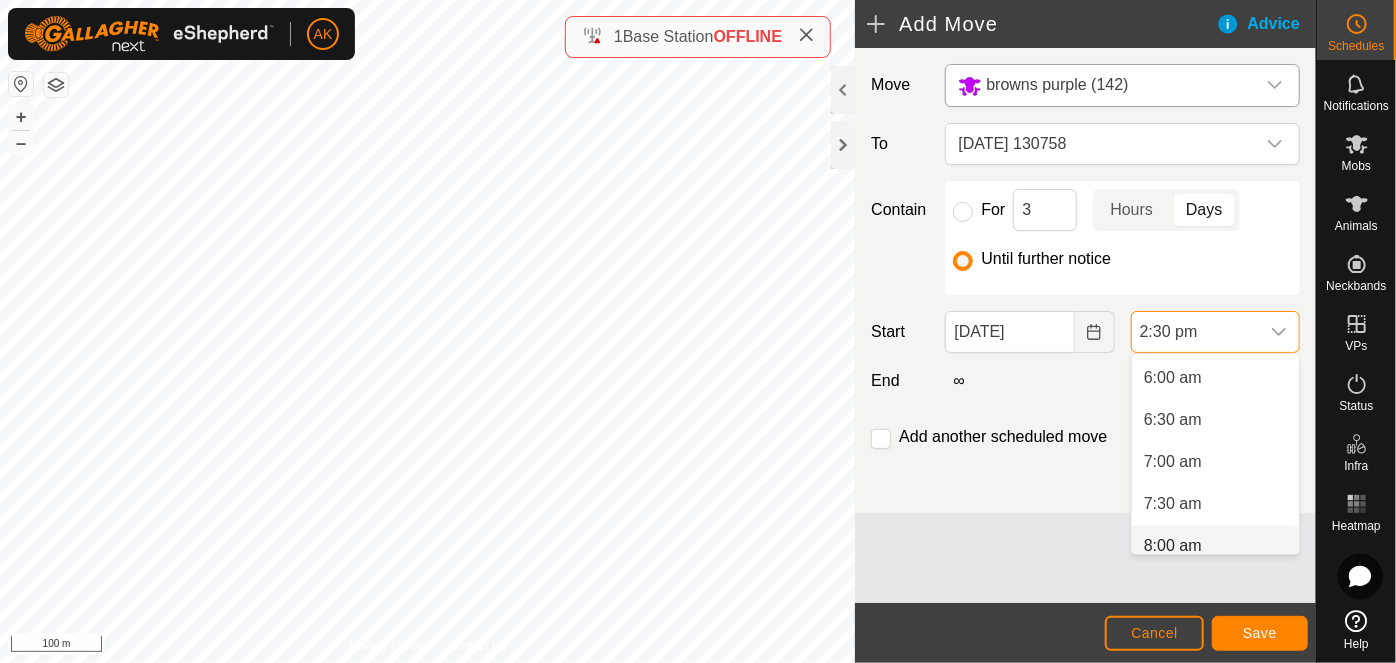 scroll, scrollTop: 413, scrollLeft: 0, axis: vertical 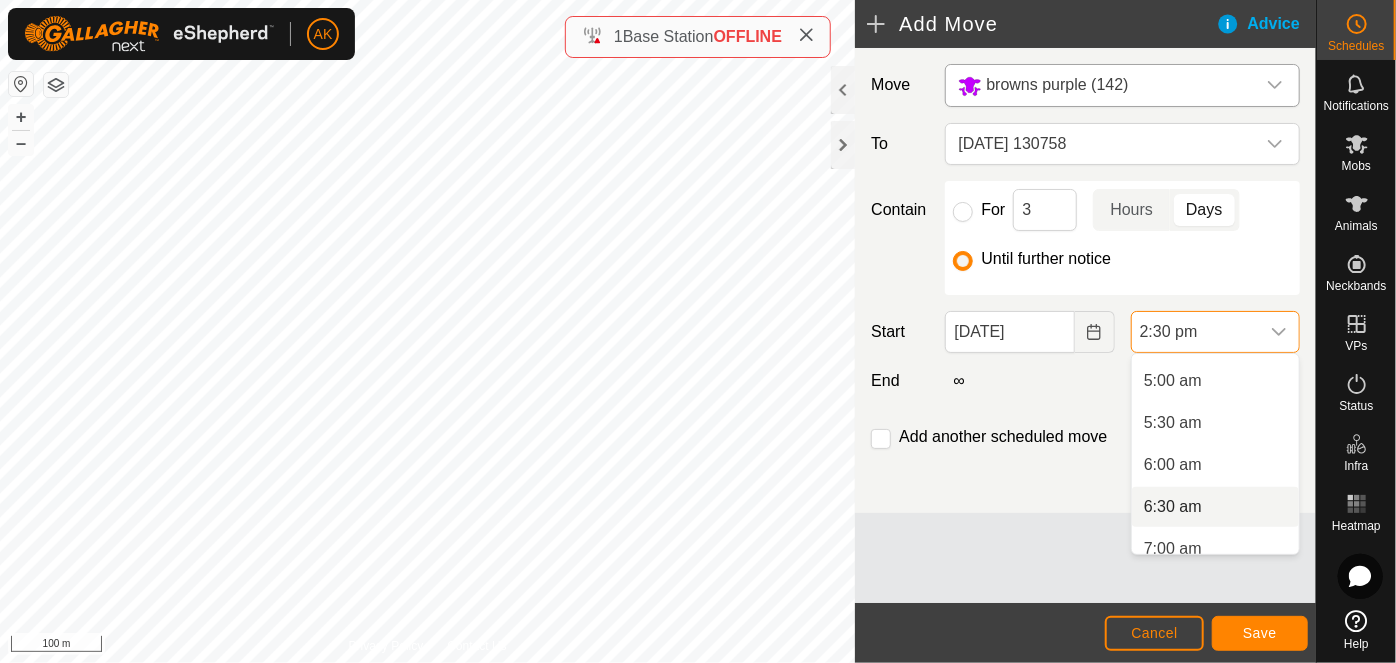 click on "6:30 am" at bounding box center [1215, 507] 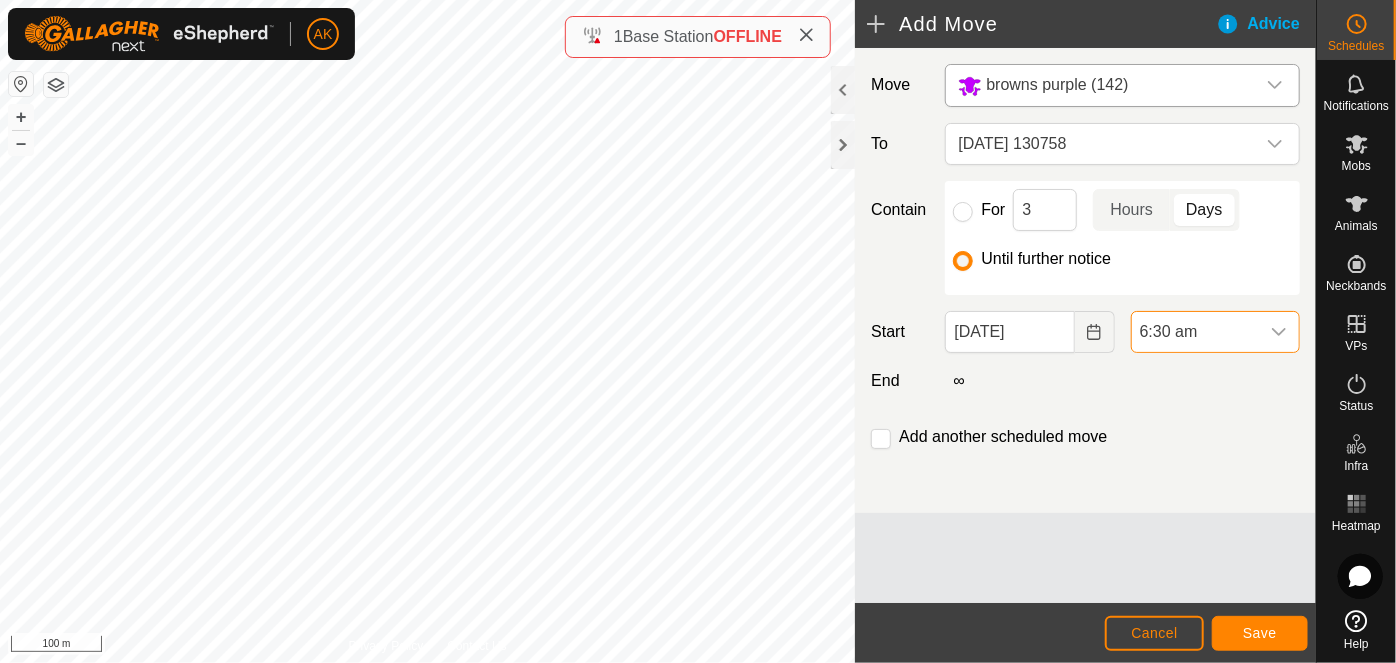scroll, scrollTop: 1058, scrollLeft: 0, axis: vertical 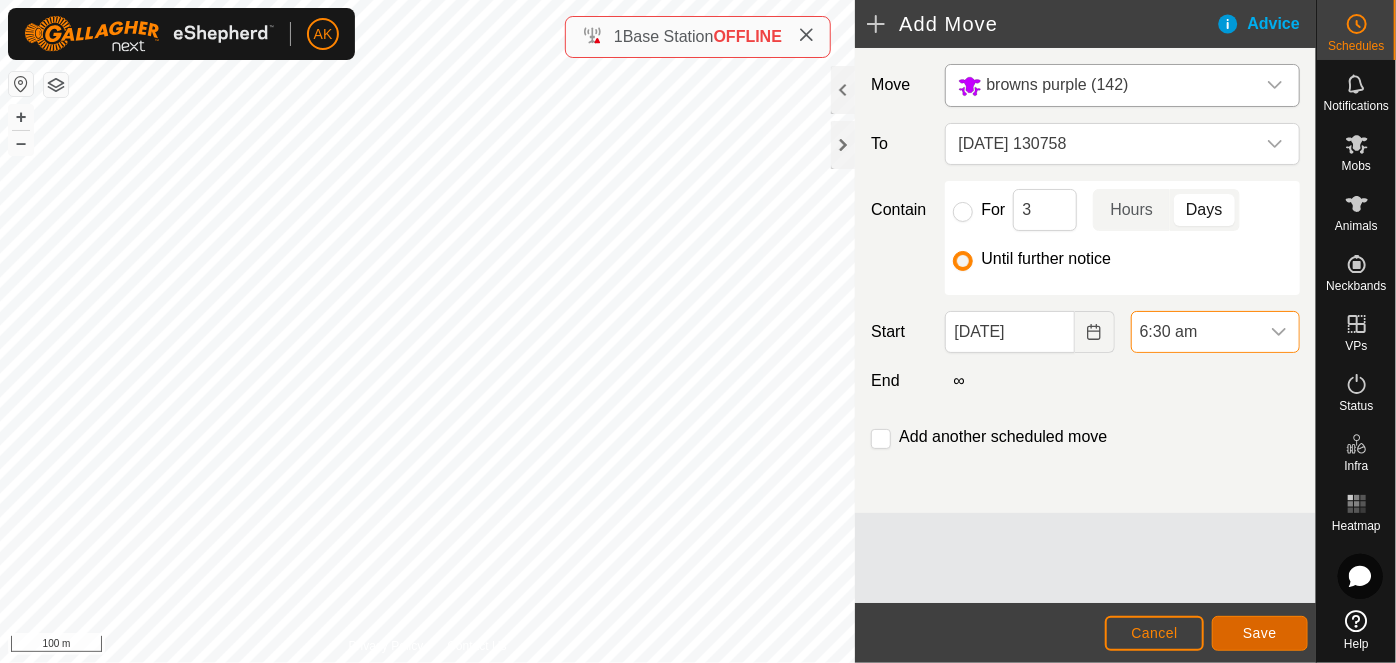 click on "Save" 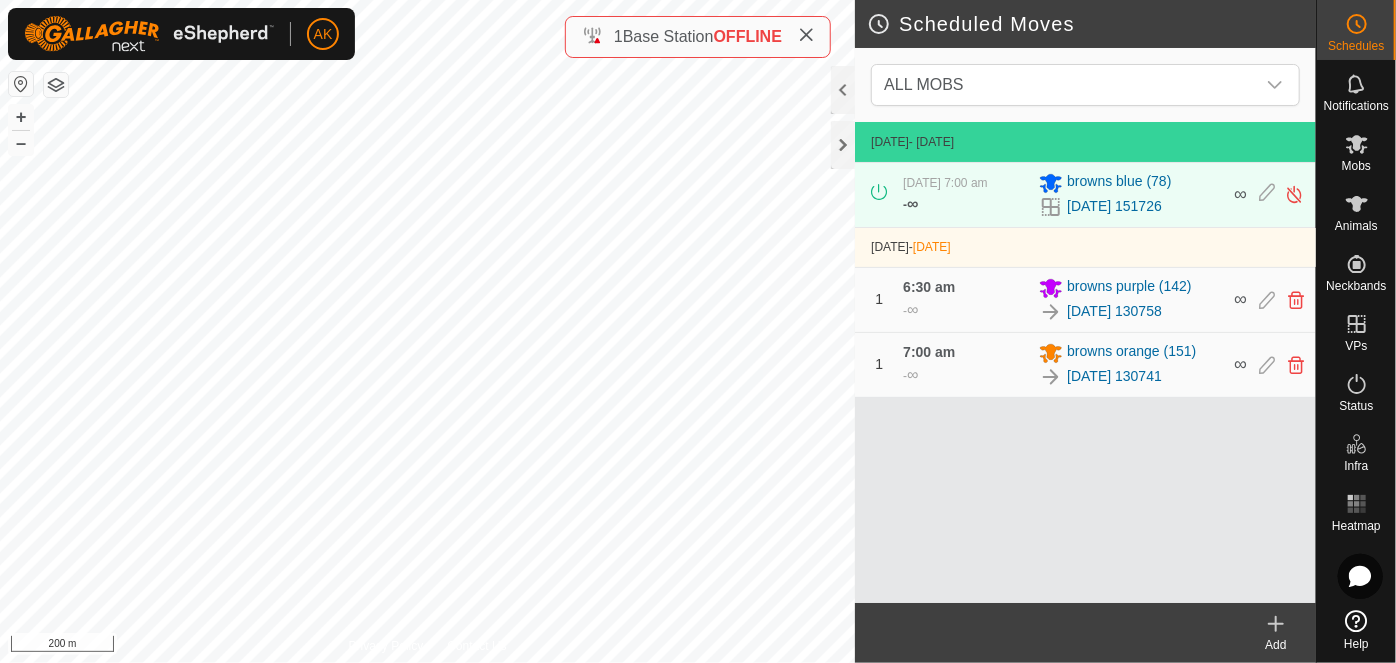 click 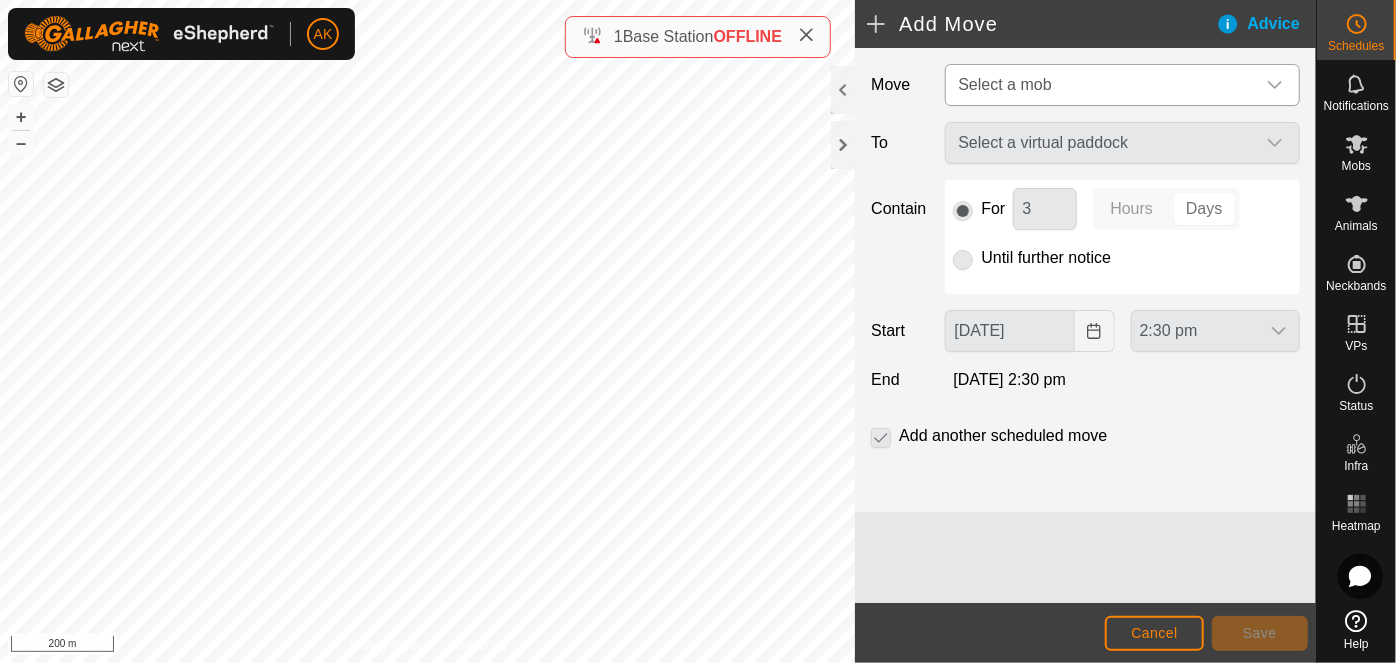 click on "Select a mob" at bounding box center [1102, 85] 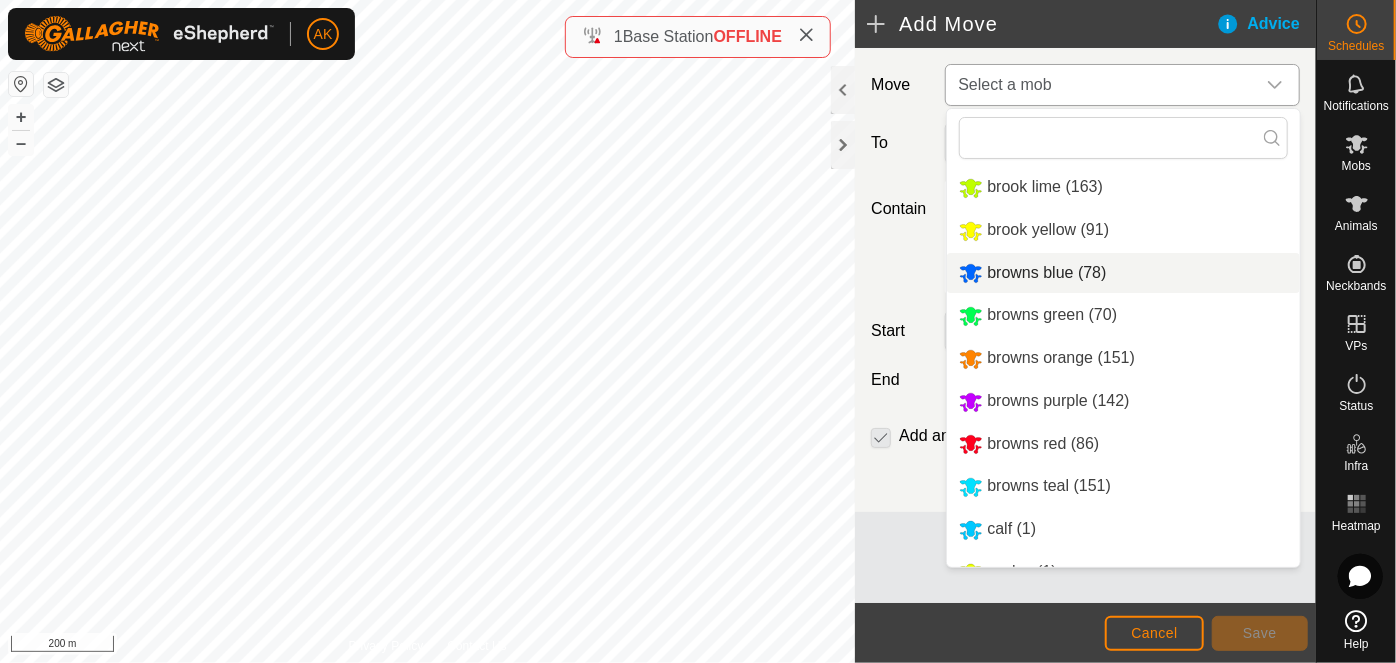 click on "browns blue (78)" at bounding box center (1123, 273) 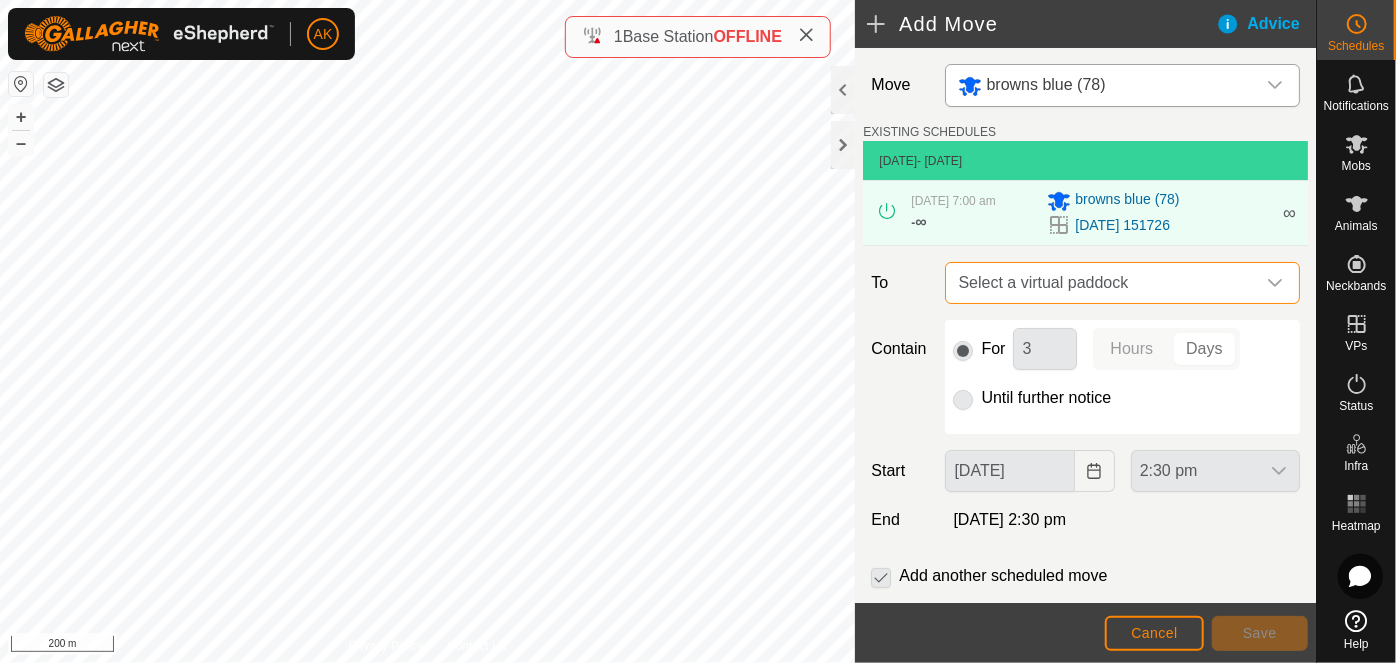 click on "Select a virtual paddock" at bounding box center [1102, 283] 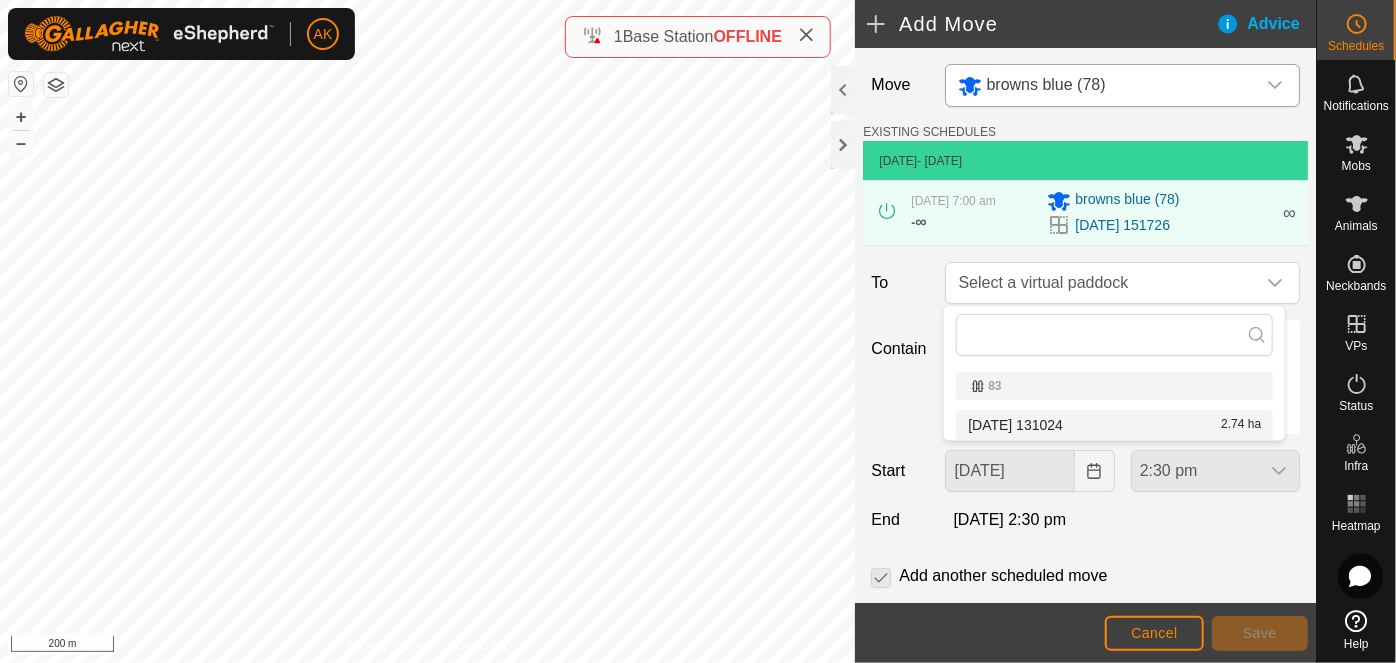 click on "[DATE] 131024  2.74 ha" at bounding box center (1114, 425) 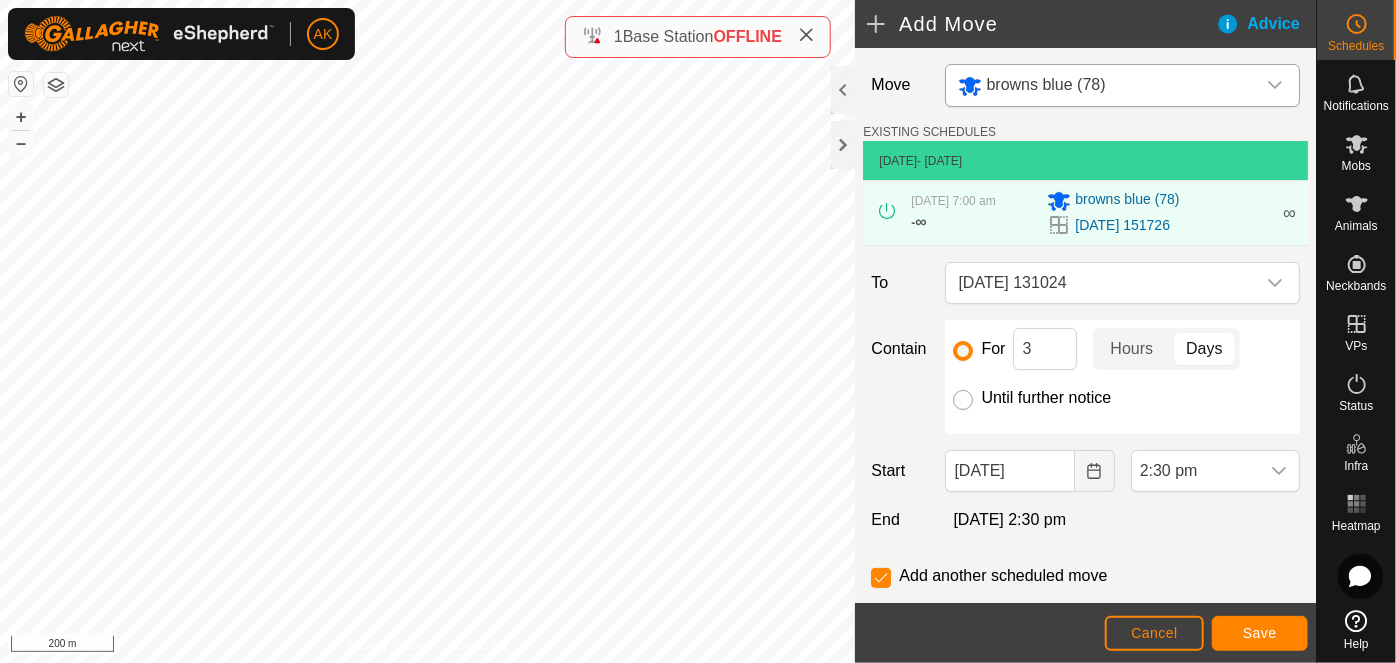 click on "Until further notice" at bounding box center (963, 400) 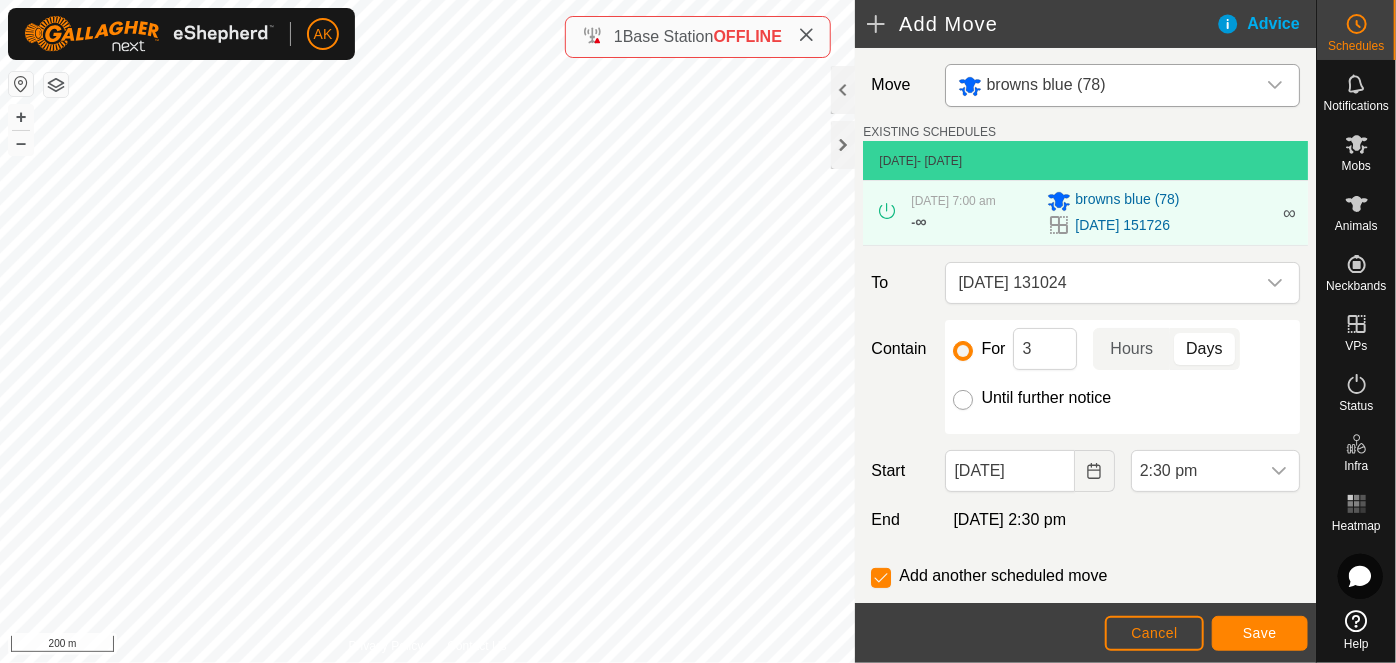 radio on "true" 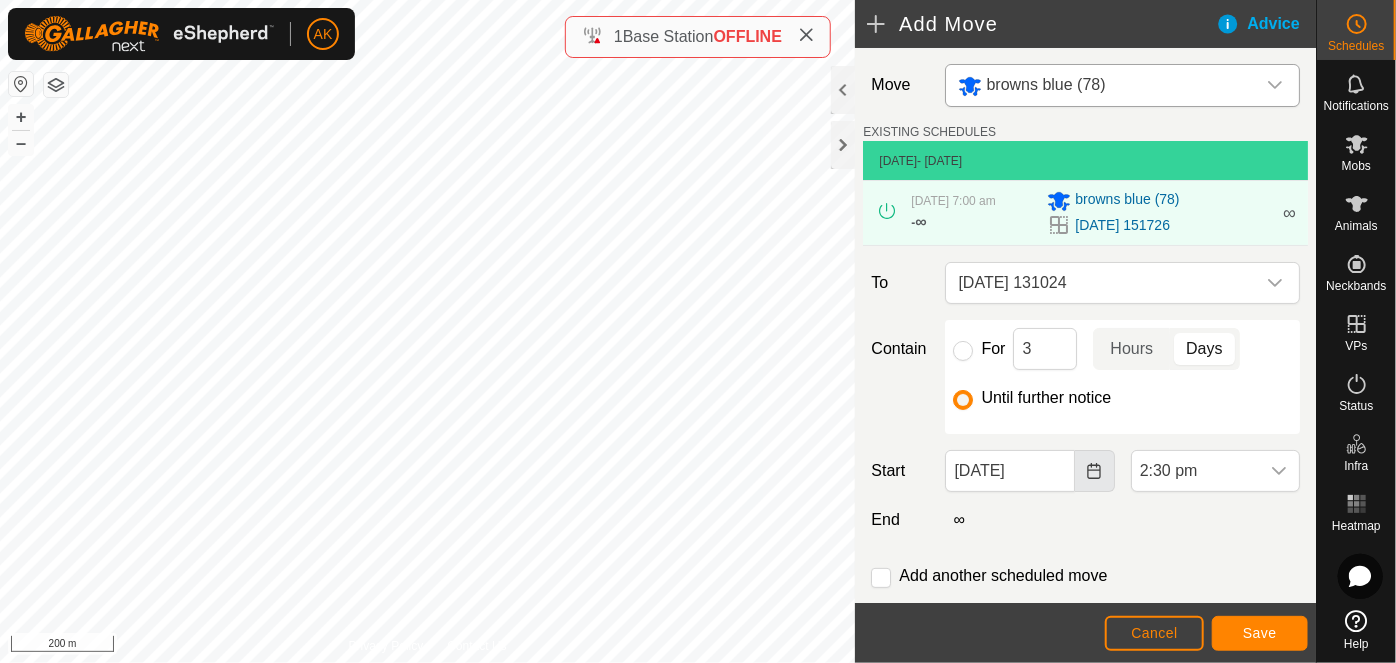 click 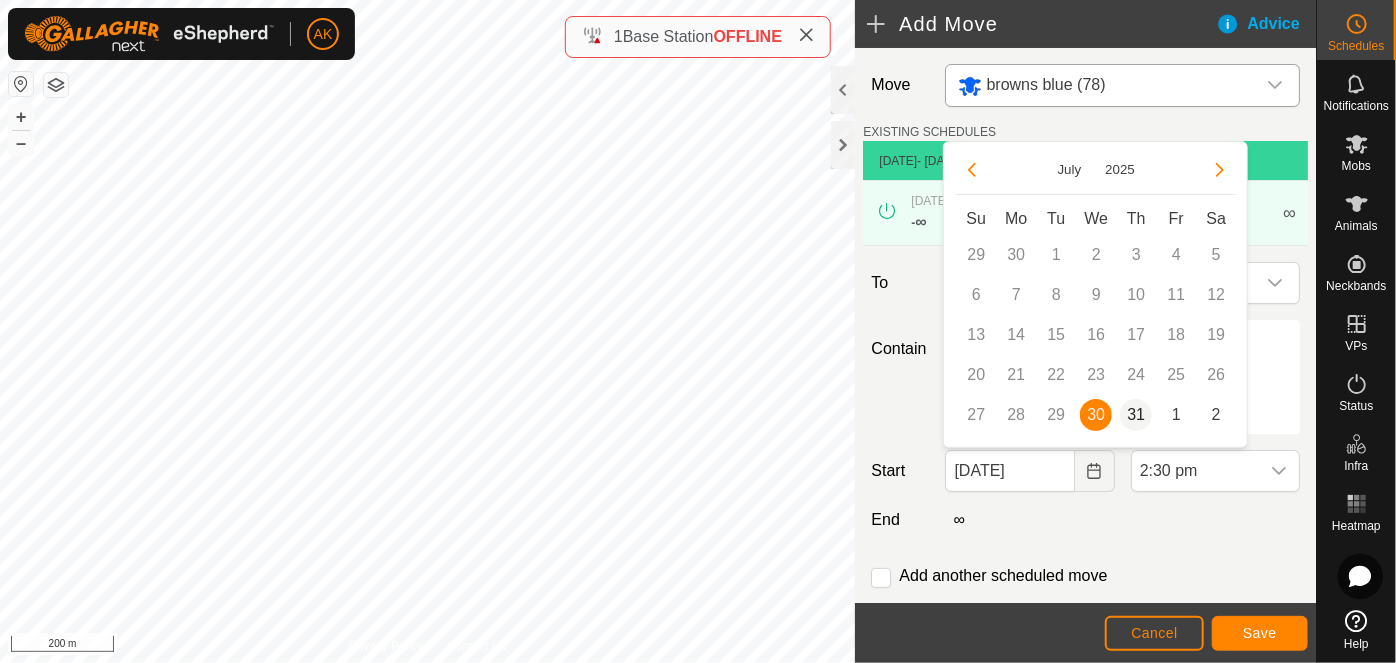 click on "31" at bounding box center (1136, 415) 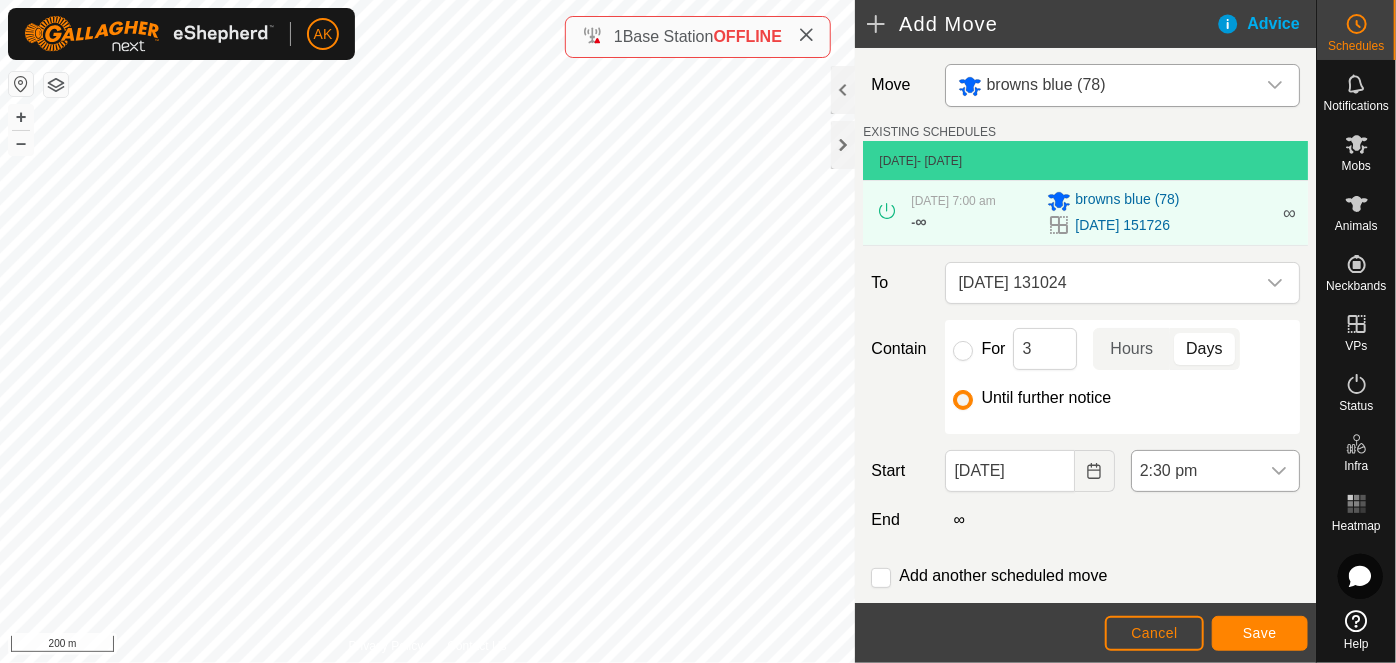 click on "2:30 pm" at bounding box center [1195, 471] 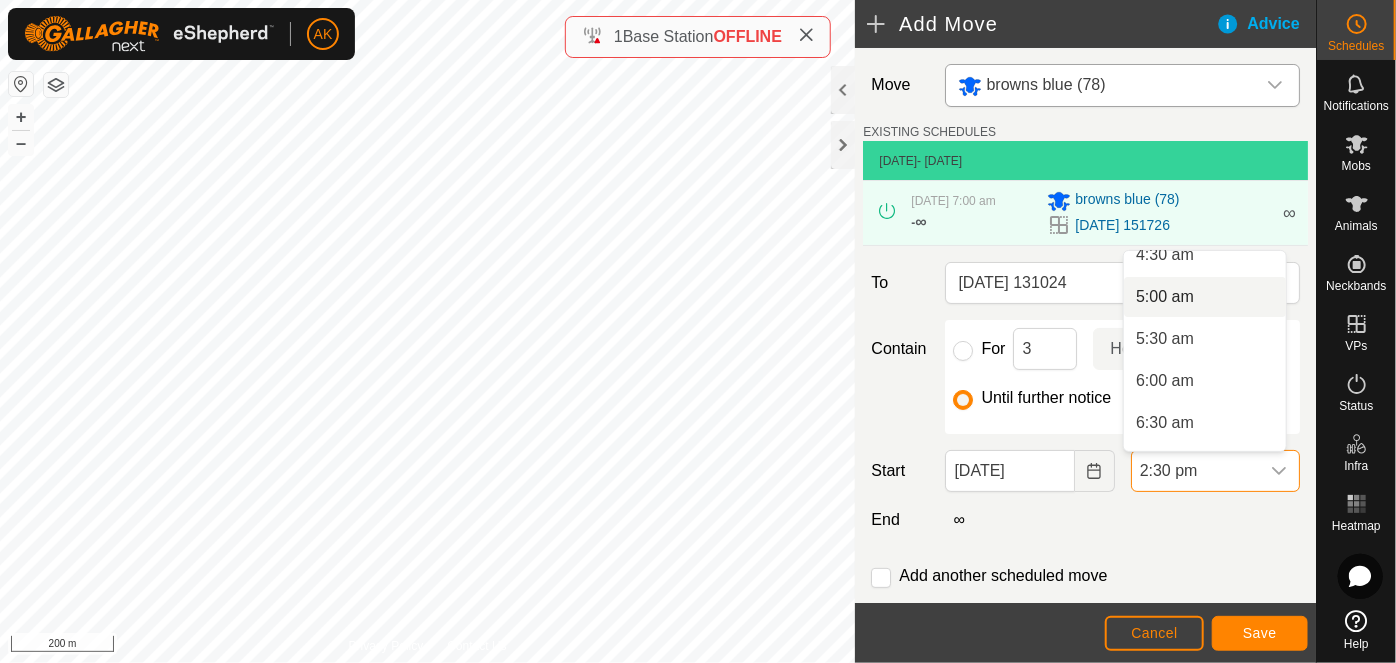 scroll, scrollTop: 421, scrollLeft: 0, axis: vertical 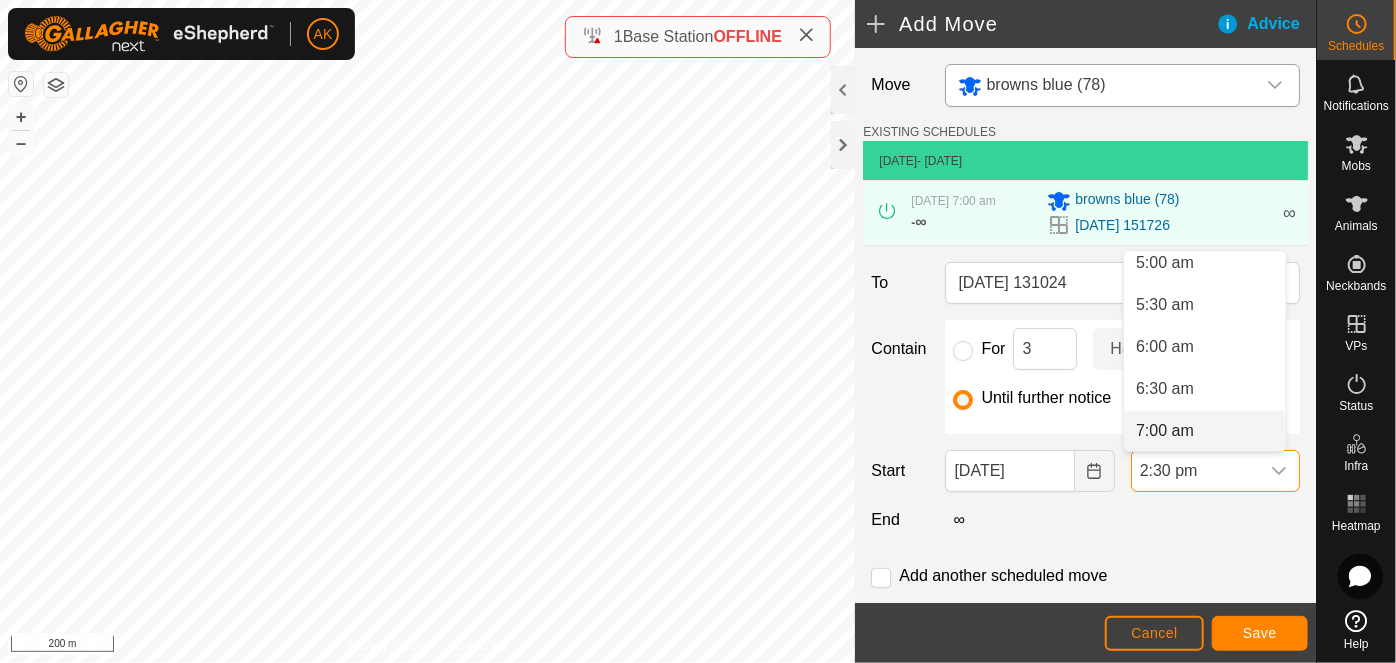 click on "7:00 am" at bounding box center (1205, 431) 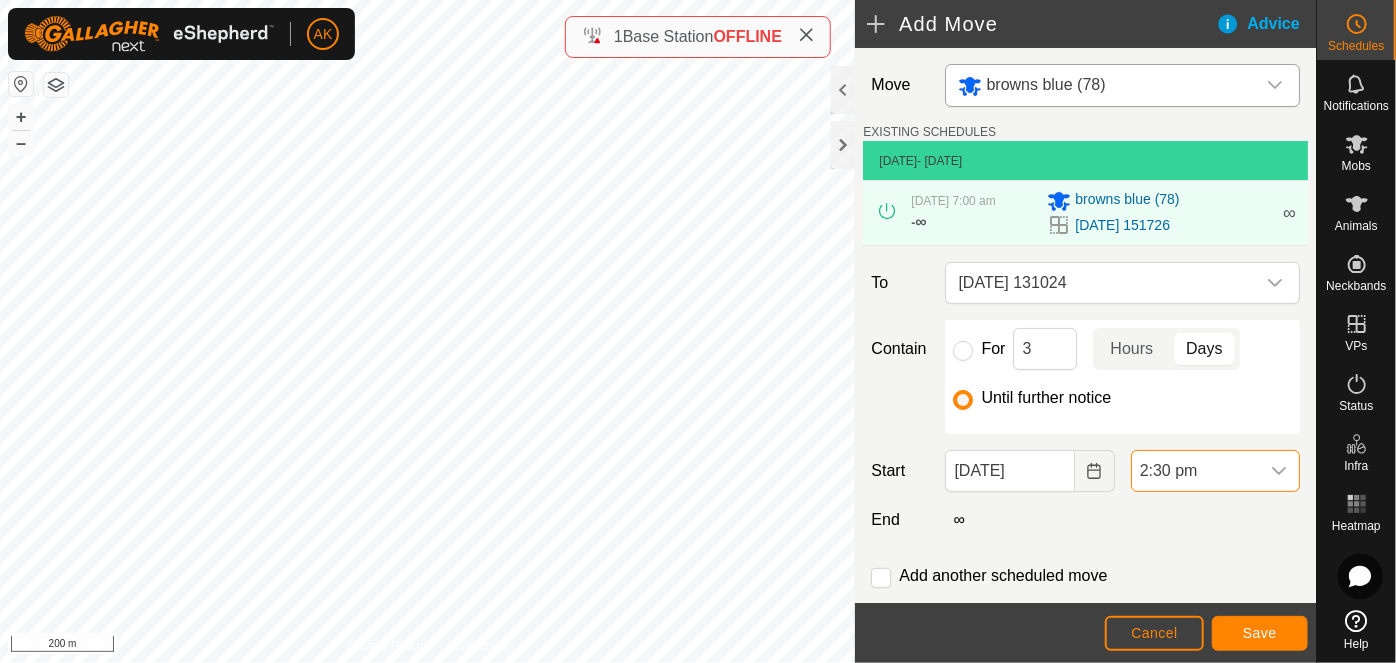 scroll, scrollTop: 1058, scrollLeft: 0, axis: vertical 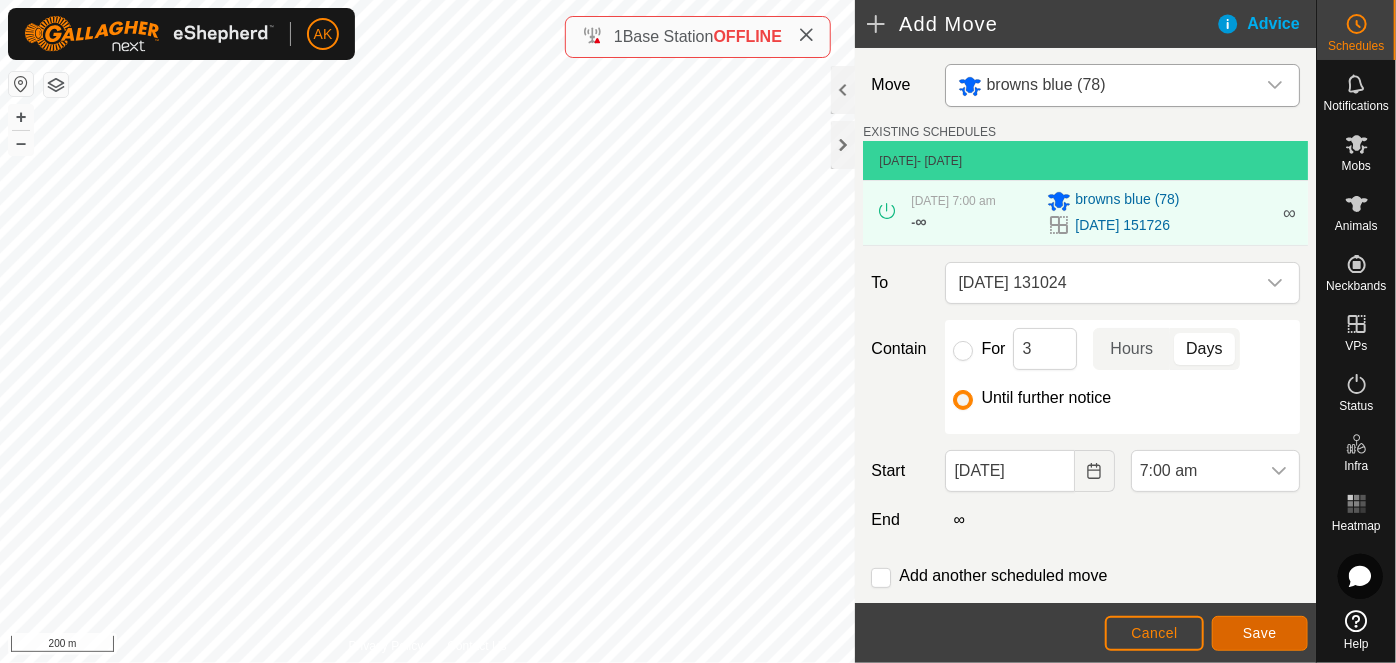 click on "Save" 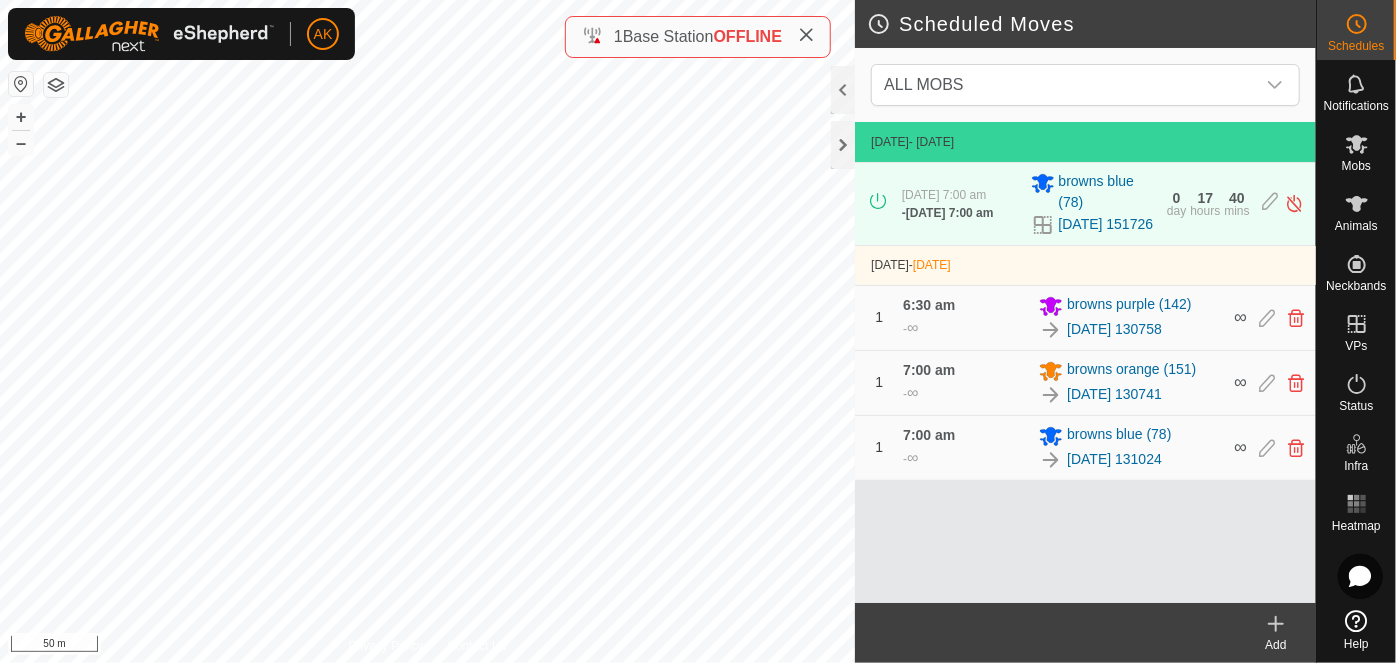 click 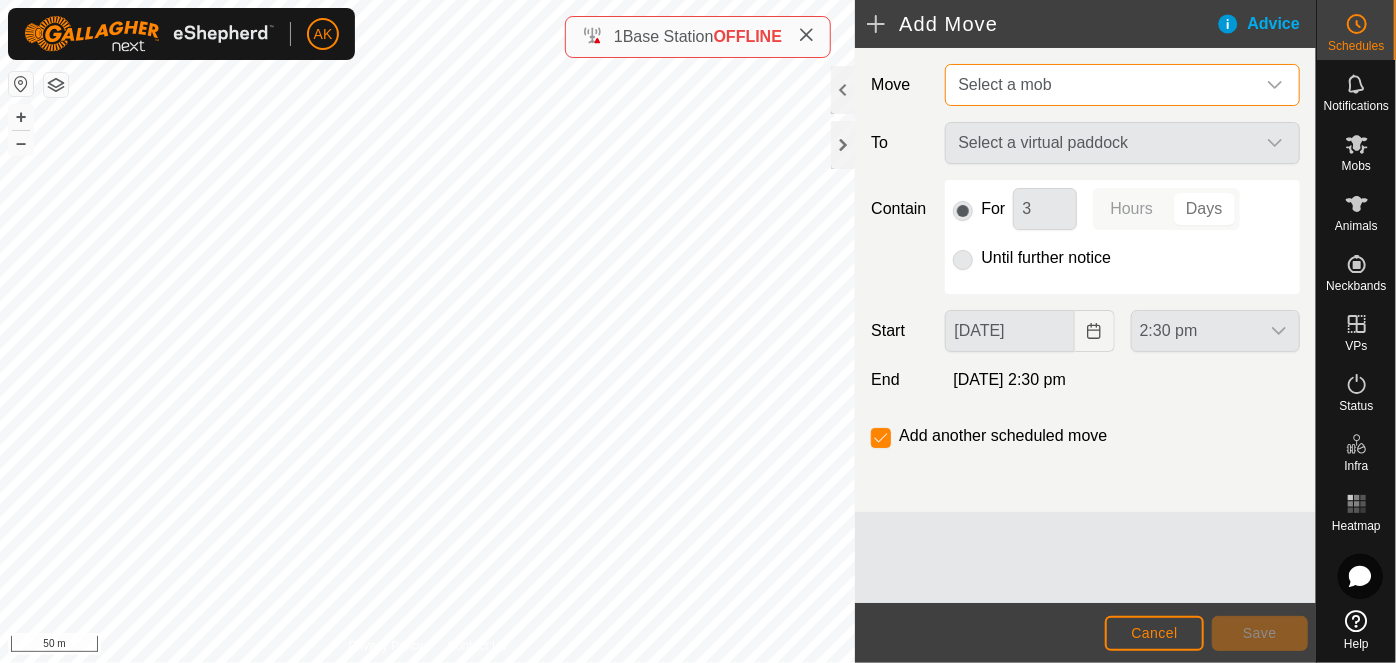 click on "Select a mob" at bounding box center (1004, 84) 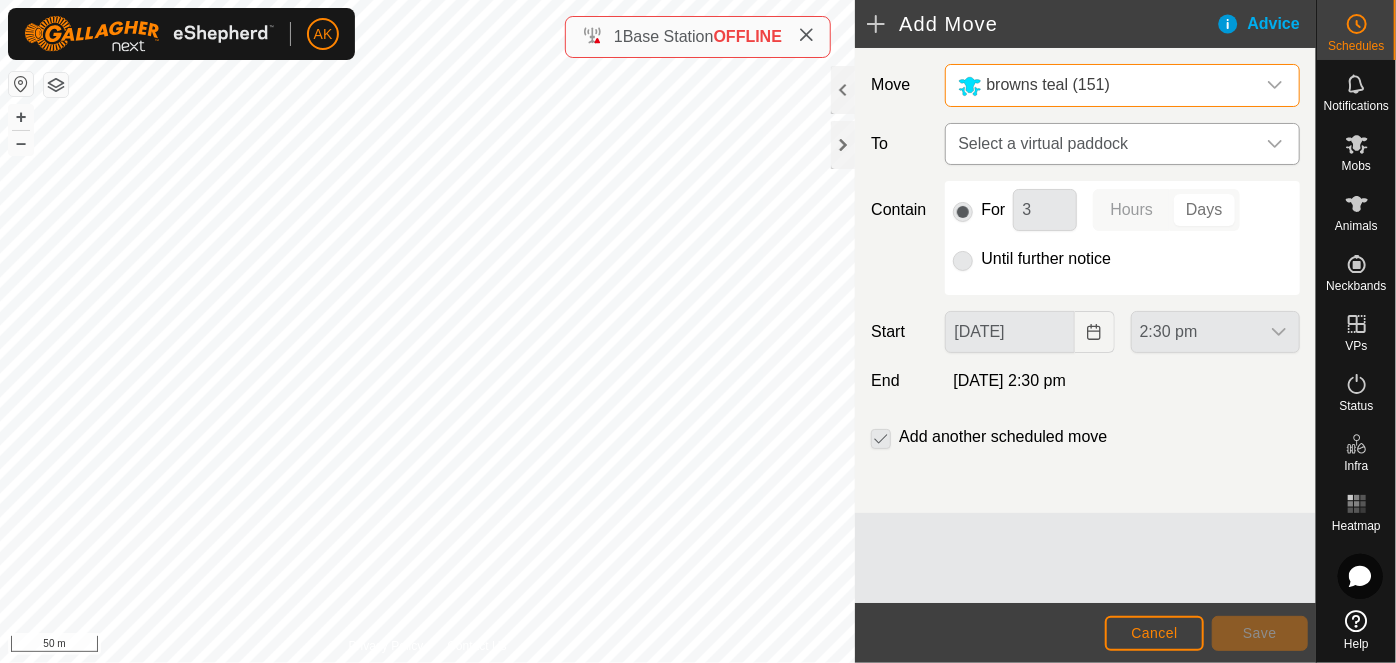 click on "Select a virtual paddock" at bounding box center [1102, 144] 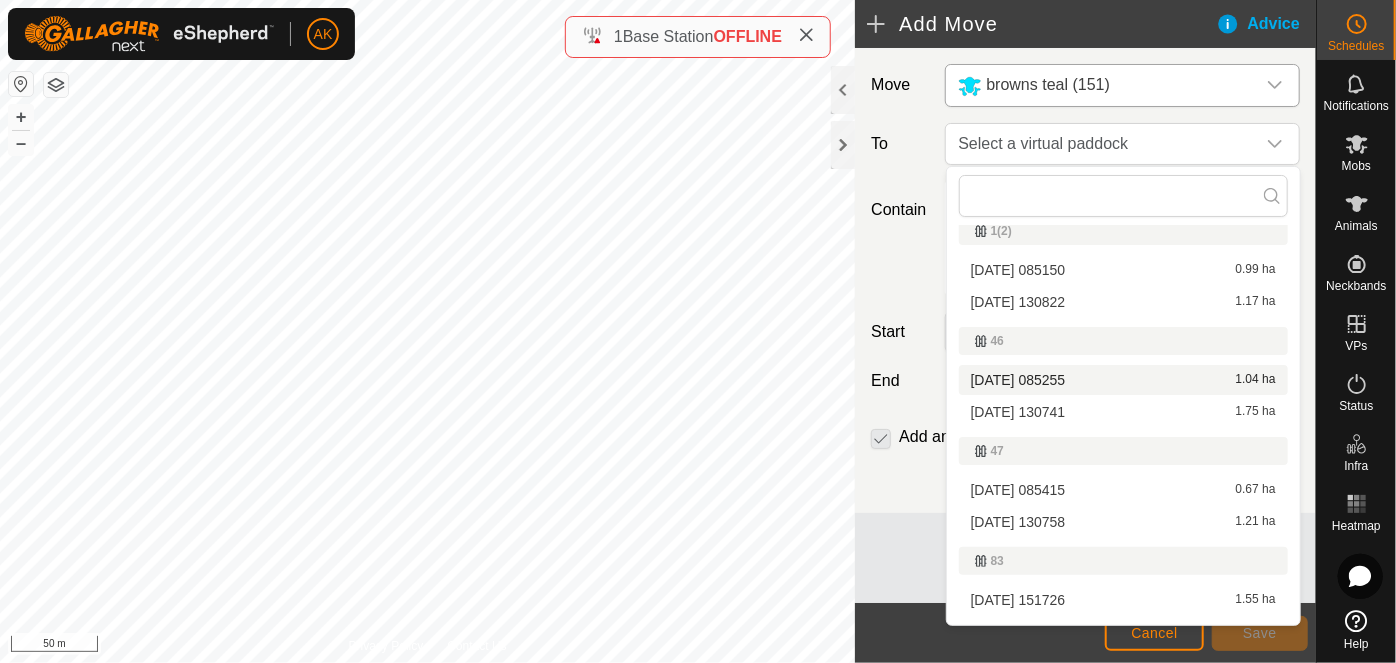 scroll, scrollTop: 0, scrollLeft: 0, axis: both 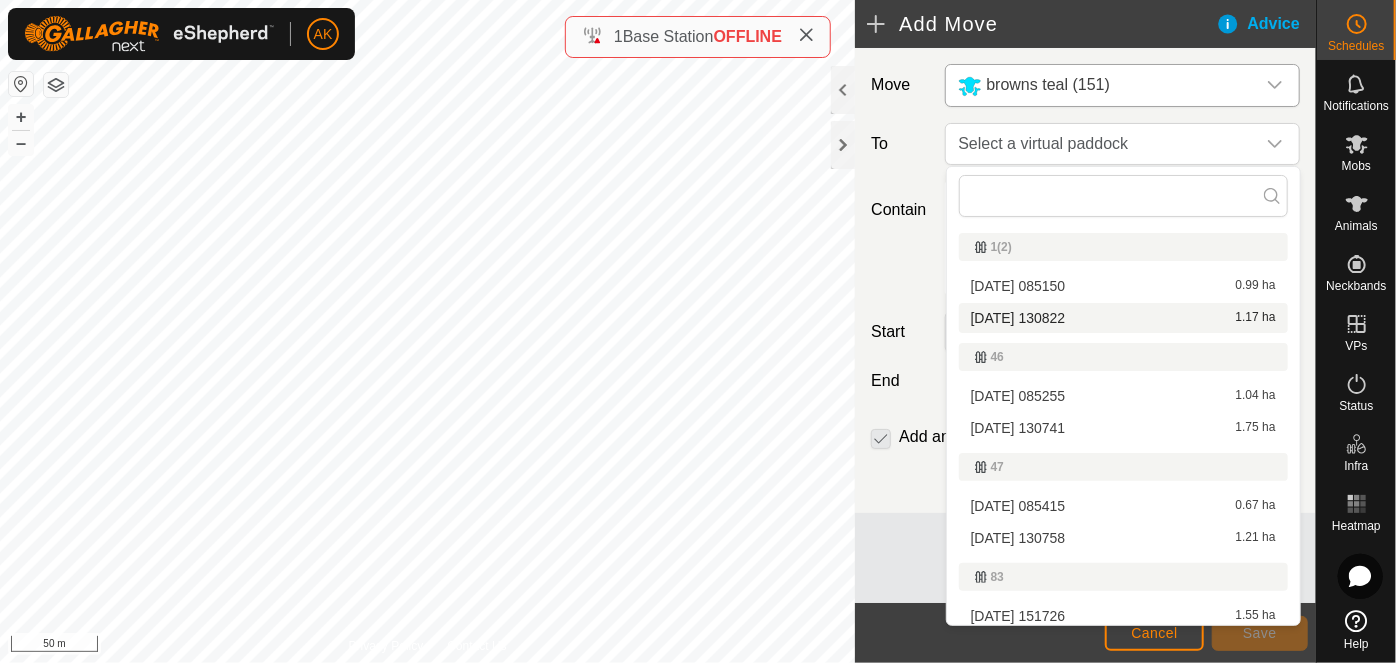 click on "[DATE] [DATE]  1.17 ha" at bounding box center [1123, 318] 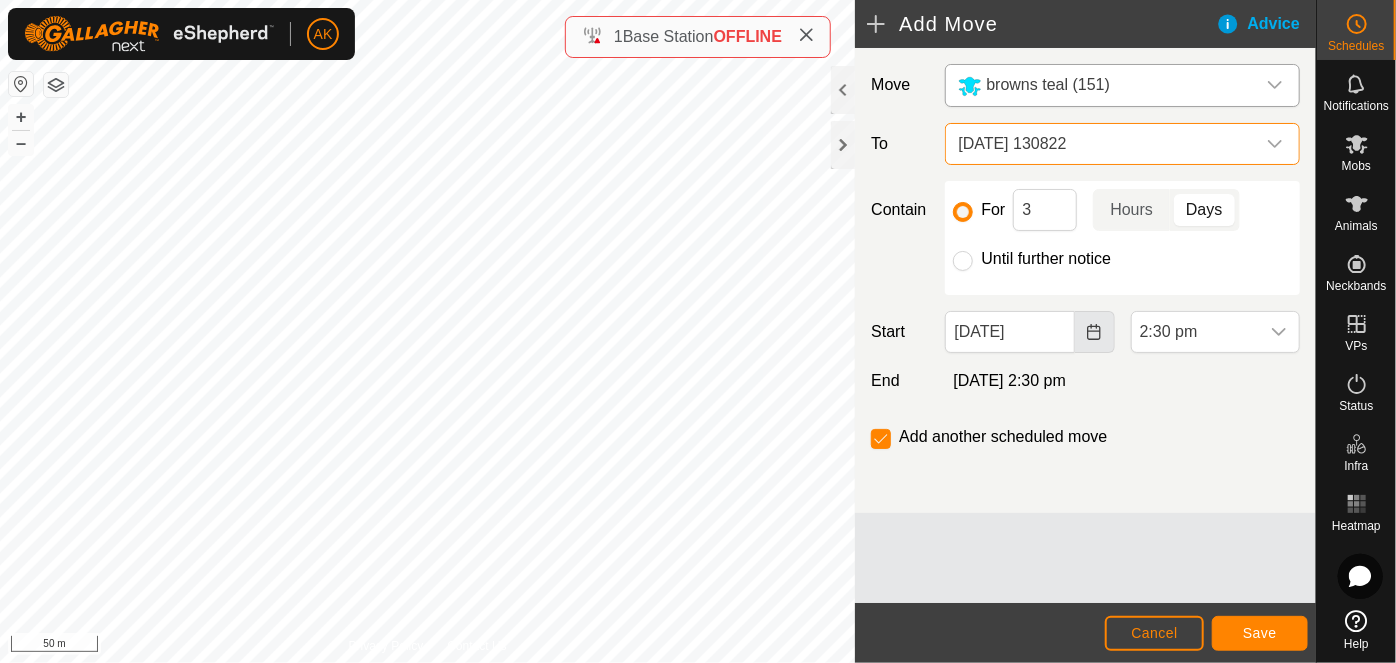drag, startPoint x: 963, startPoint y: 264, endPoint x: 1089, endPoint y: 336, distance: 145.12064 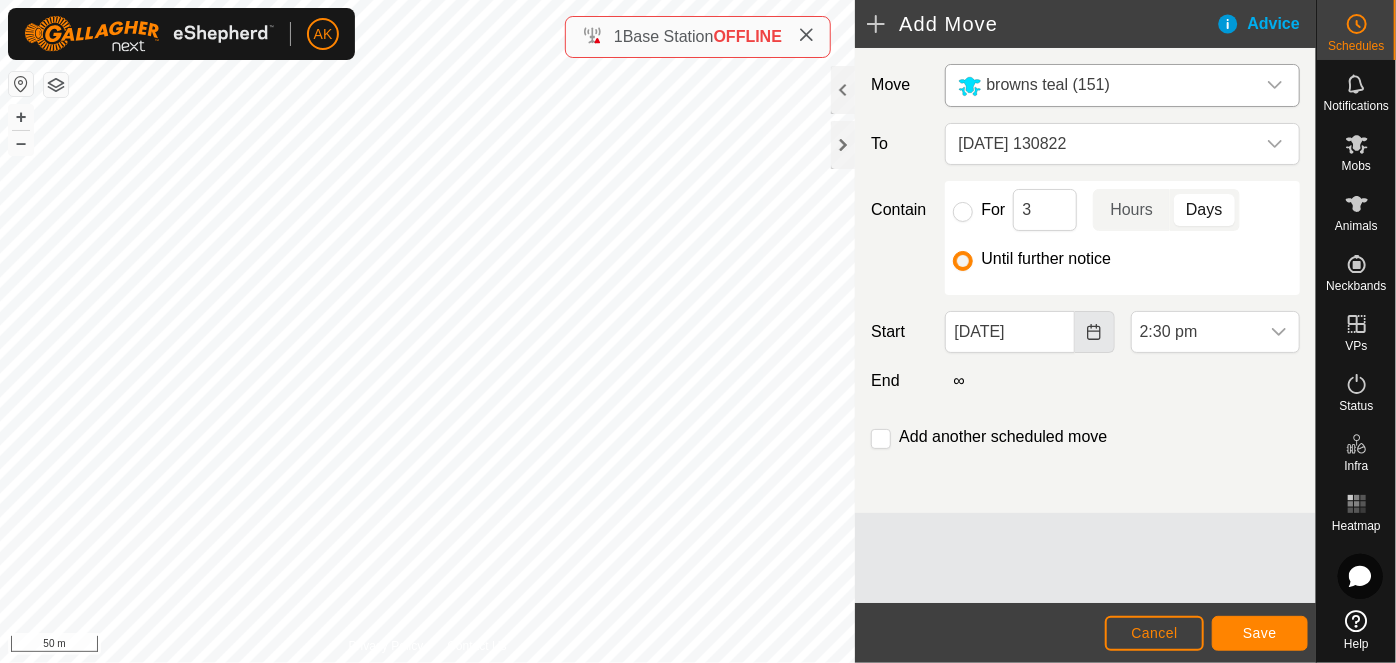 click 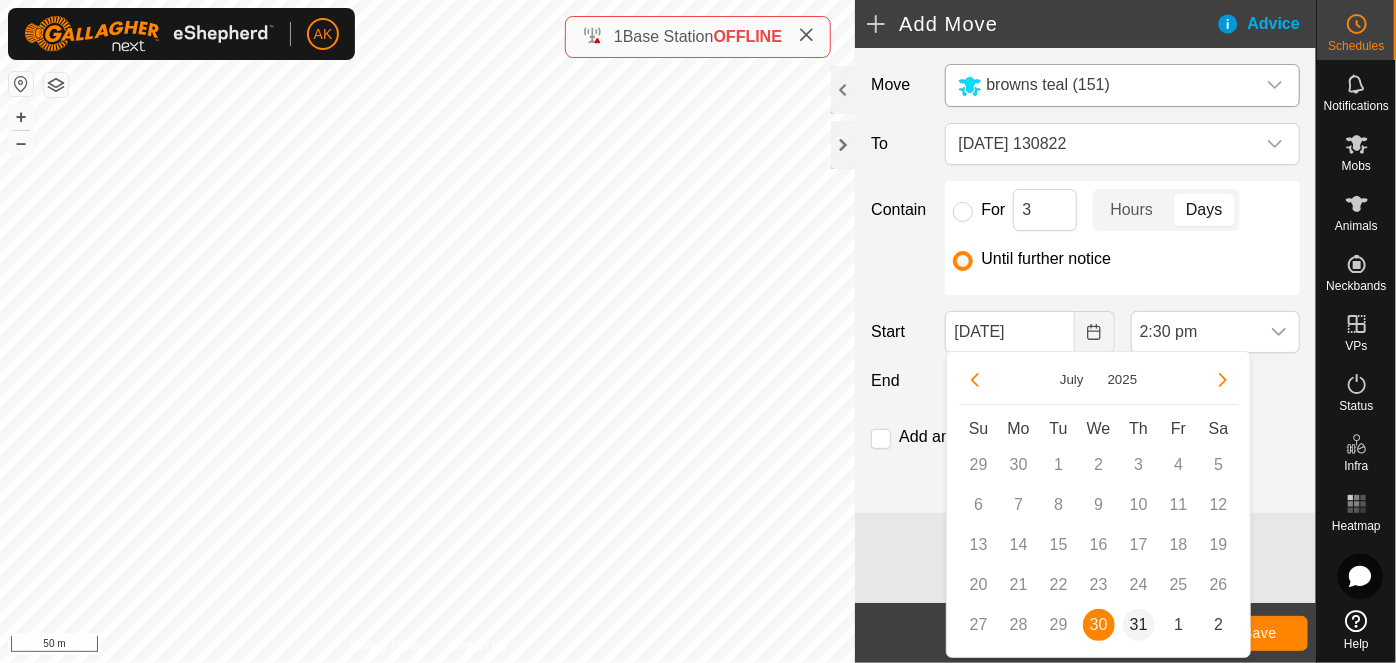 click on "31" at bounding box center [1139, 625] 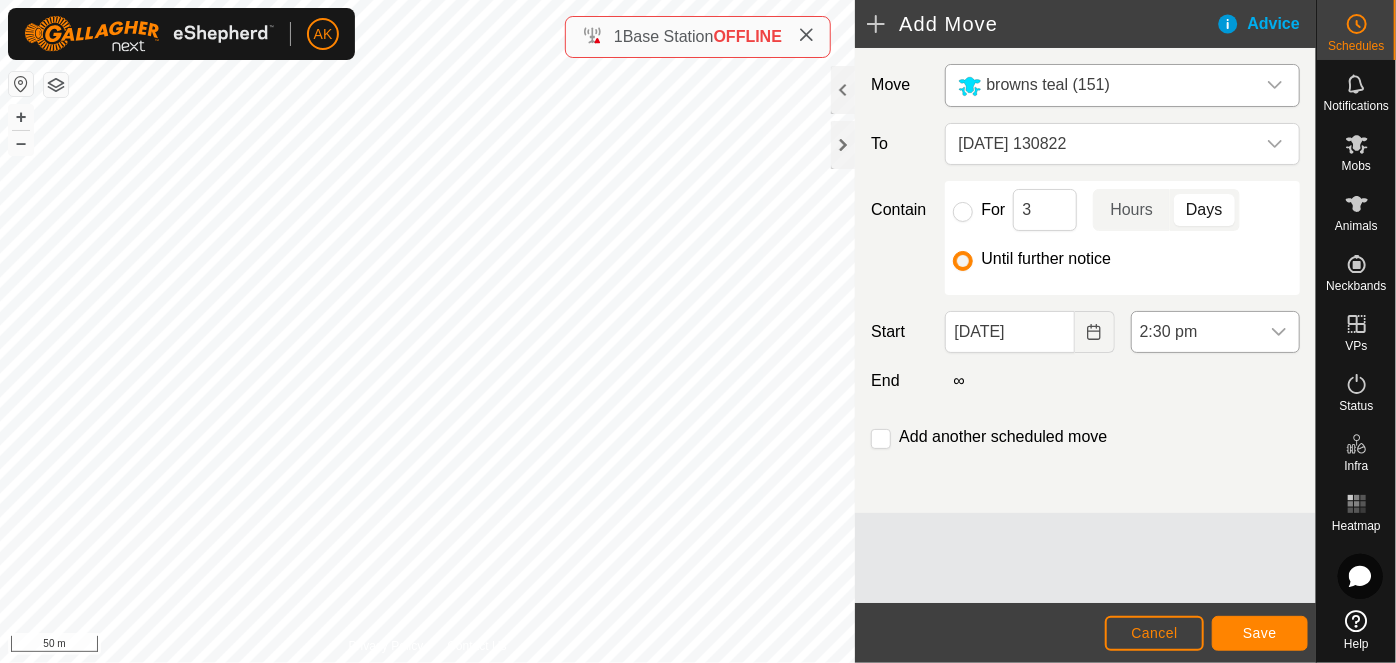 click 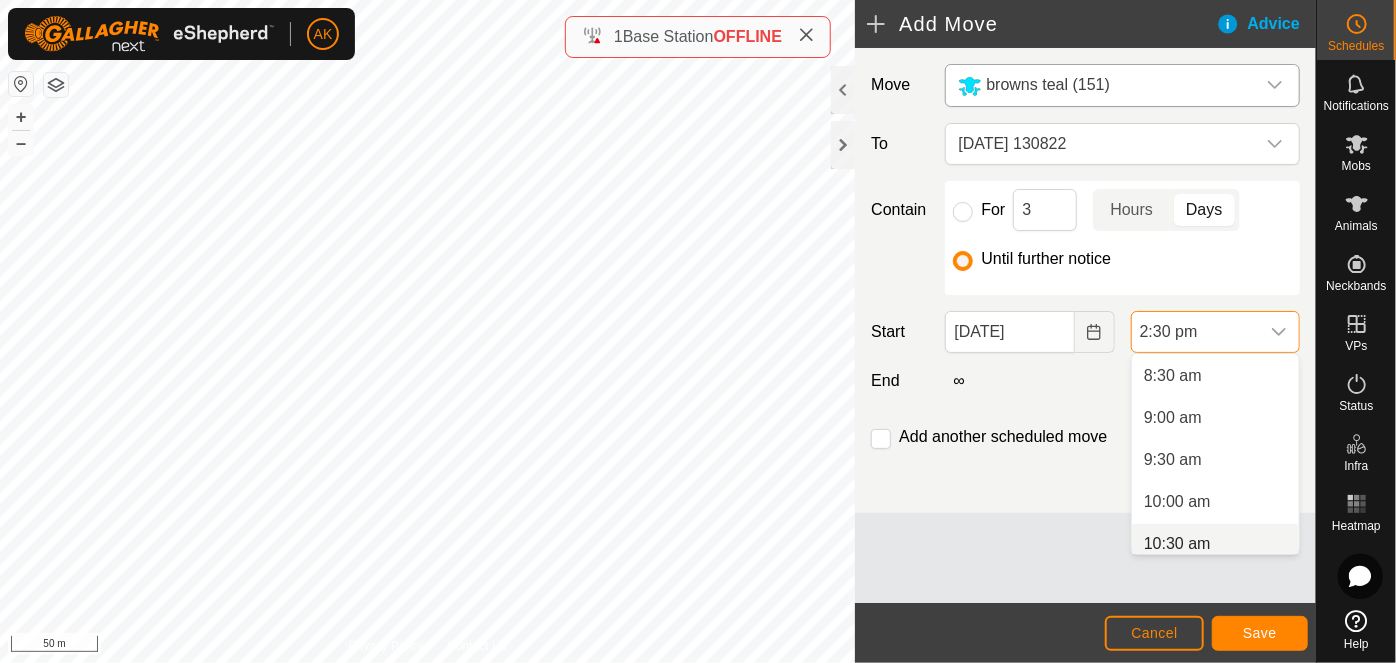 scroll, scrollTop: 595, scrollLeft: 0, axis: vertical 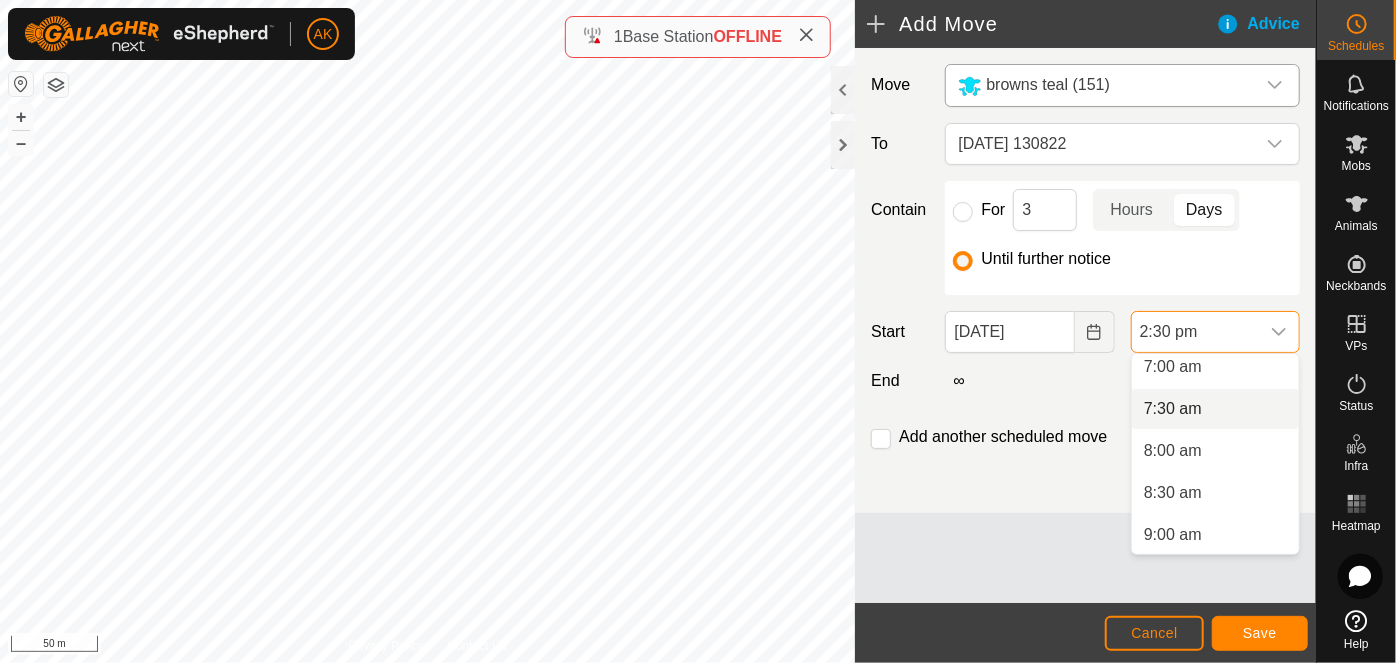 click on "7:30 am" at bounding box center [1215, 409] 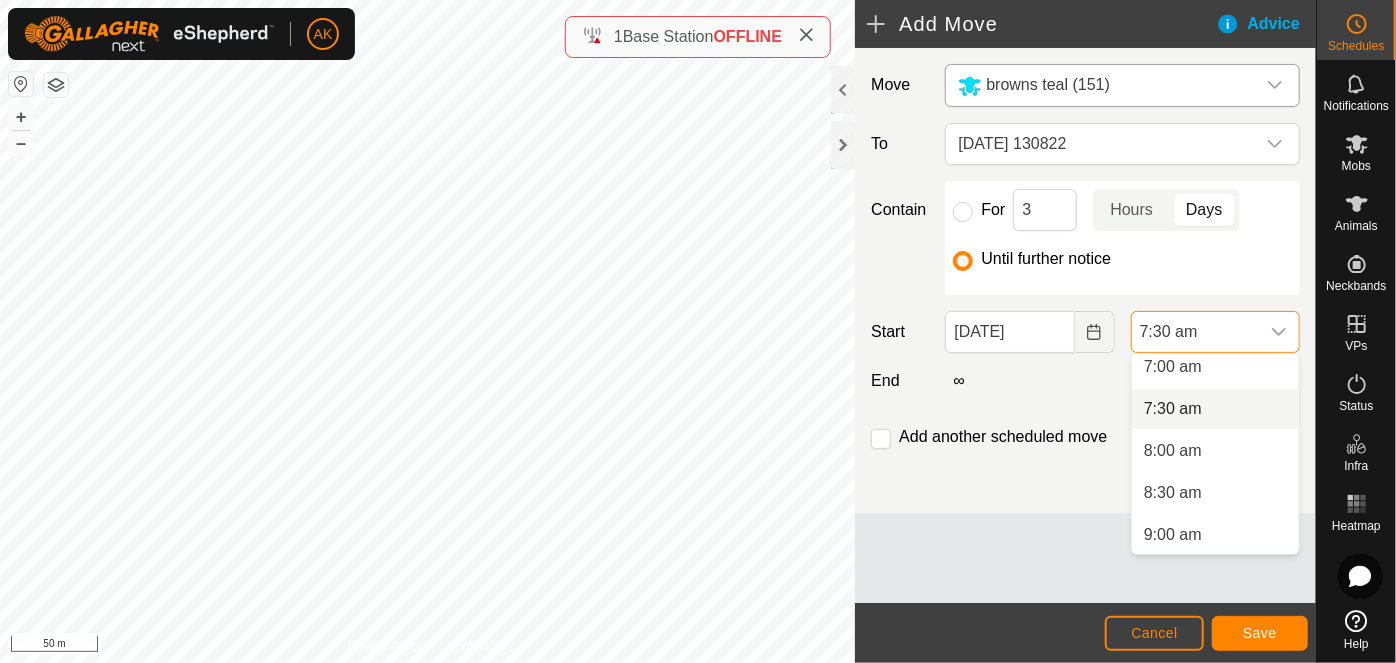 scroll, scrollTop: 0, scrollLeft: 0, axis: both 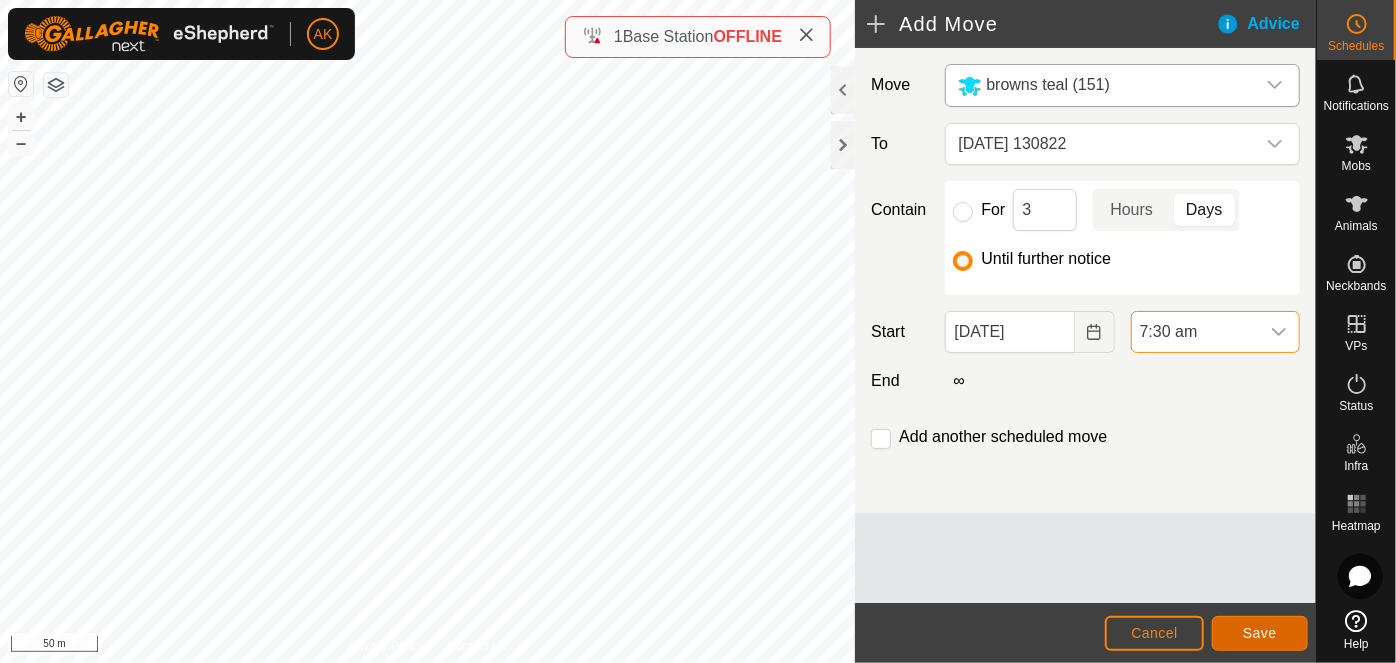 click on "Save" 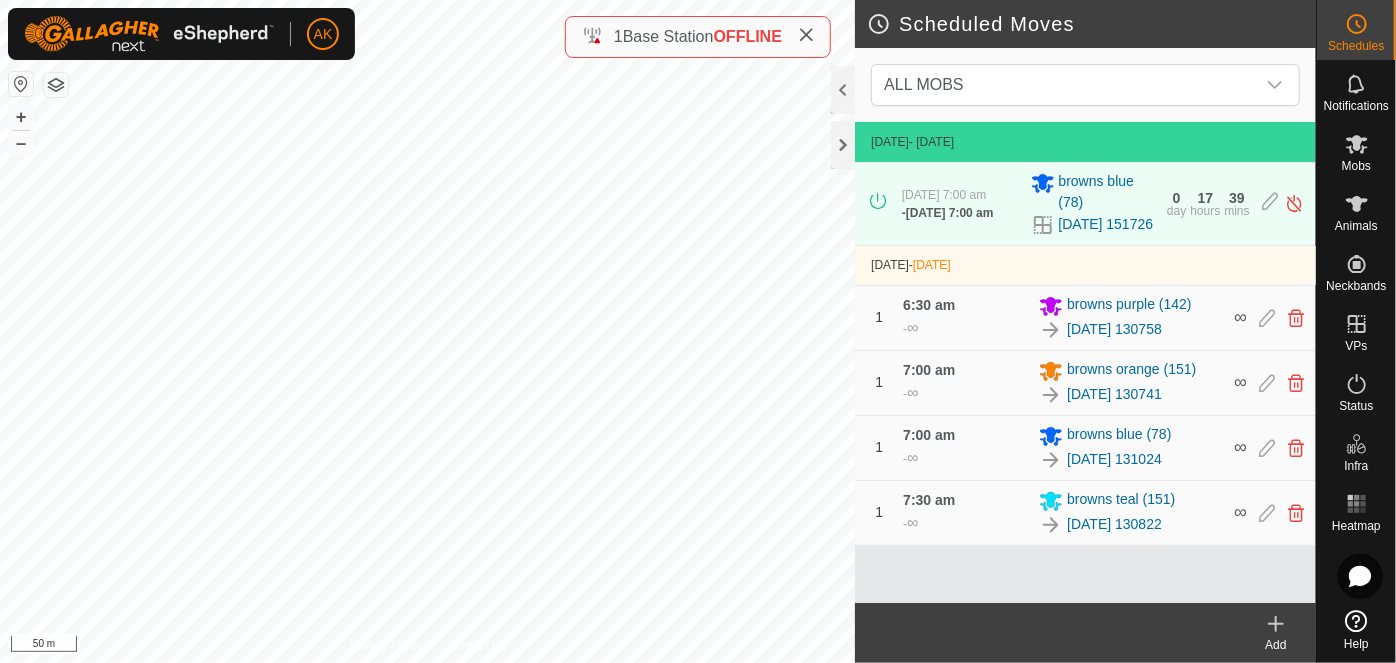 click 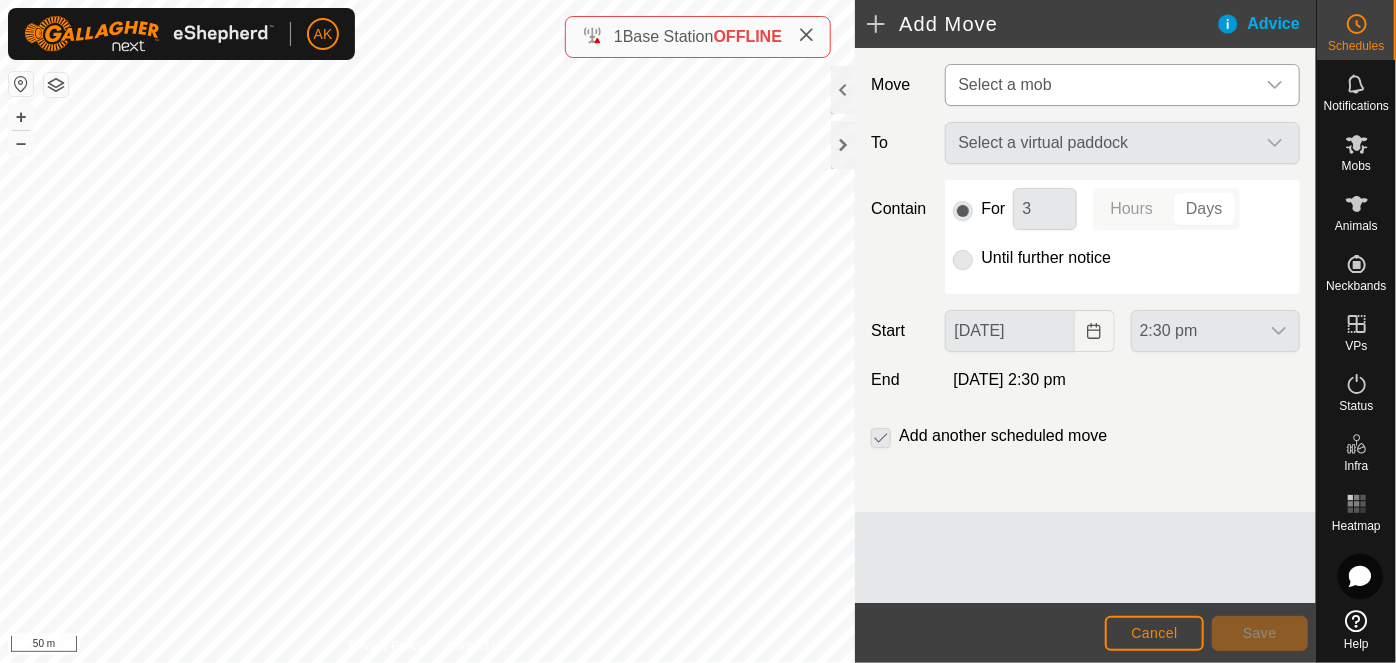 click on "Select a mob" at bounding box center [1102, 85] 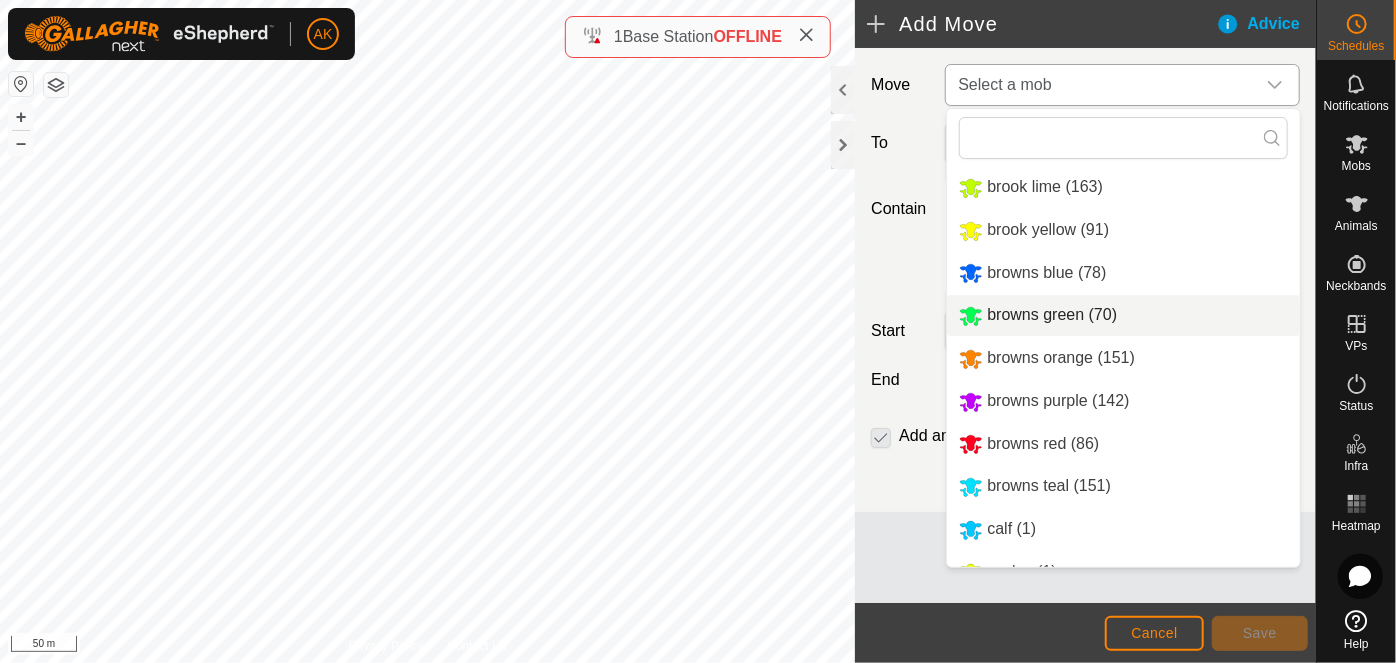 click on "browns green (70)" at bounding box center (1123, 315) 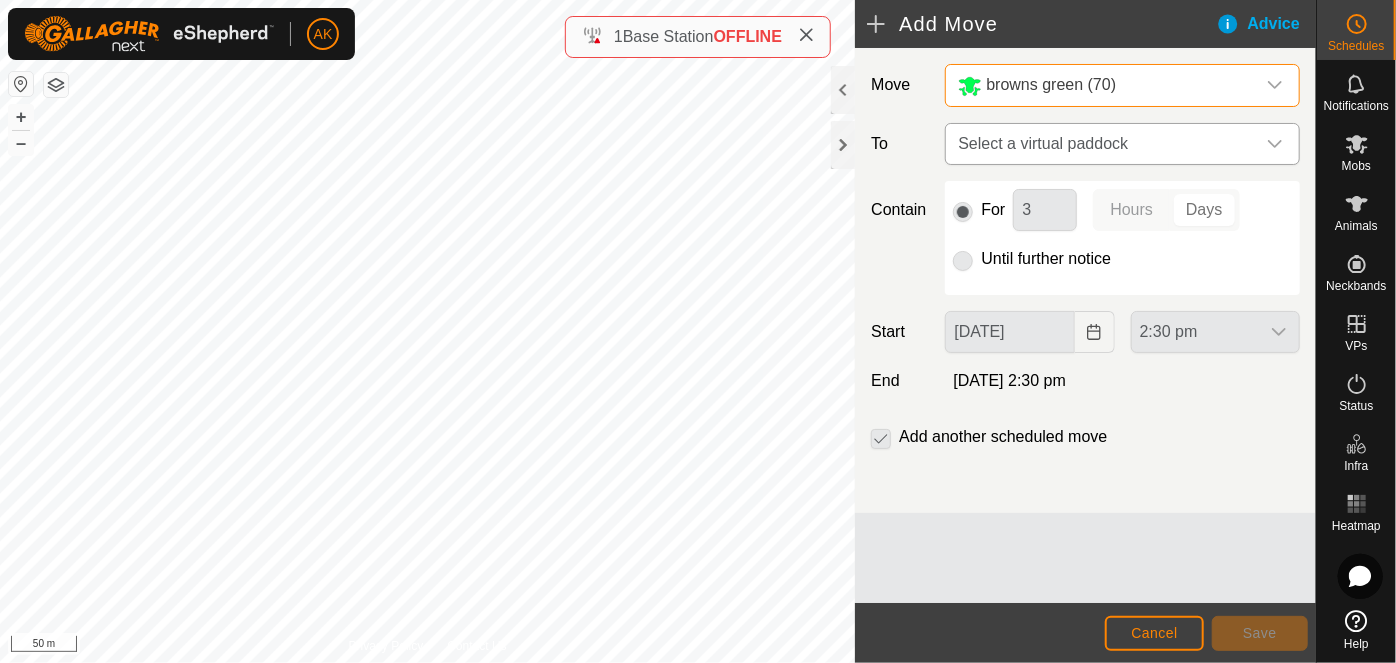 click on "Select a virtual paddock" at bounding box center (1102, 144) 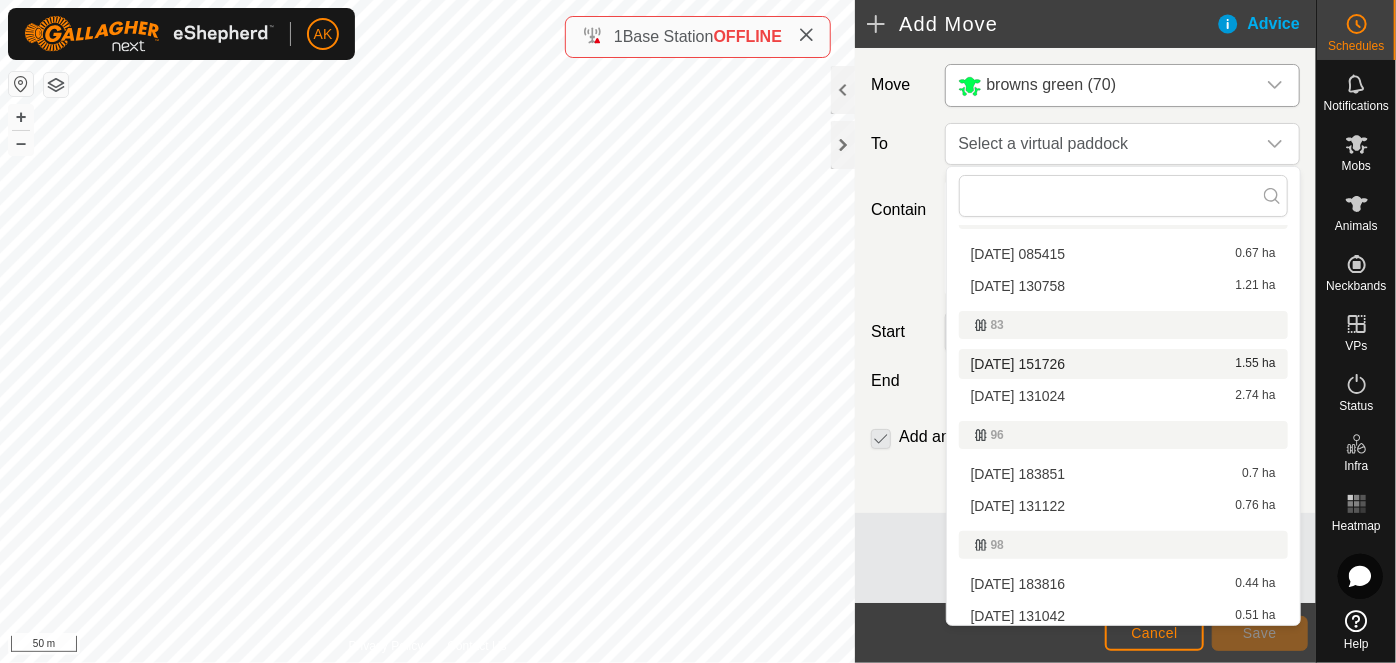 scroll, scrollTop: 272, scrollLeft: 0, axis: vertical 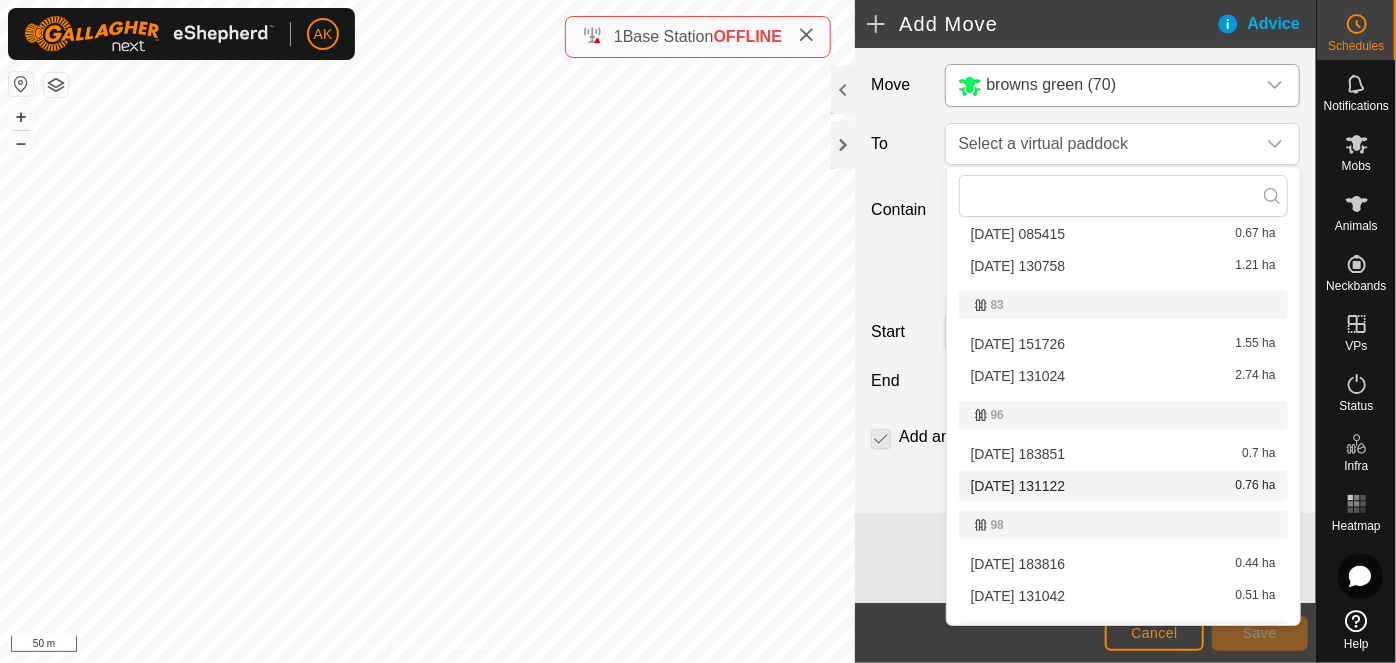 click on "[DATE] 131122  0.76 ha" at bounding box center [1123, 486] 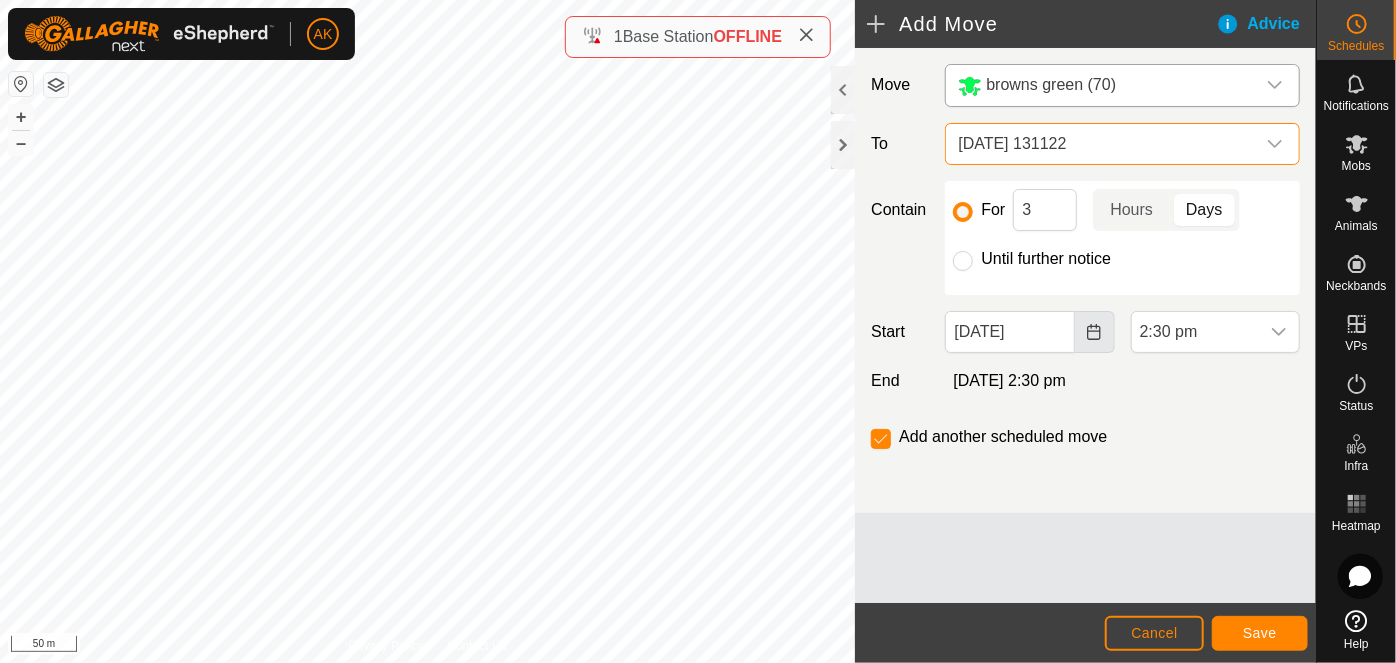 click 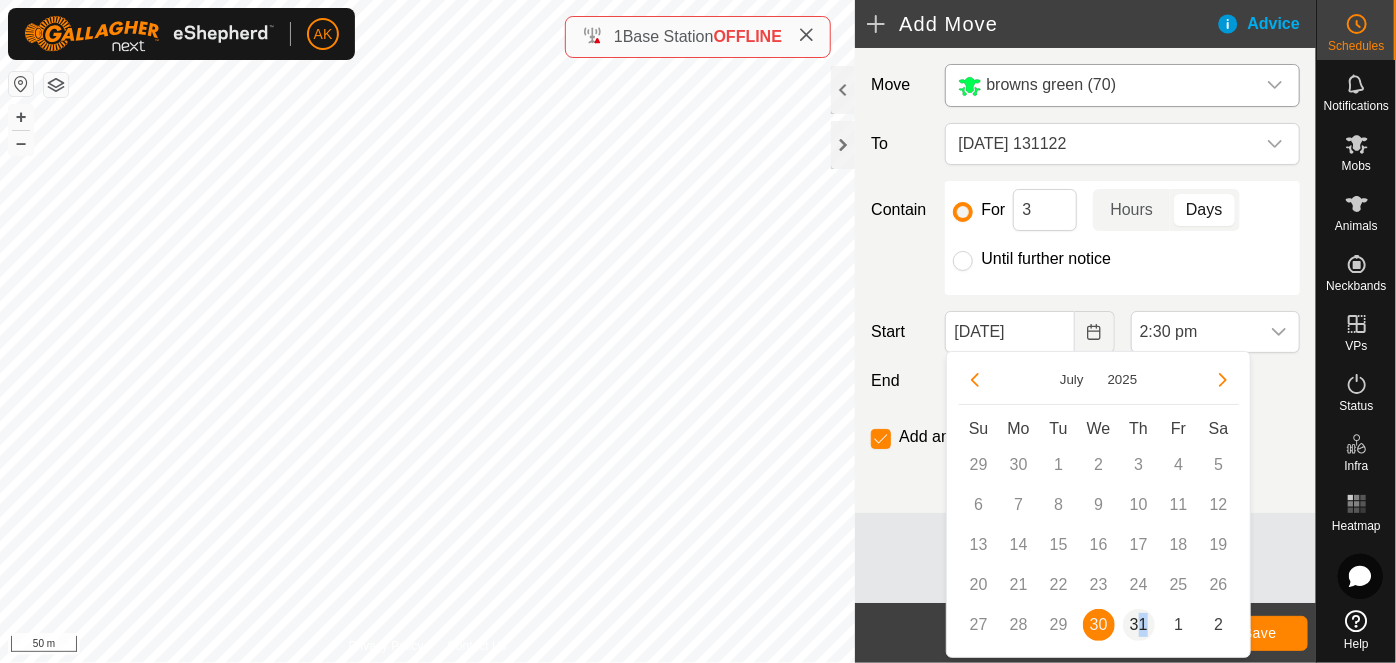 click on "31" at bounding box center [1139, 625] 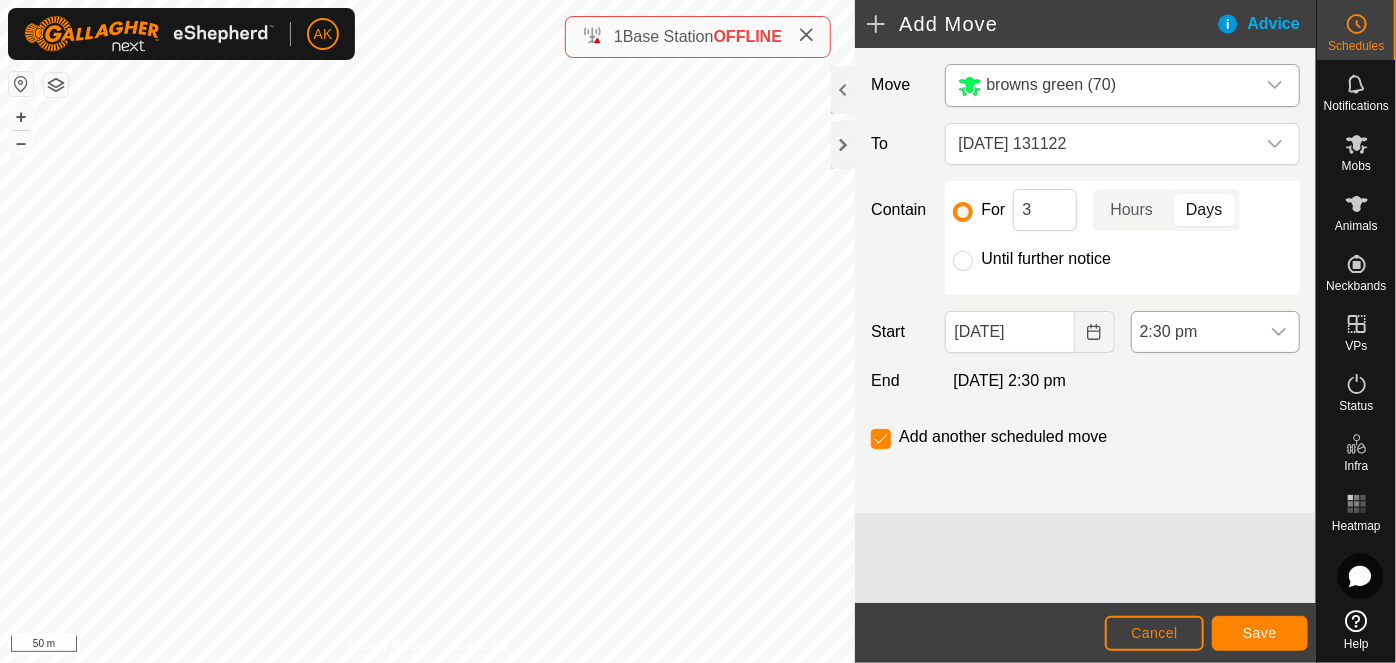 click at bounding box center [1279, 332] 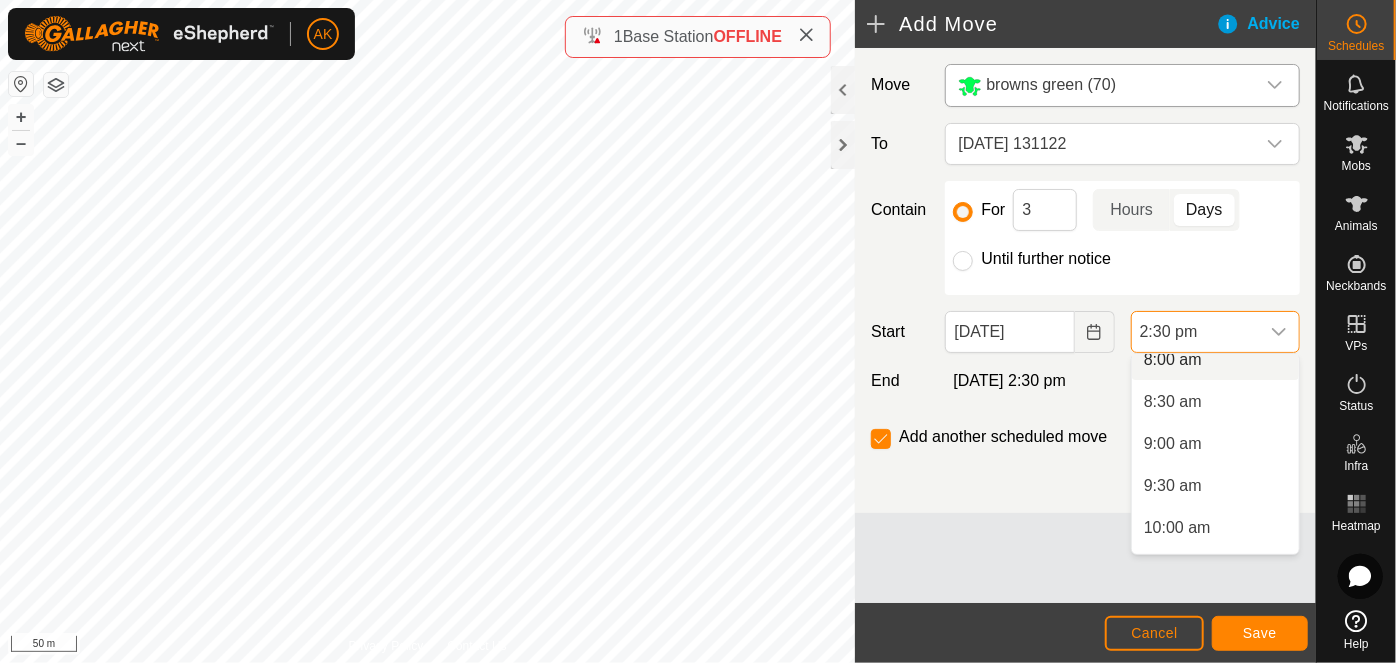 scroll, scrollTop: 672, scrollLeft: 0, axis: vertical 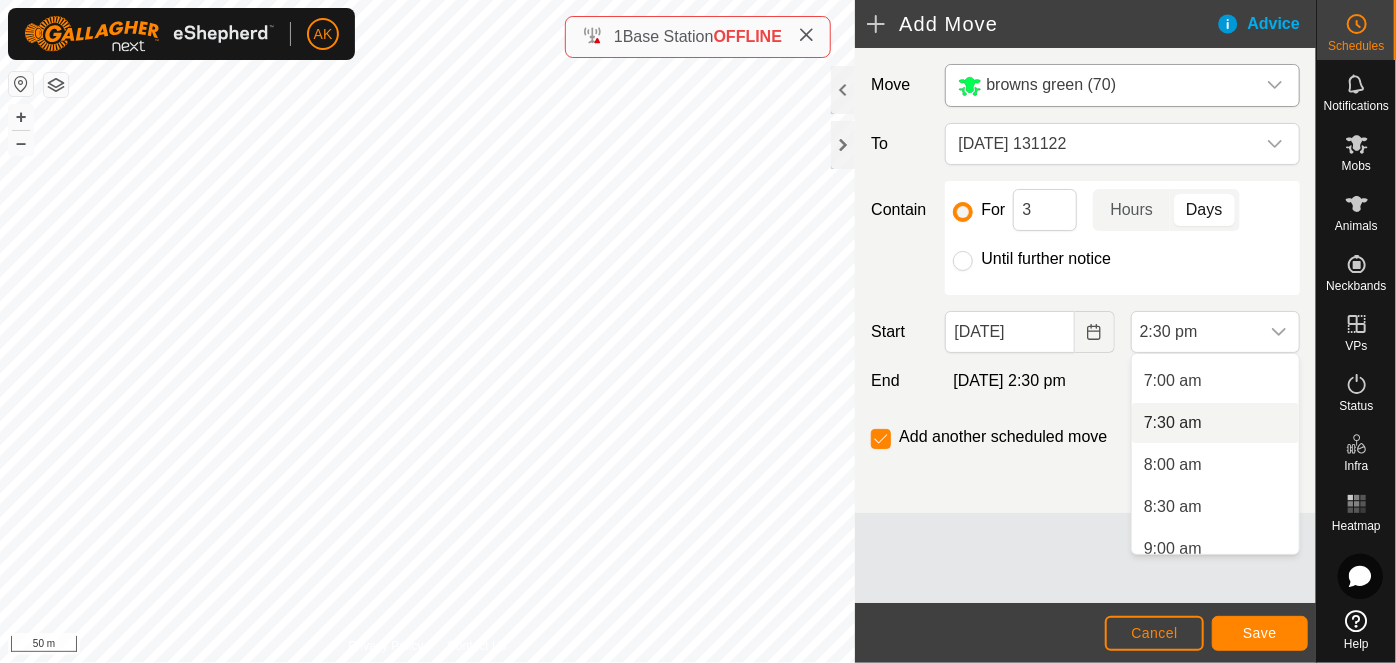click on "7:30 am" at bounding box center [1215, 423] 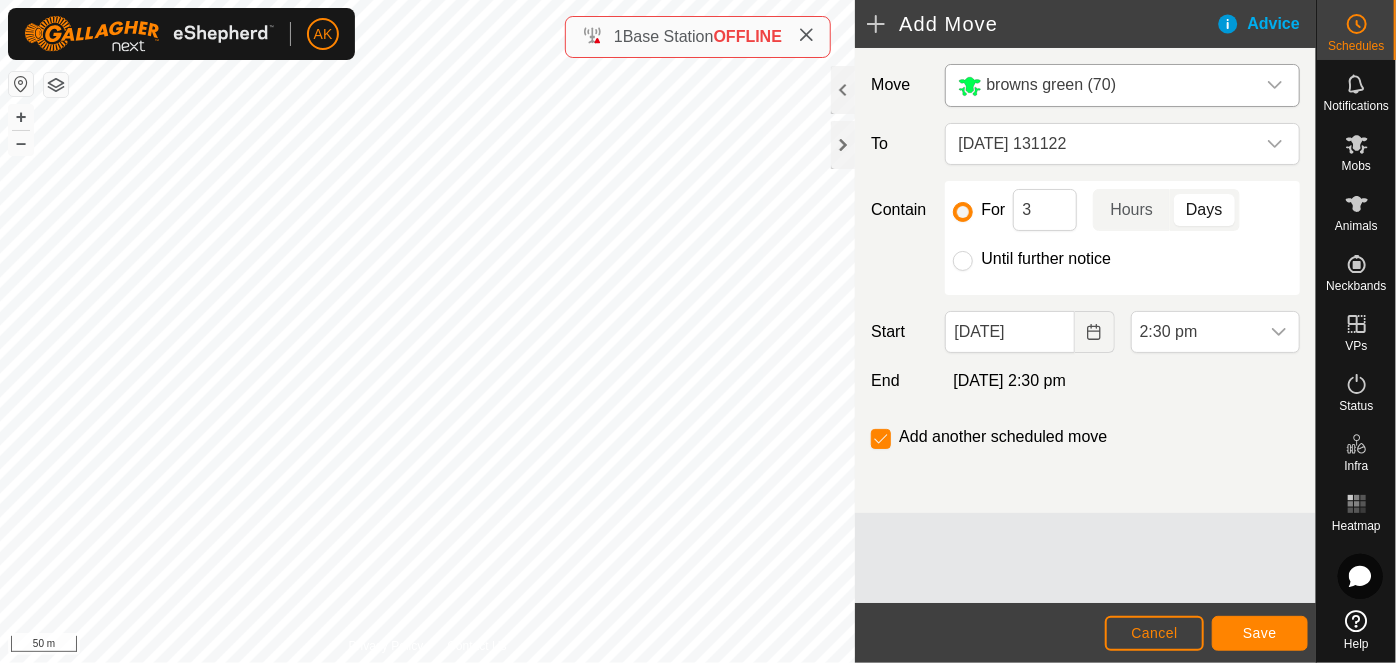 scroll, scrollTop: 1058, scrollLeft: 0, axis: vertical 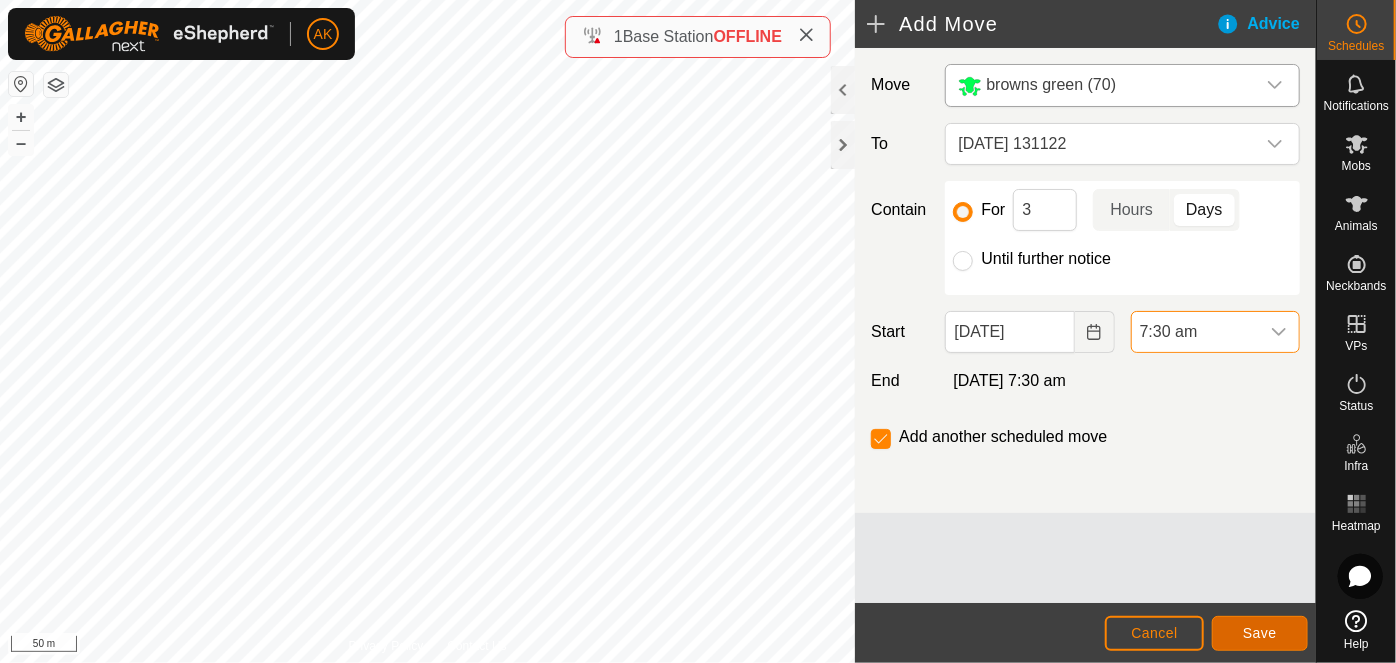 click on "Save" 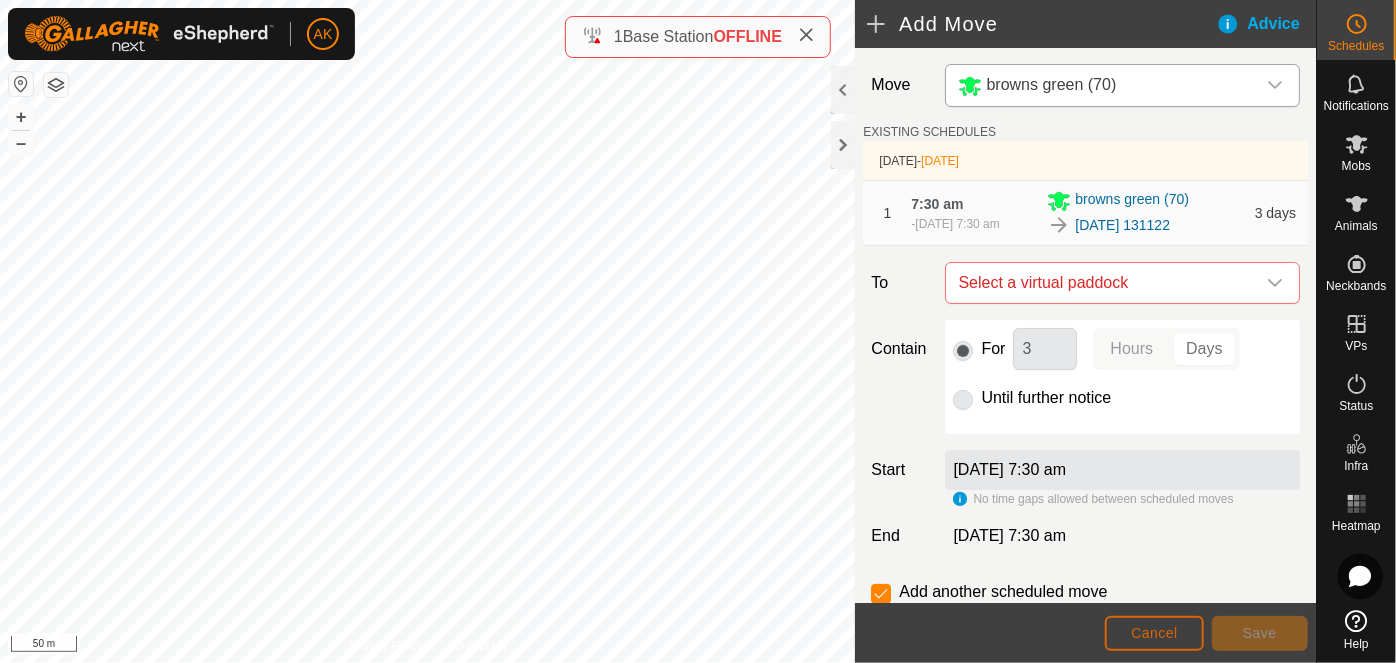 click on "Cancel" 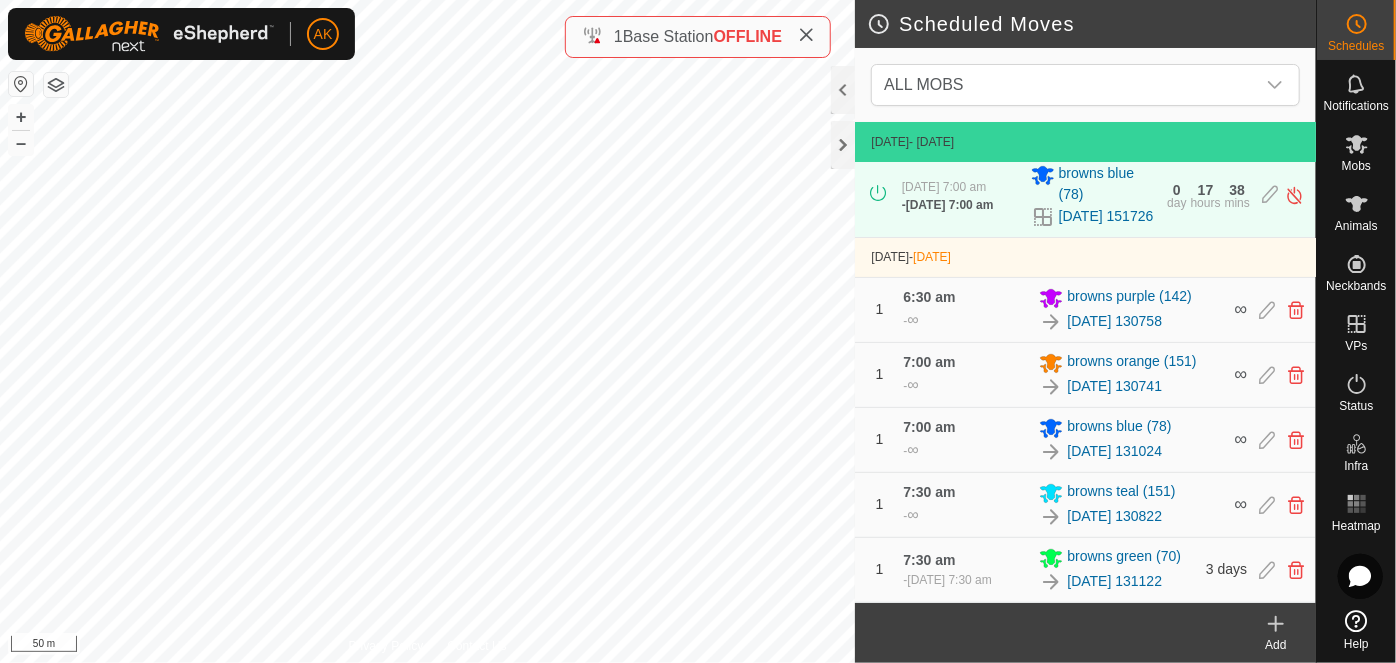 scroll, scrollTop: 40, scrollLeft: 0, axis: vertical 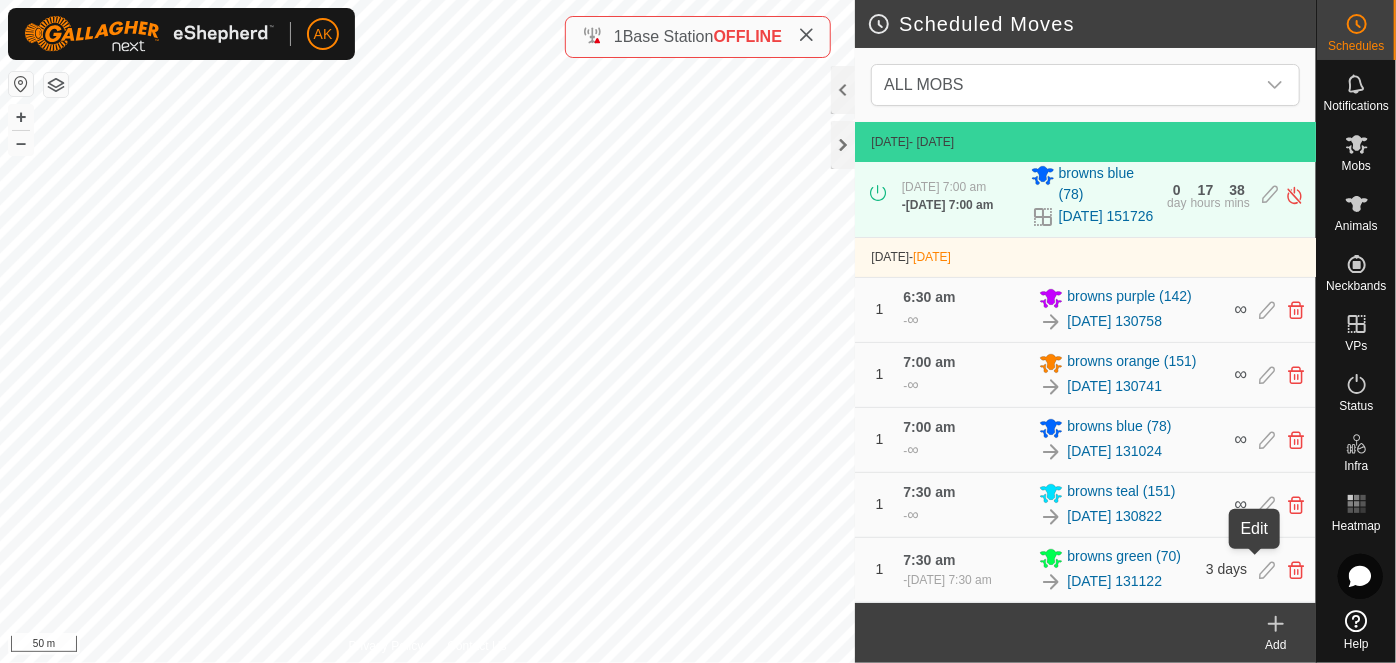 click at bounding box center (1267, 570) 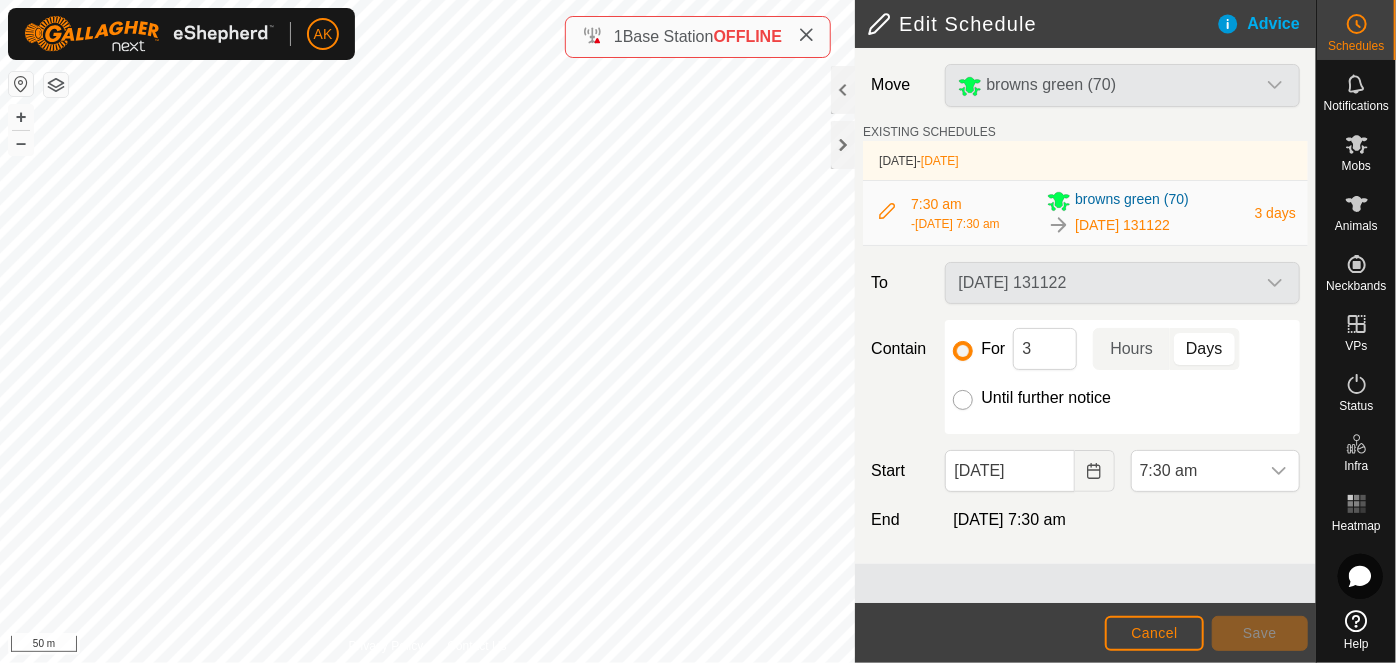 click on "Until further notice" at bounding box center [963, 400] 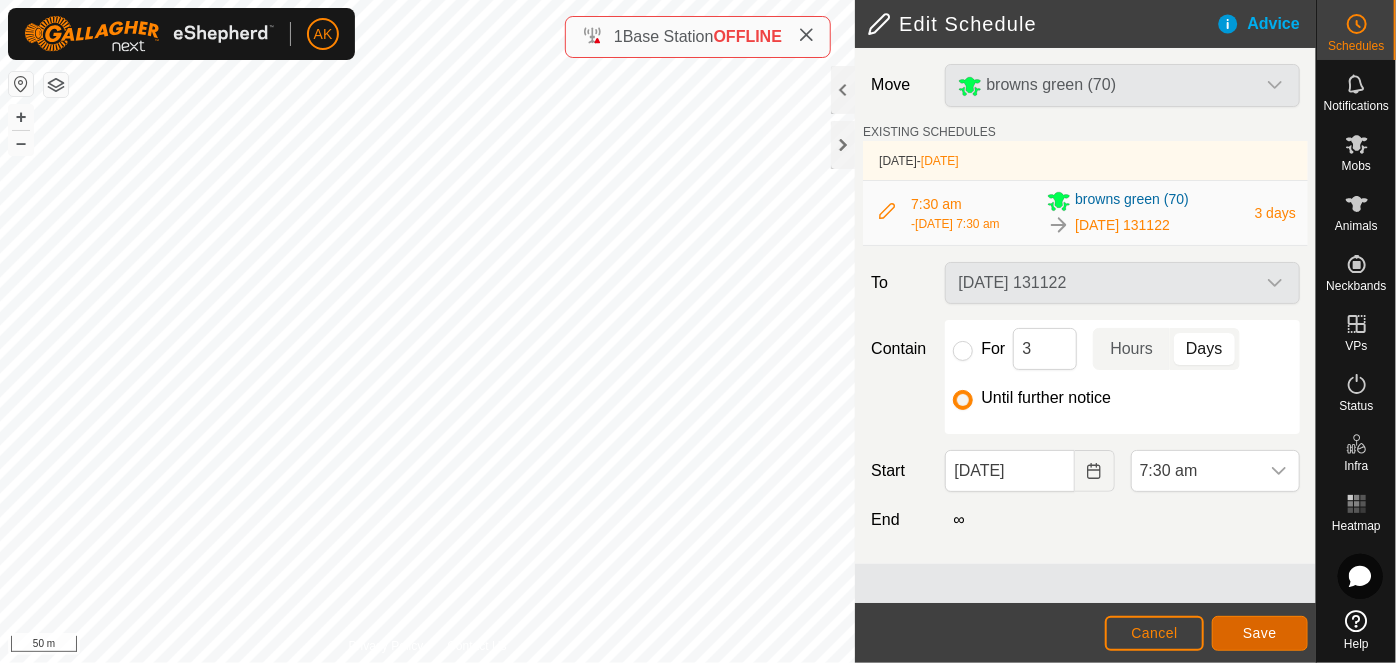 click on "Save" 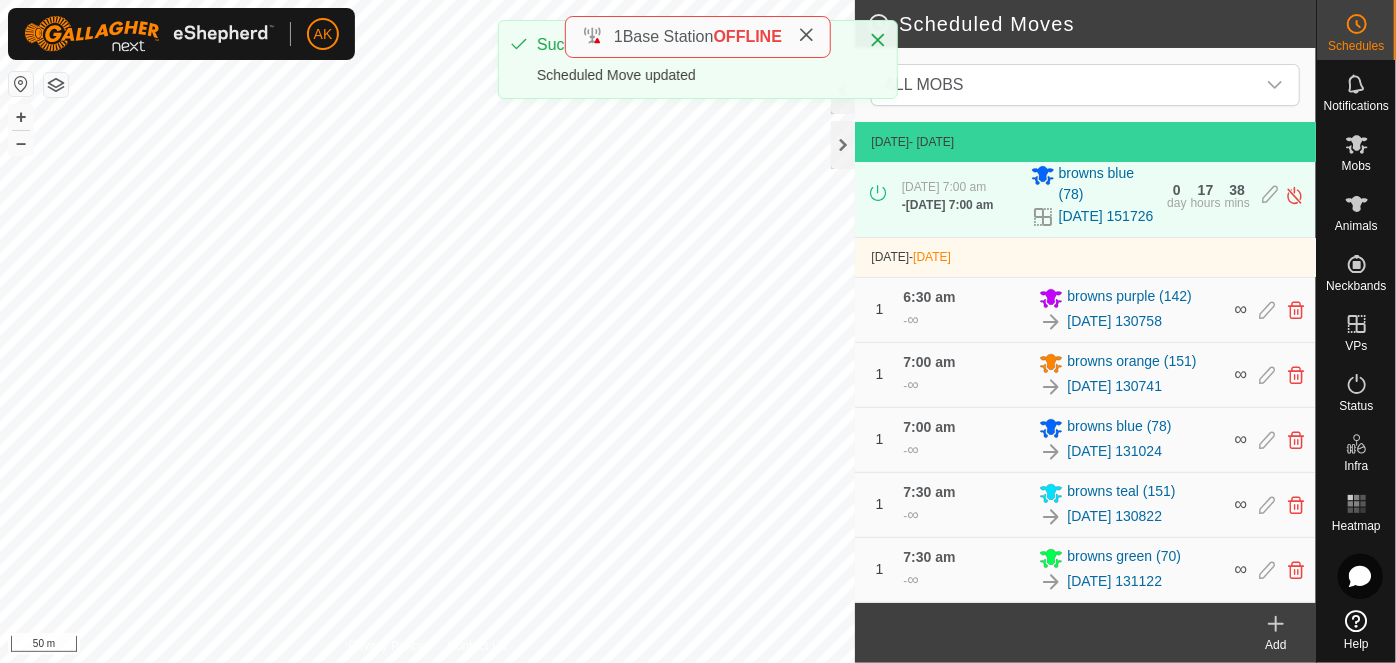 scroll, scrollTop: 22, scrollLeft: 0, axis: vertical 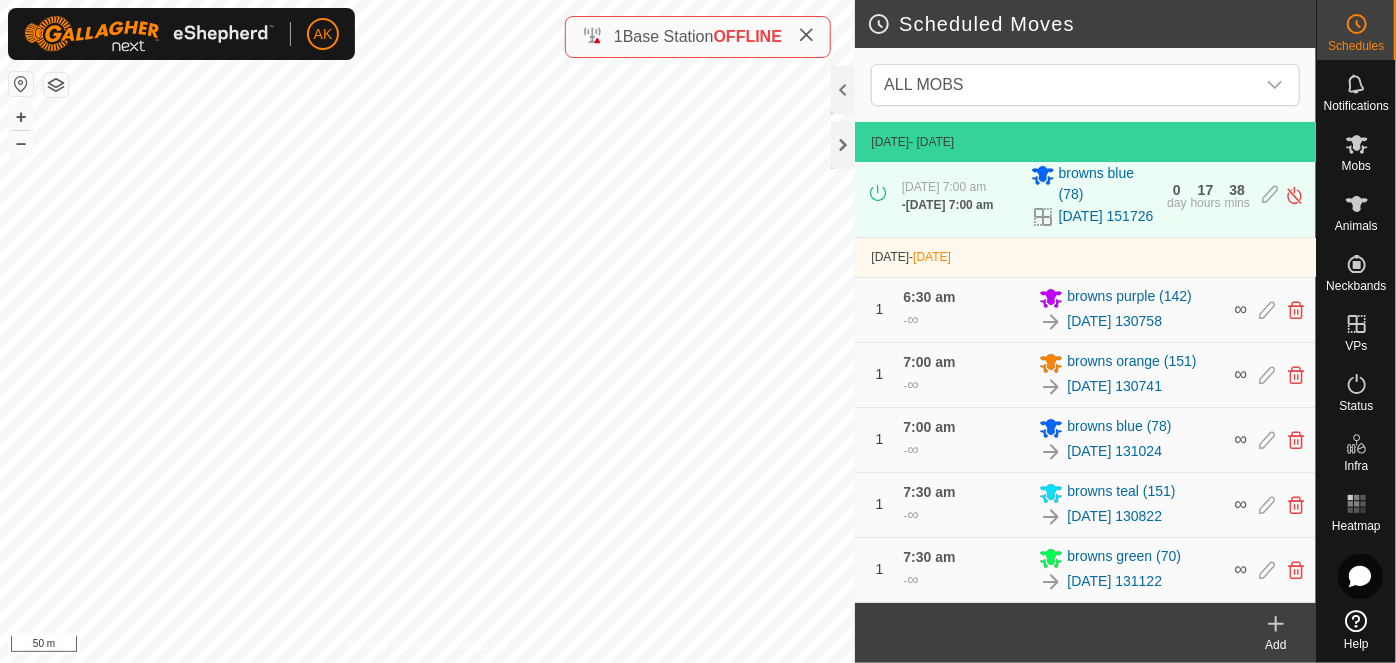 click 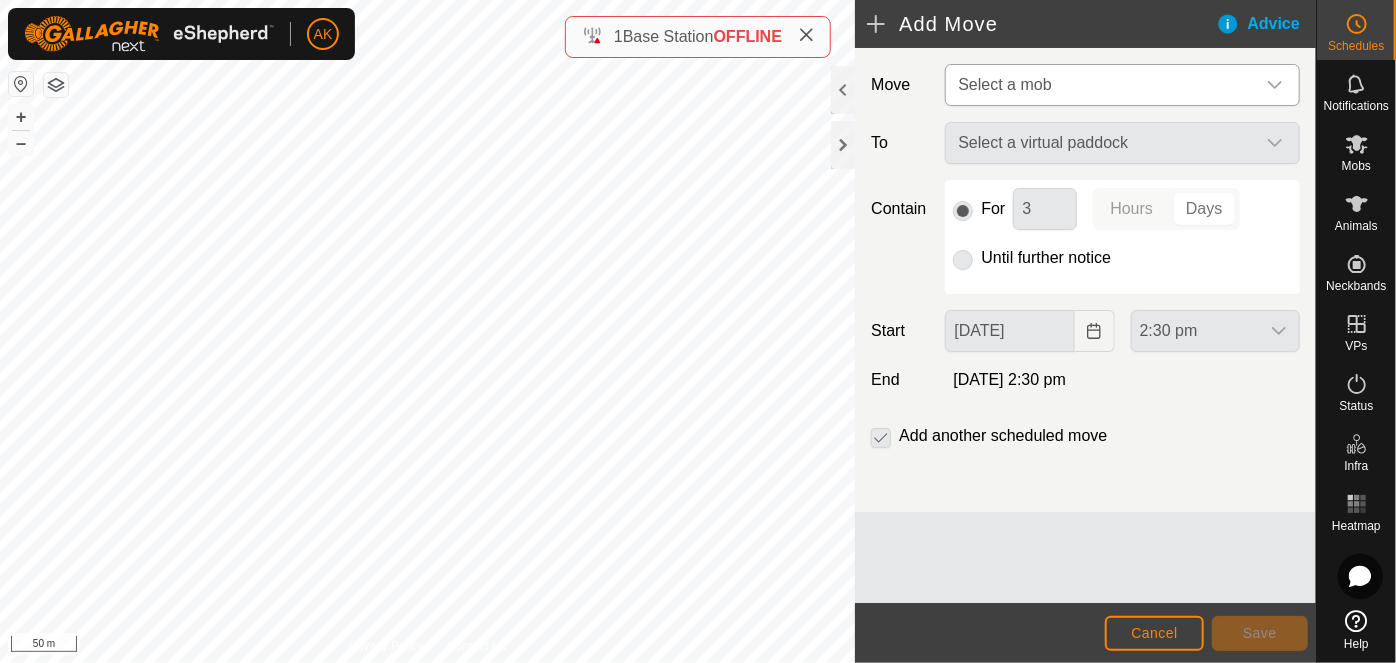 click on "Select a mob" at bounding box center (1004, 84) 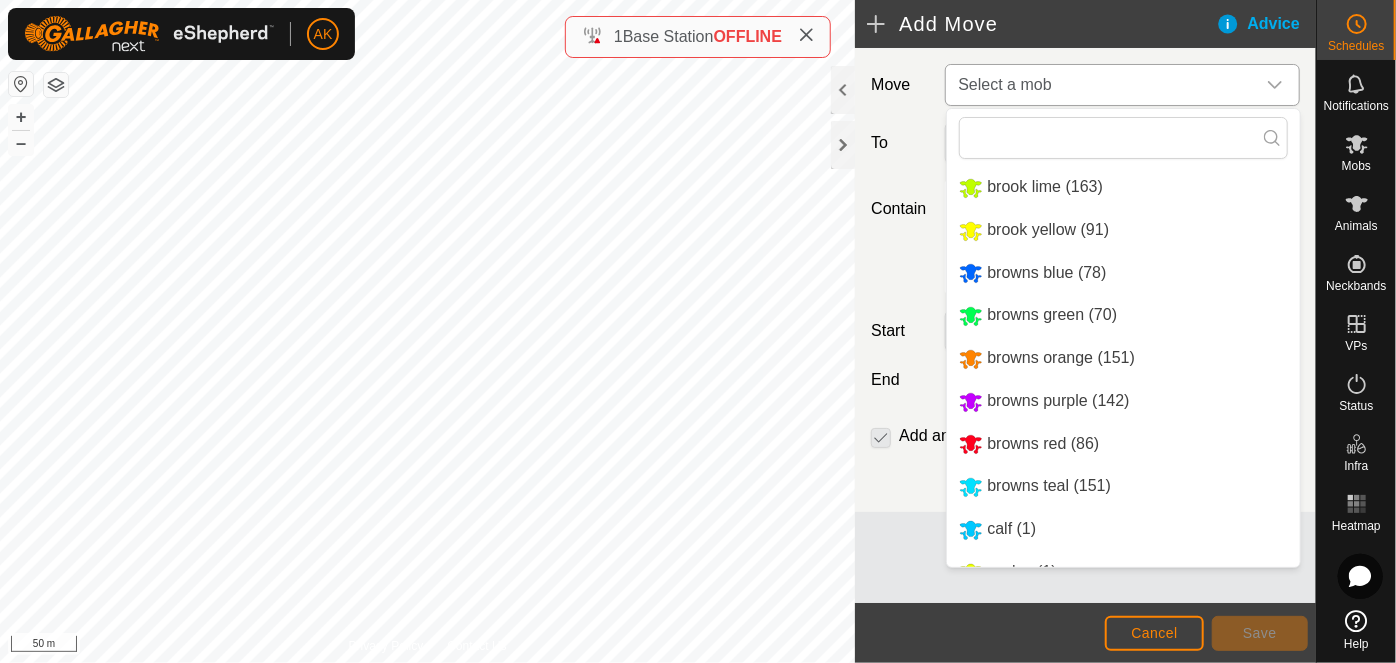 click on "browns red (86)" at bounding box center [1123, 444] 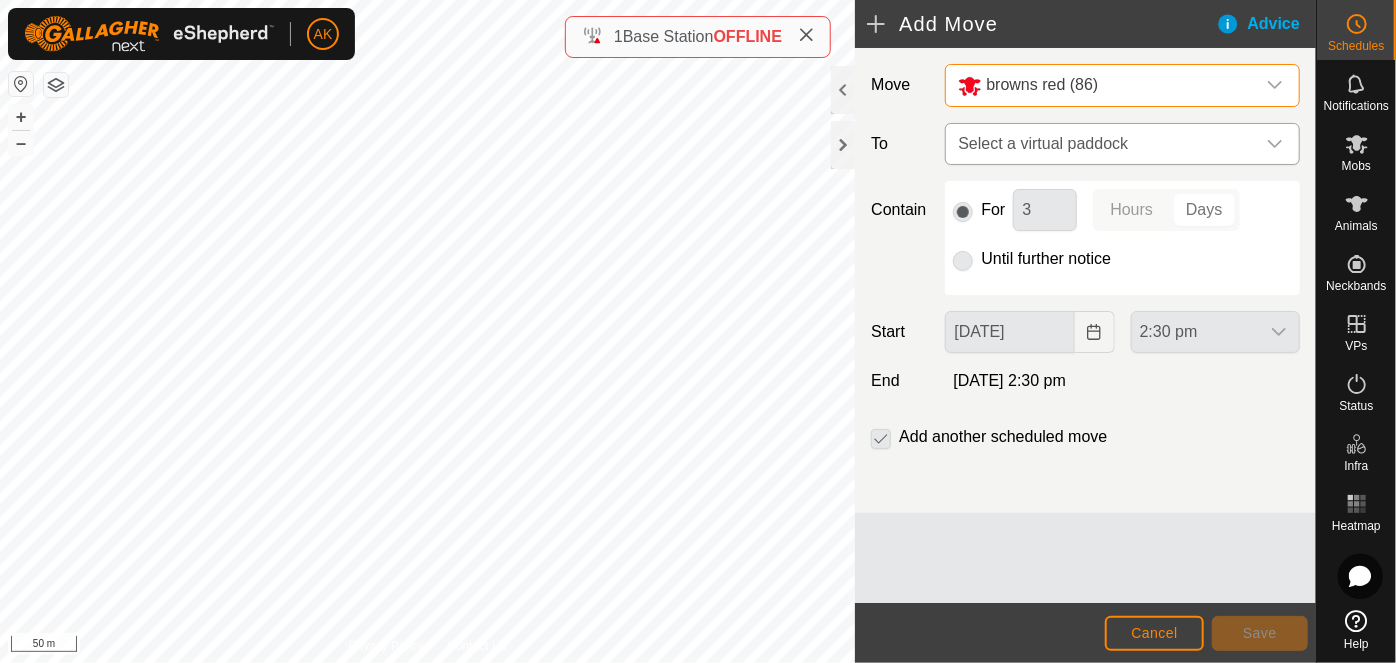 click on "Select a virtual paddock" at bounding box center [1102, 144] 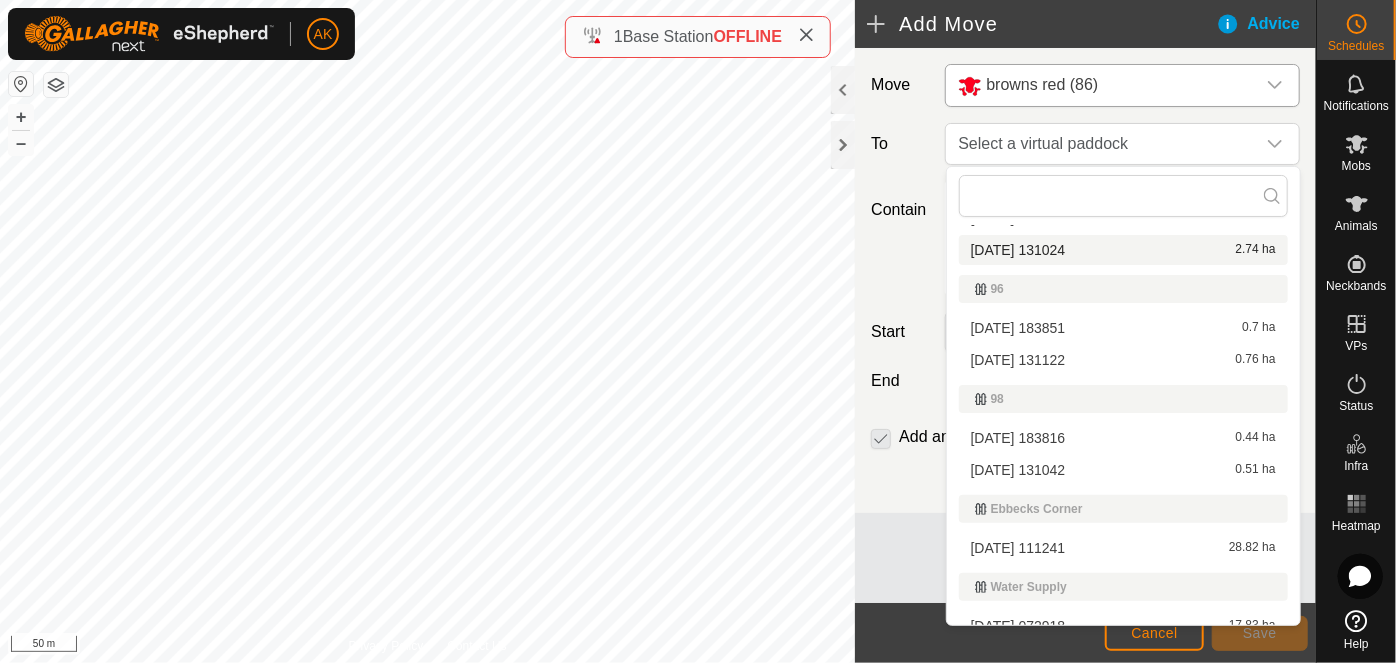 scroll, scrollTop: 413, scrollLeft: 0, axis: vertical 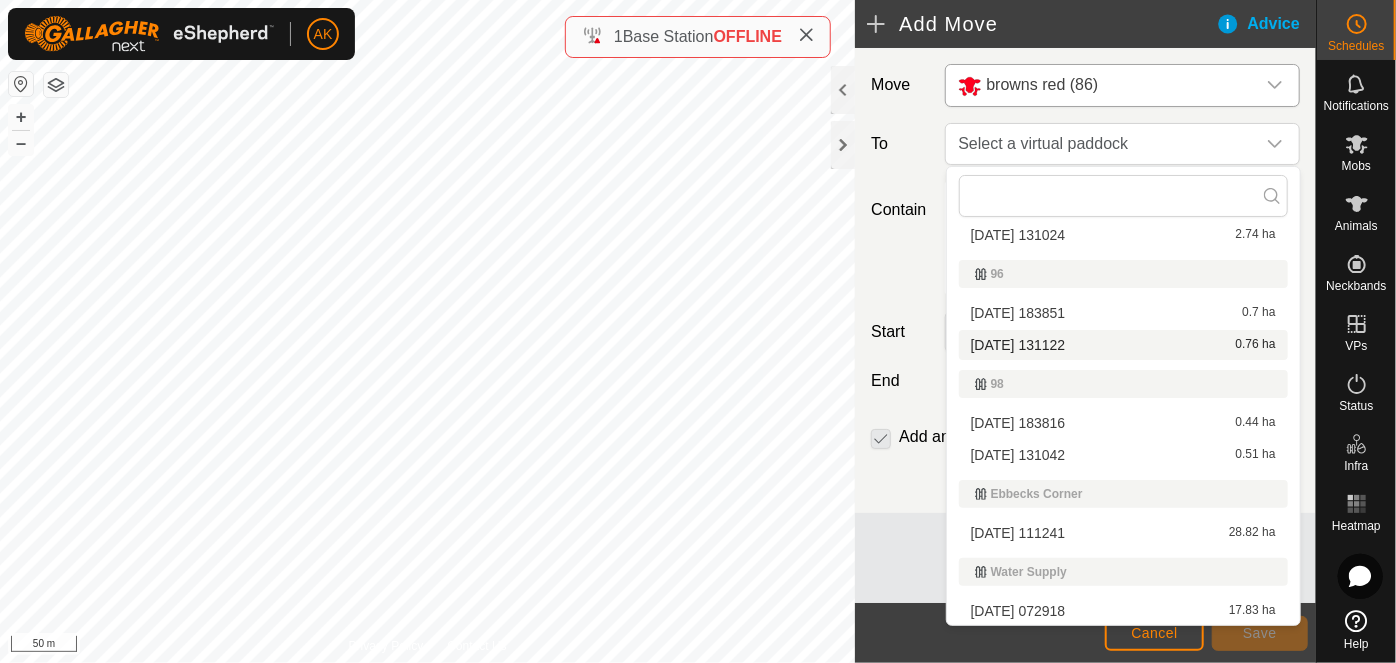 click on "[DATE] 131122  0.76 ha" at bounding box center (1123, 345) 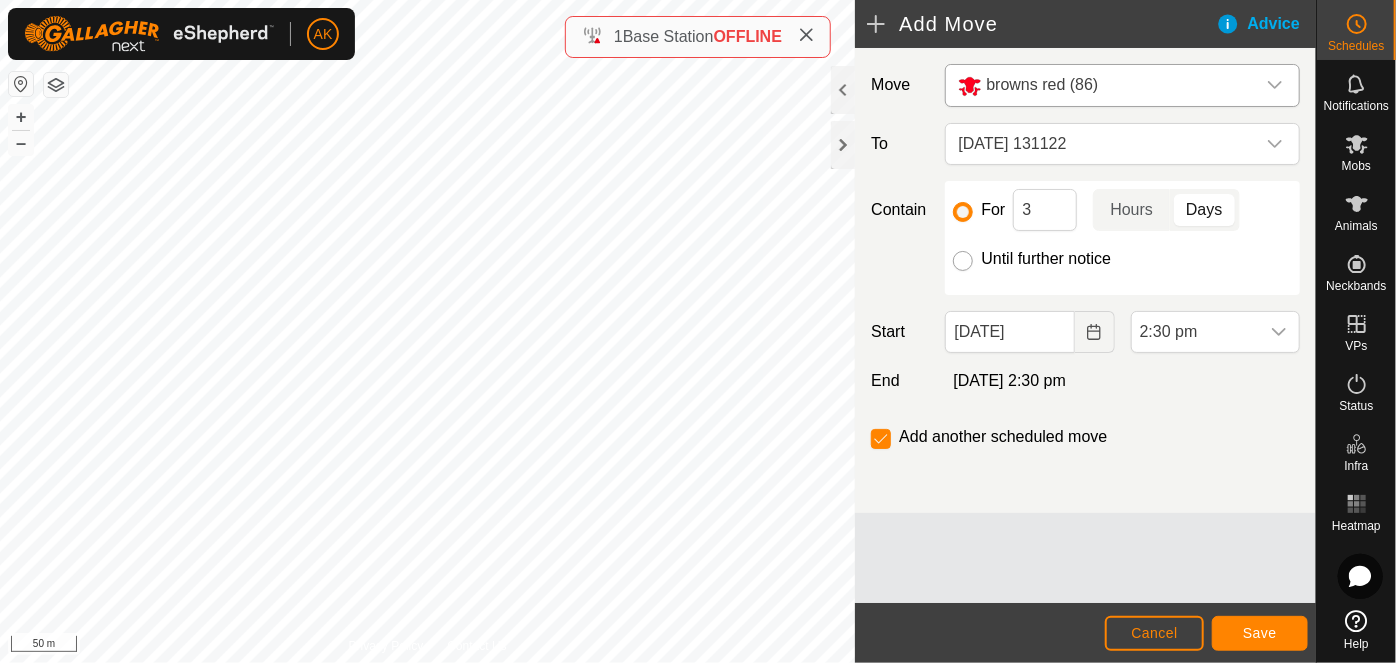 click on "Until further notice" at bounding box center [963, 261] 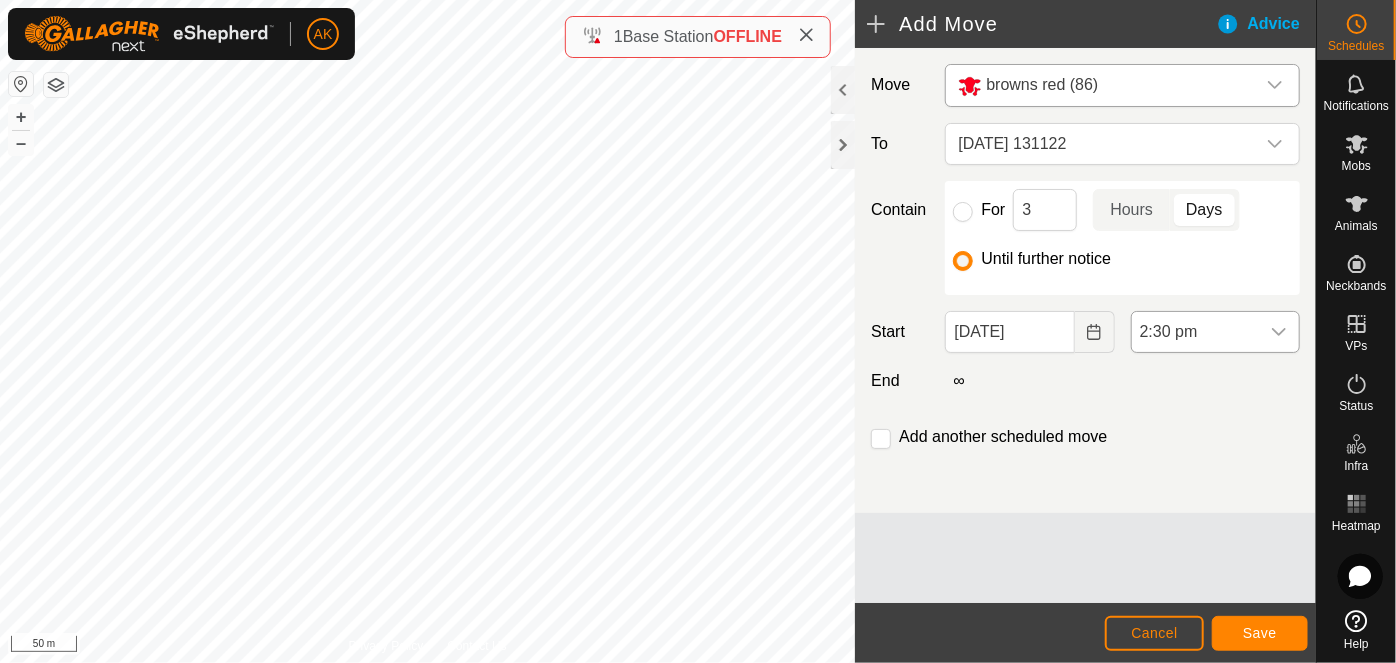 click at bounding box center [1279, 332] 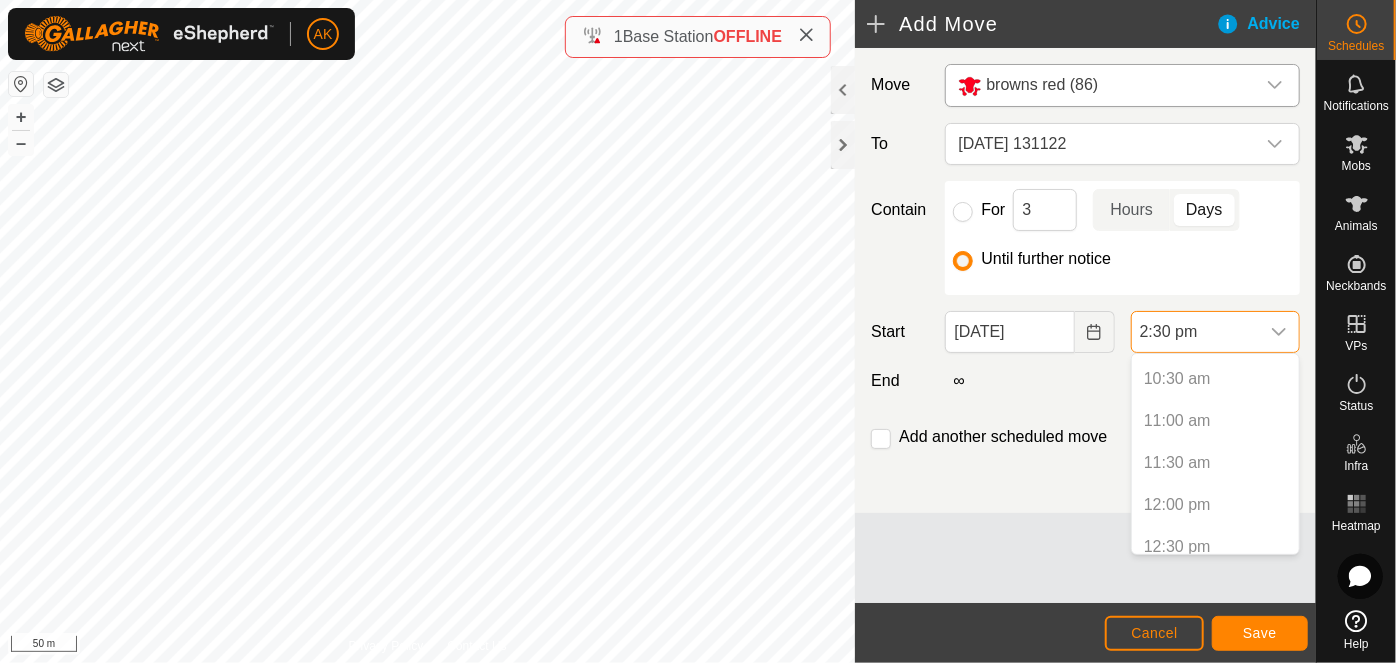 scroll, scrollTop: 876, scrollLeft: 0, axis: vertical 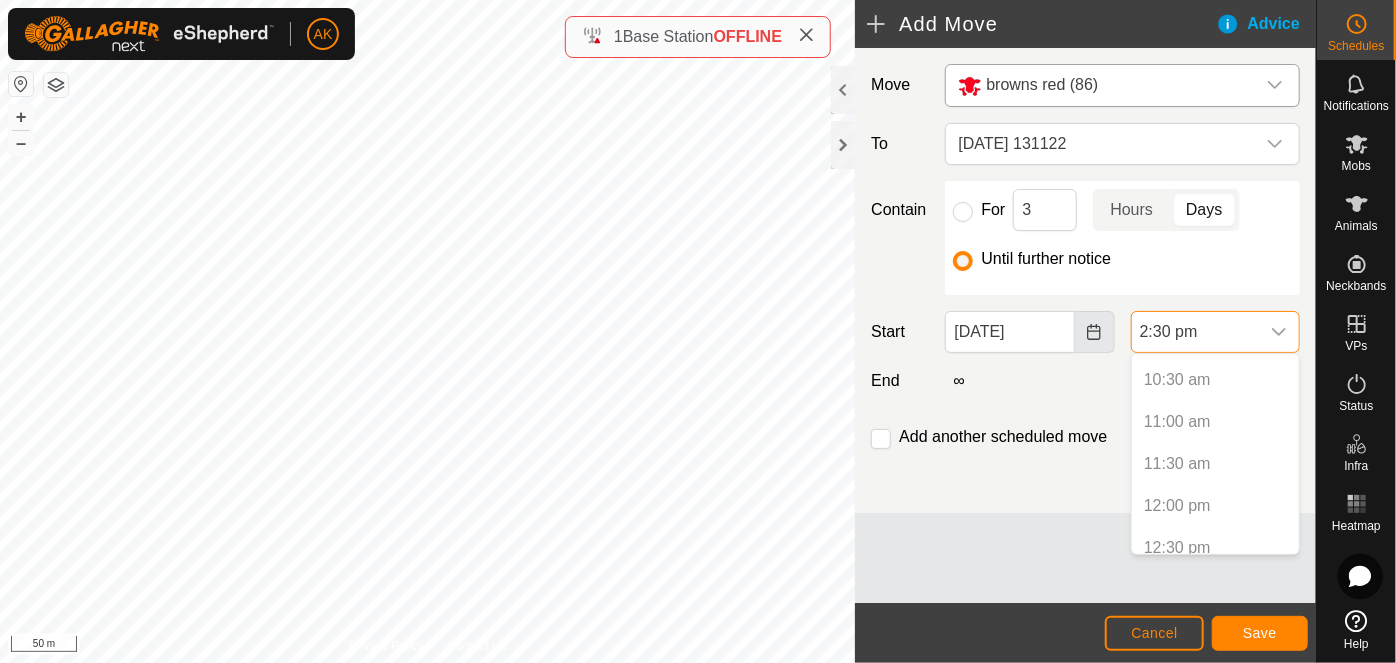 click 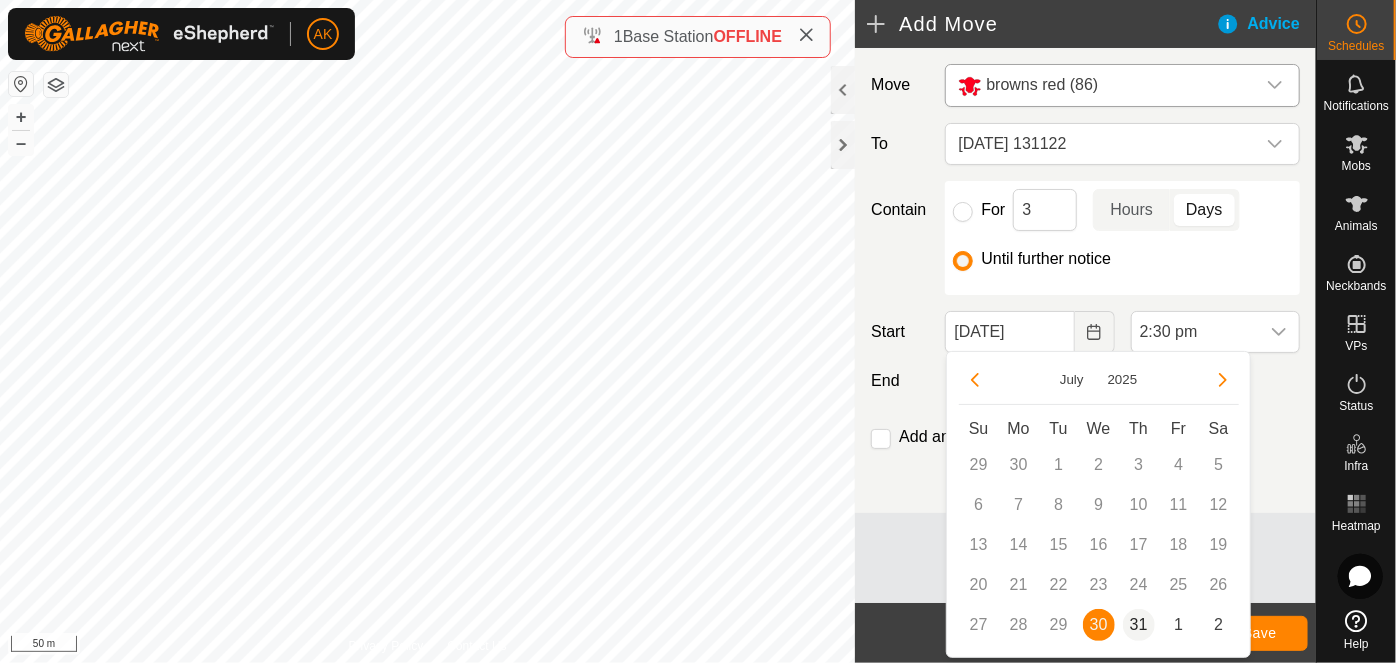 click on "31" at bounding box center [1139, 625] 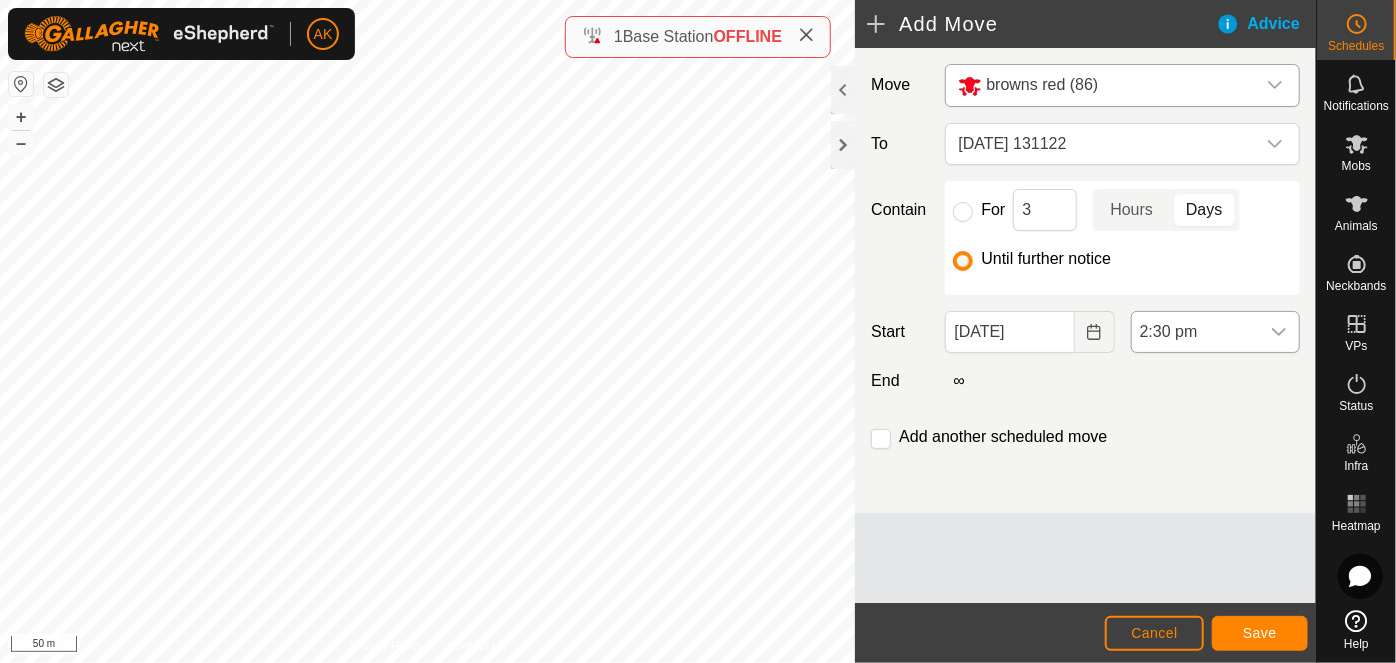 click 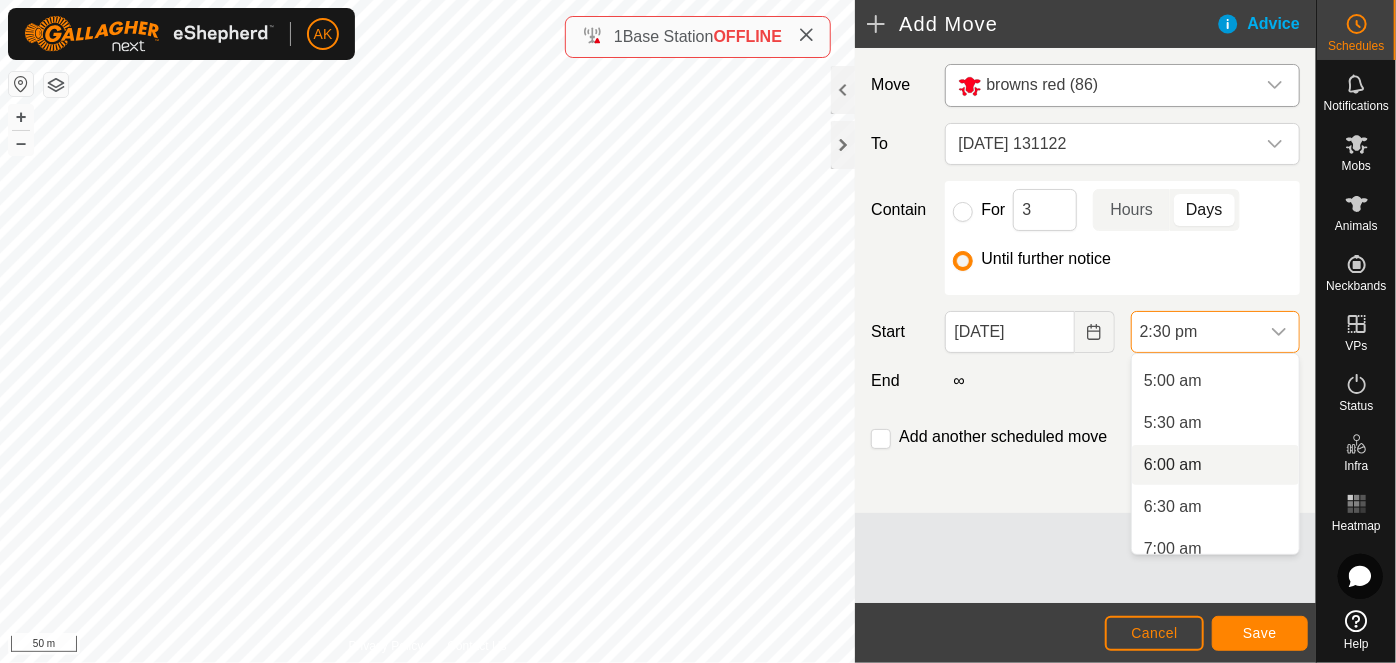scroll, scrollTop: 504, scrollLeft: 0, axis: vertical 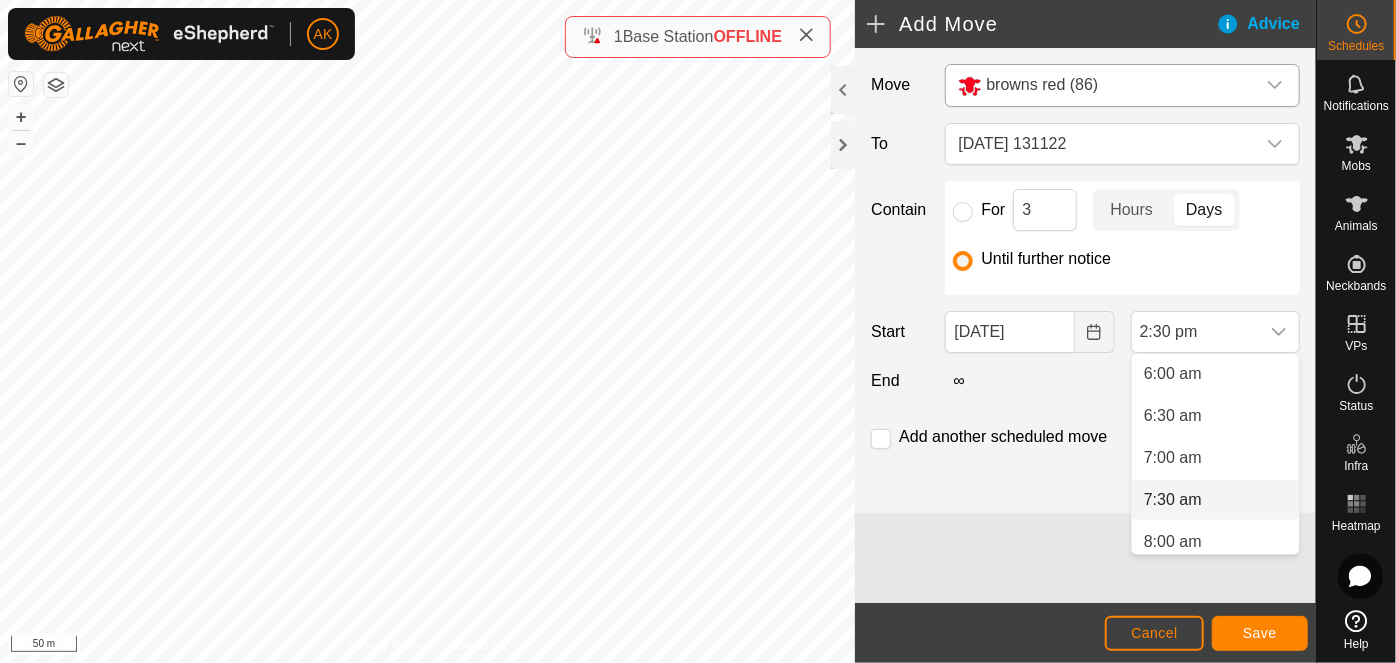 click on "7:30 am" at bounding box center [1215, 500] 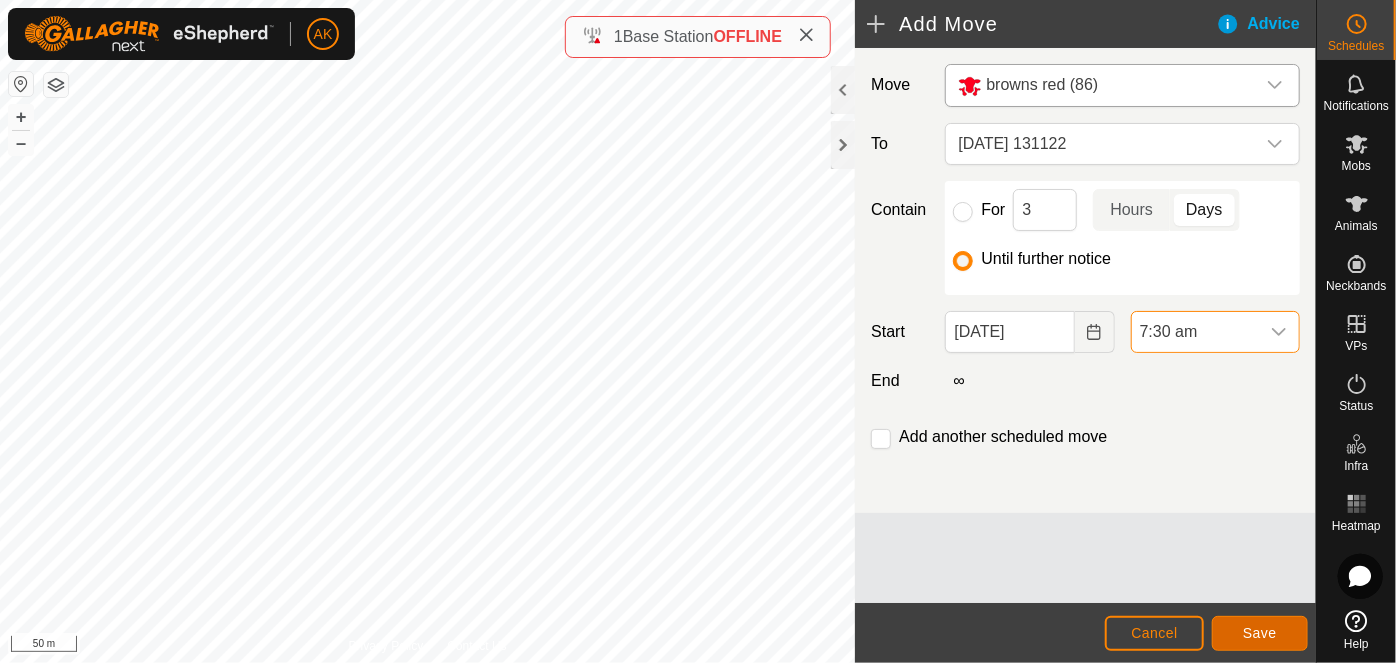 click on "Save" 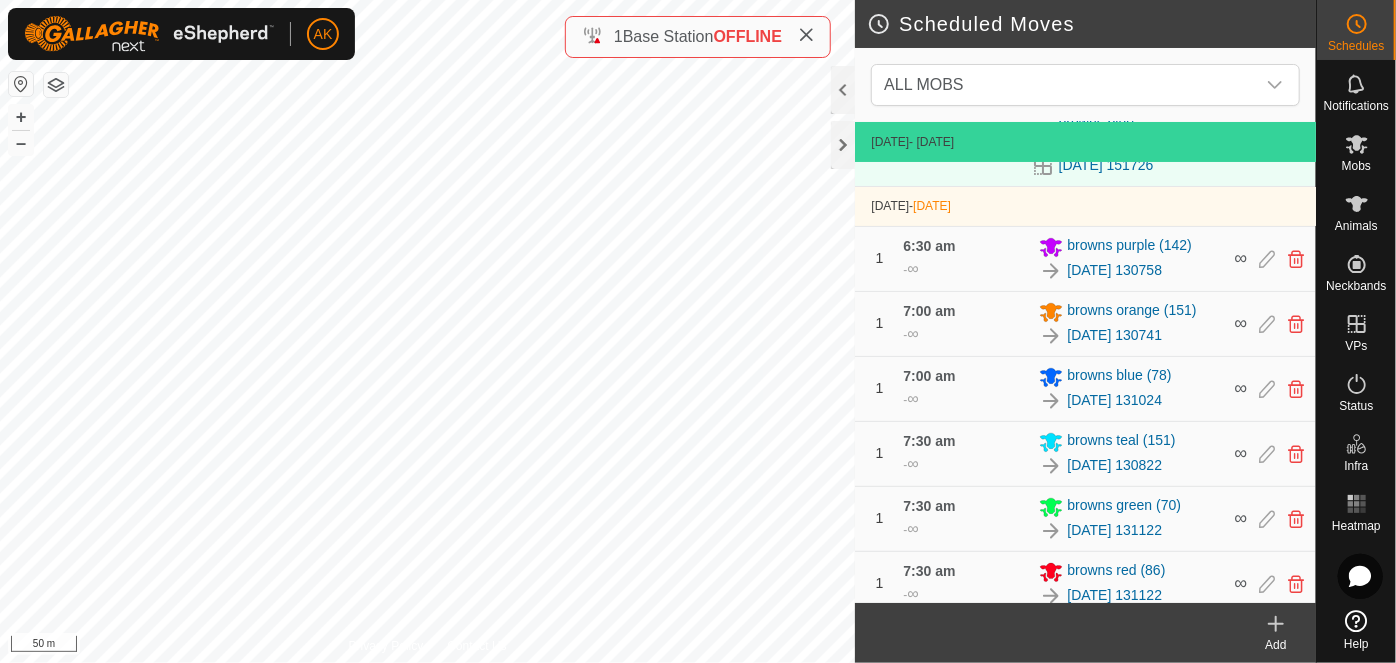 scroll, scrollTop: 87, scrollLeft: 0, axis: vertical 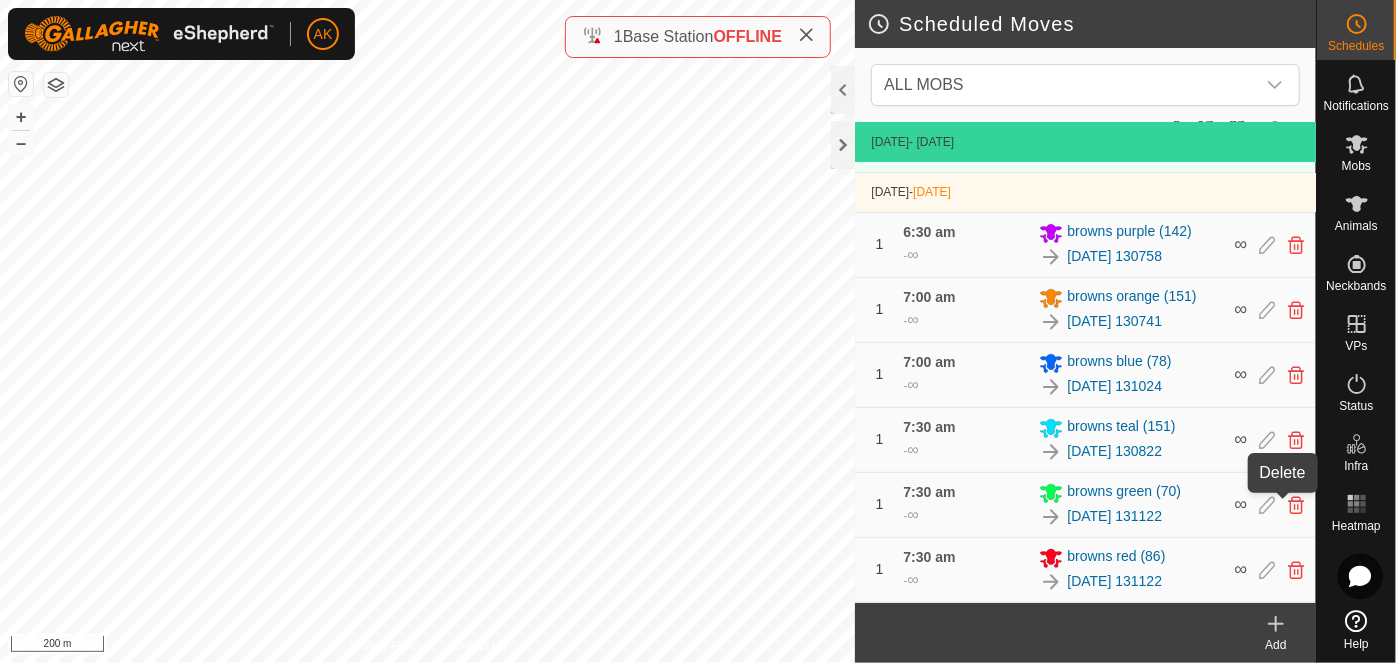 click at bounding box center [1296, 505] 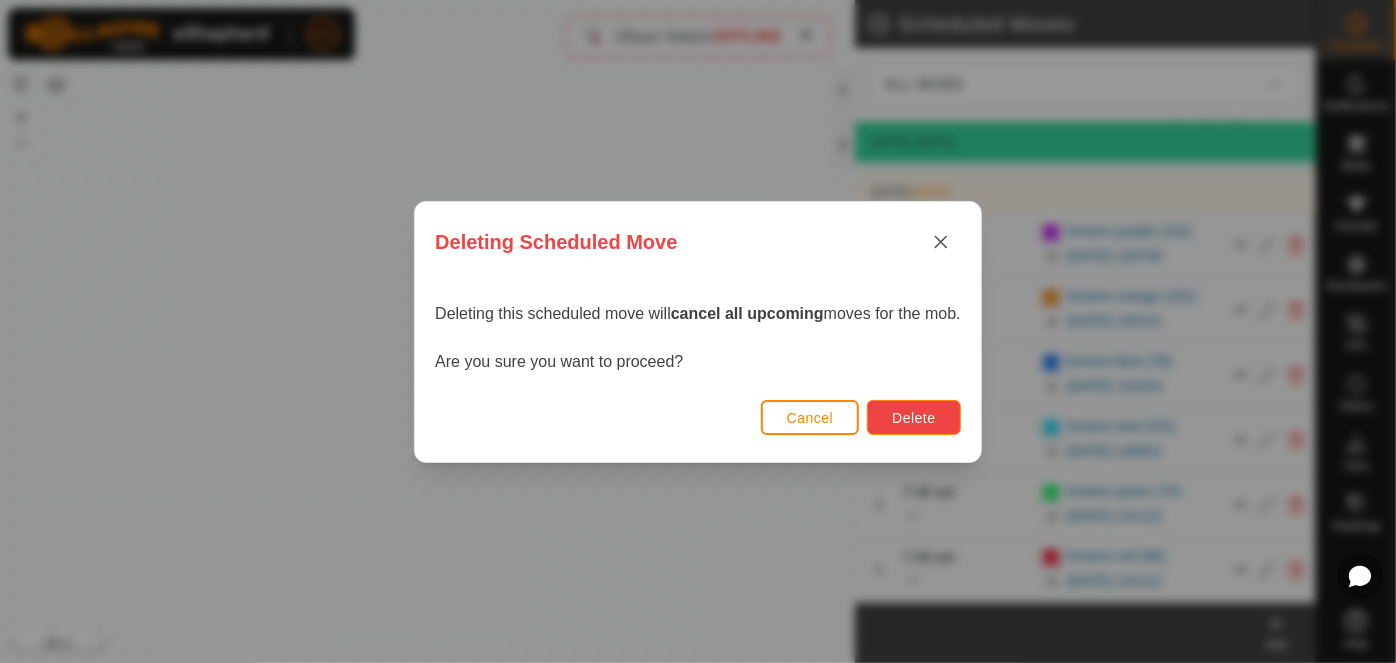 click on "Delete" at bounding box center (913, 417) 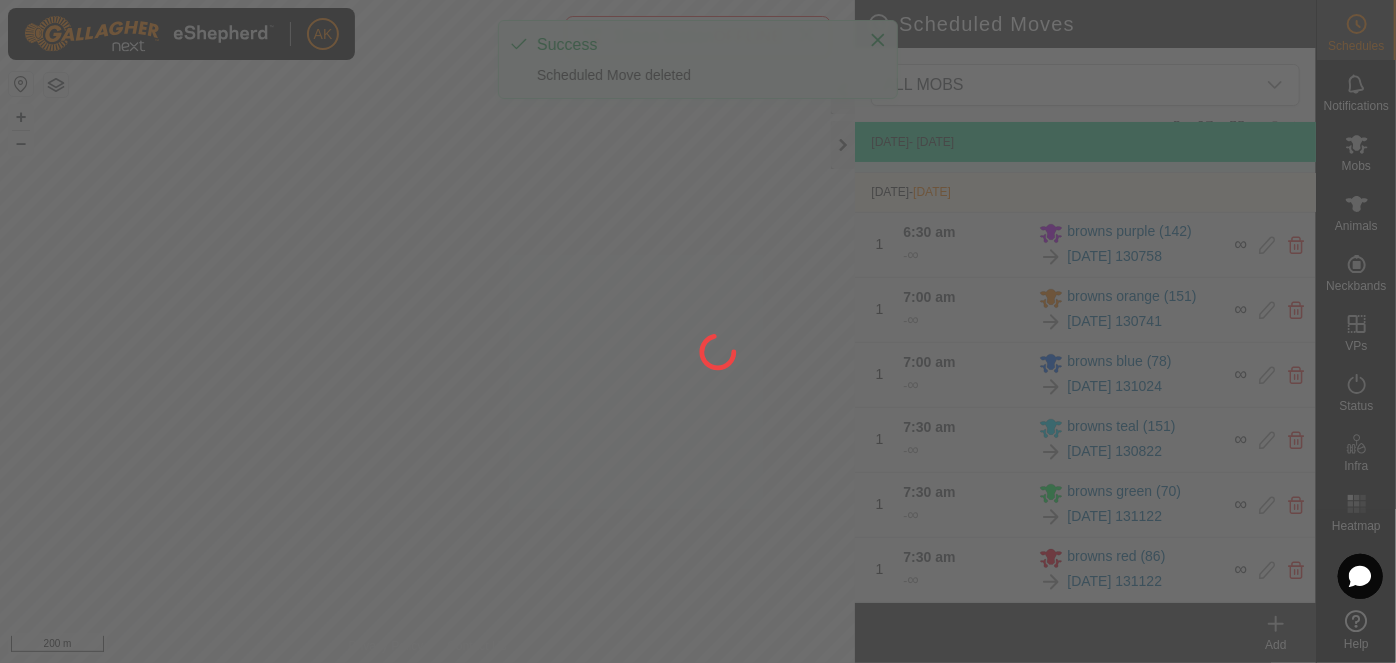 scroll, scrollTop: 22, scrollLeft: 0, axis: vertical 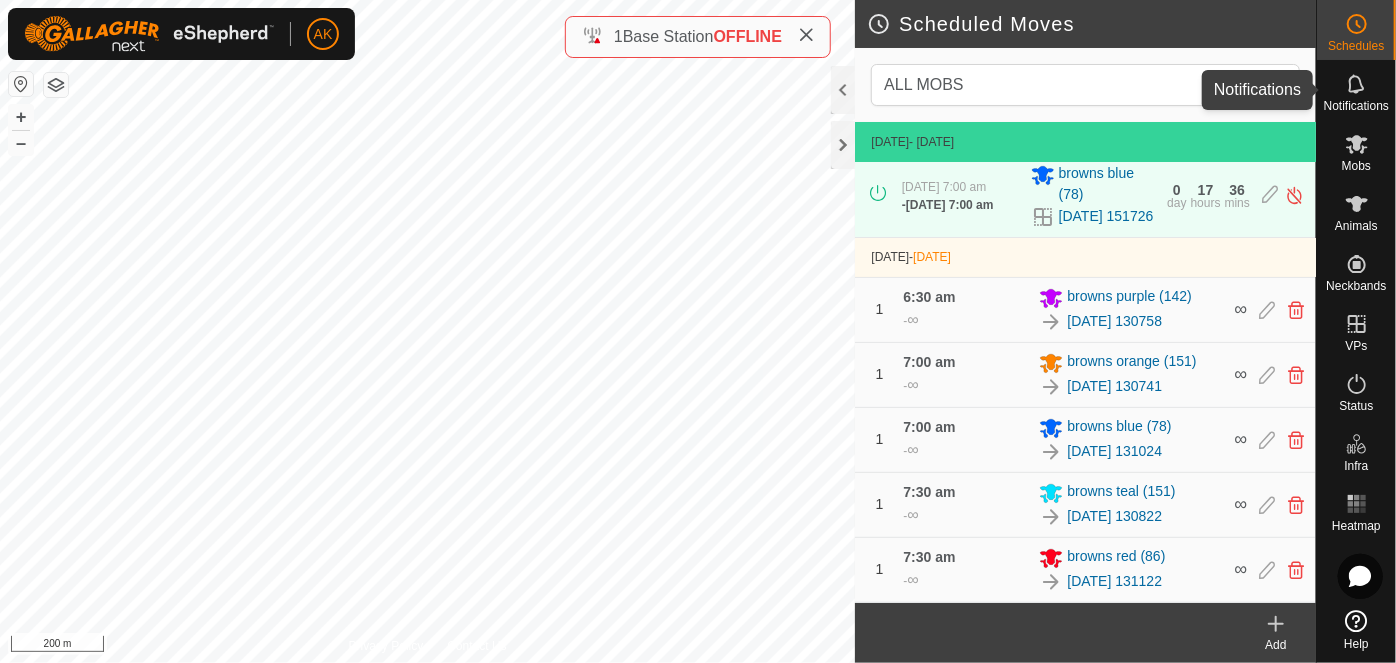 click 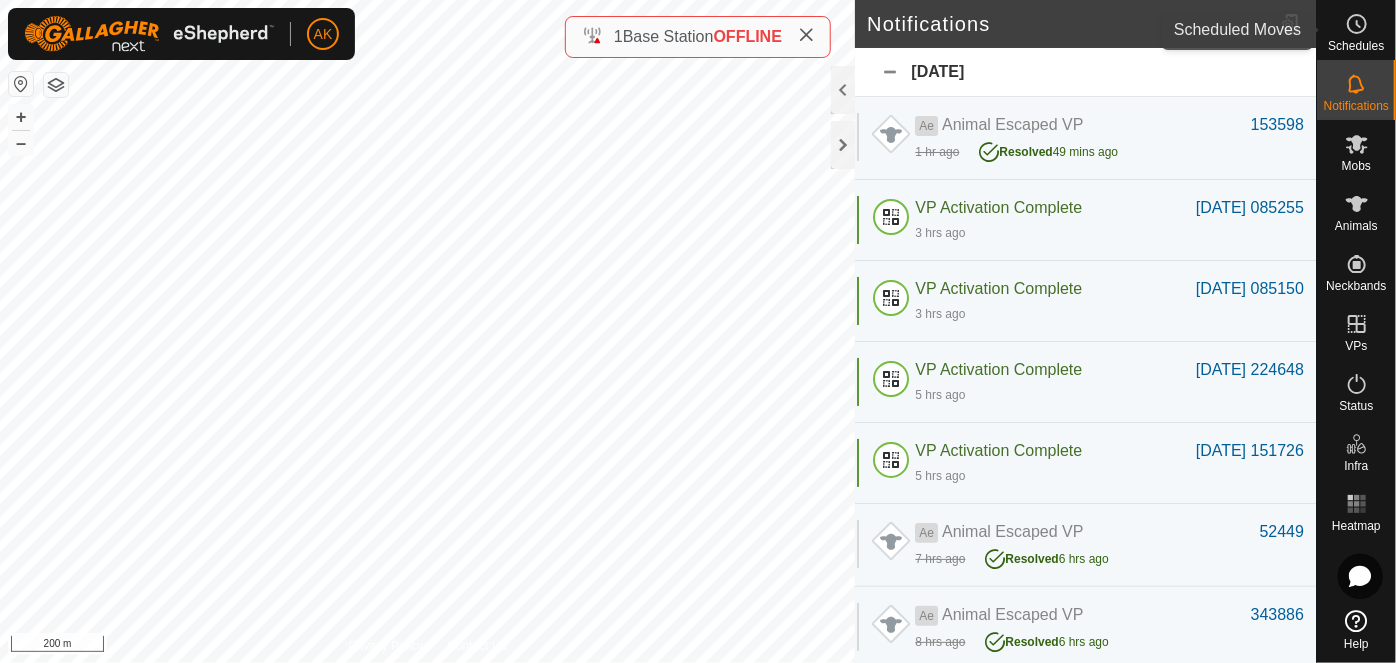 click at bounding box center (1357, 24) 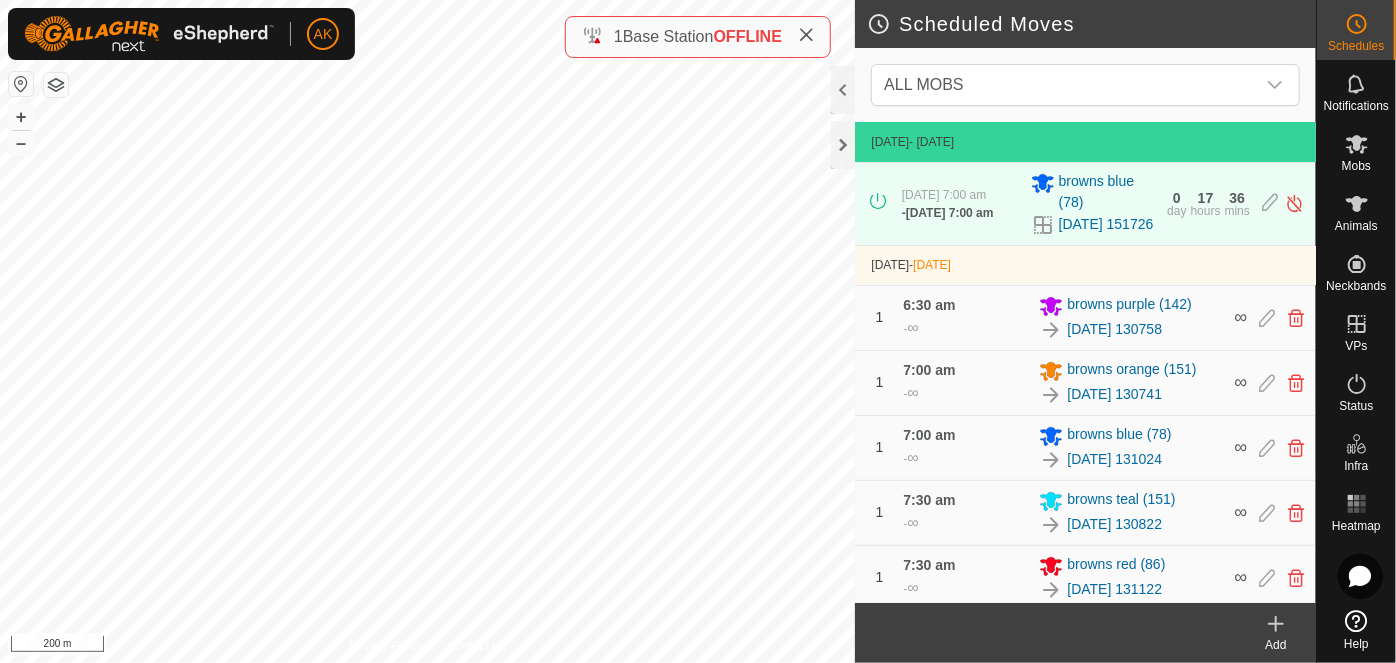 scroll, scrollTop: 22, scrollLeft: 0, axis: vertical 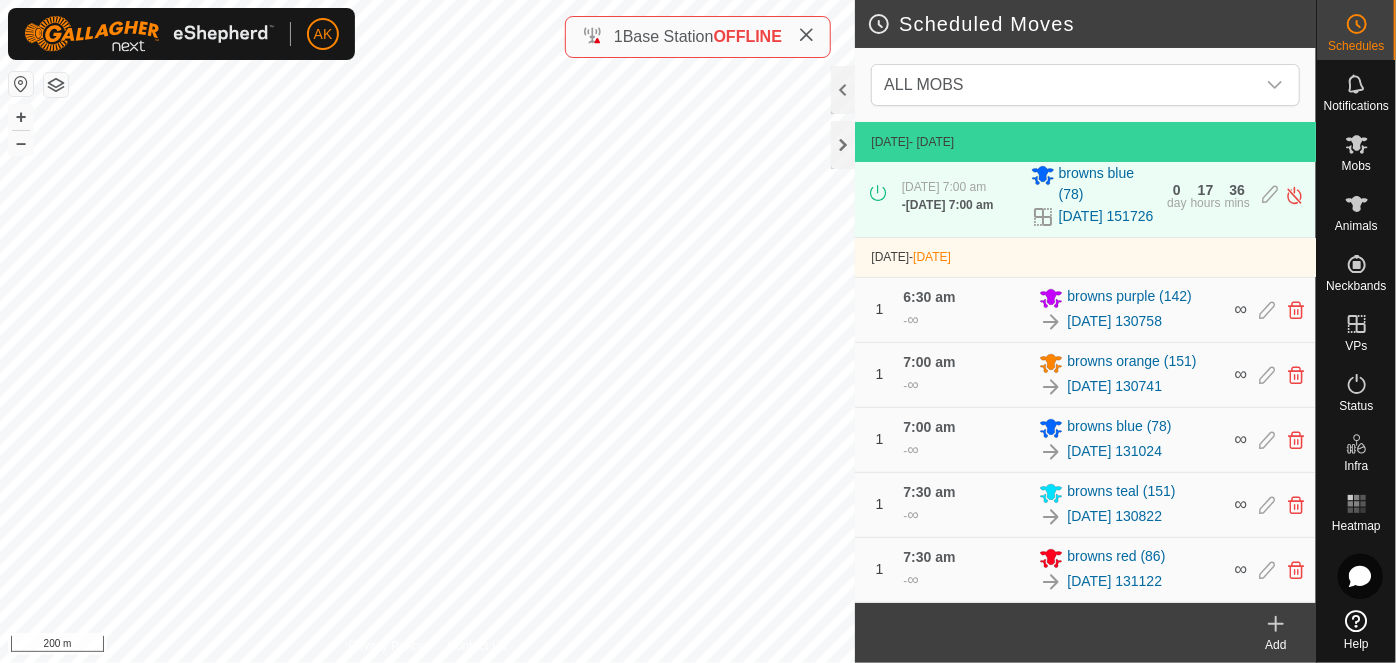 click 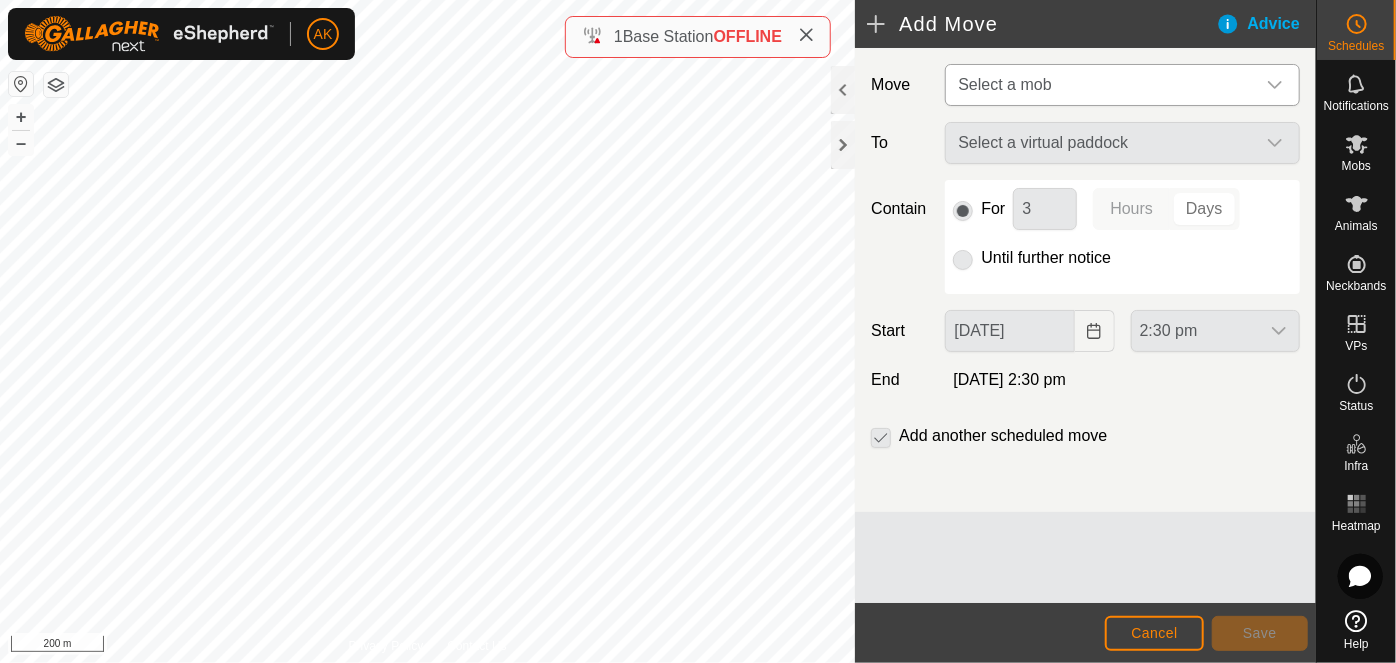 click on "Select a mob" at bounding box center (1102, 85) 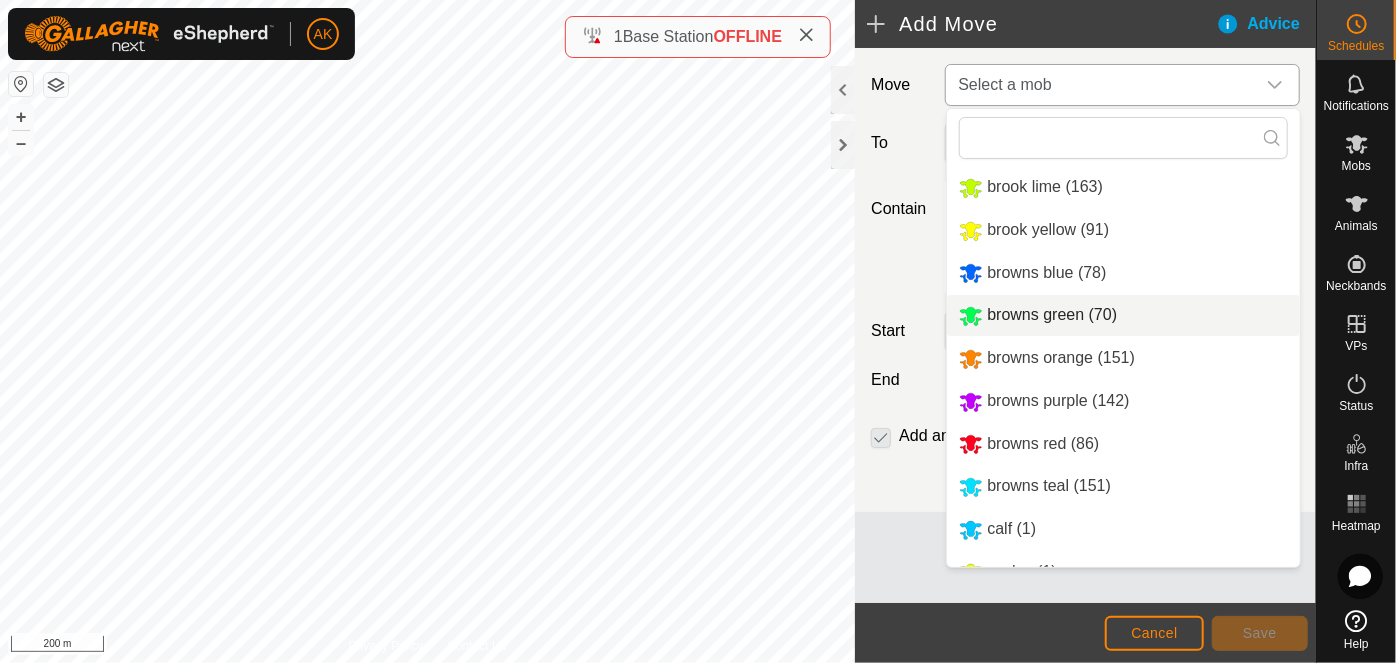 click on "browns green (70)" at bounding box center [1123, 315] 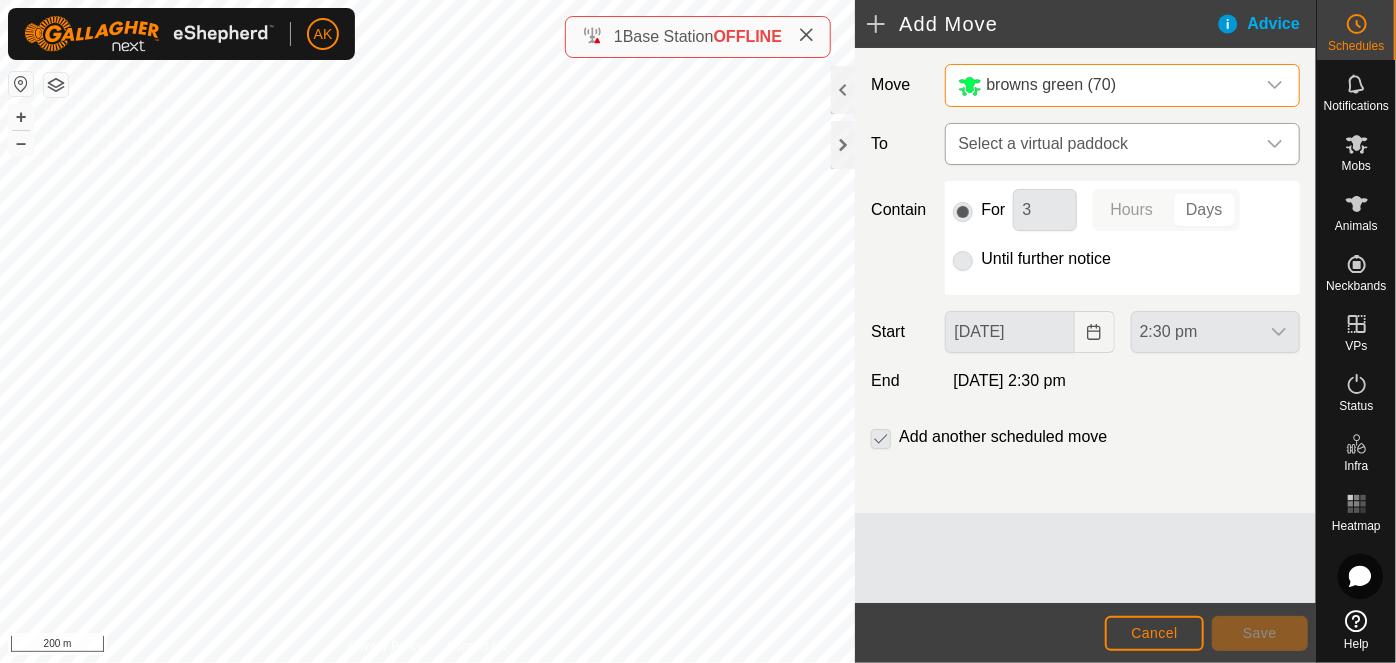 click on "Select a virtual paddock" at bounding box center (1102, 144) 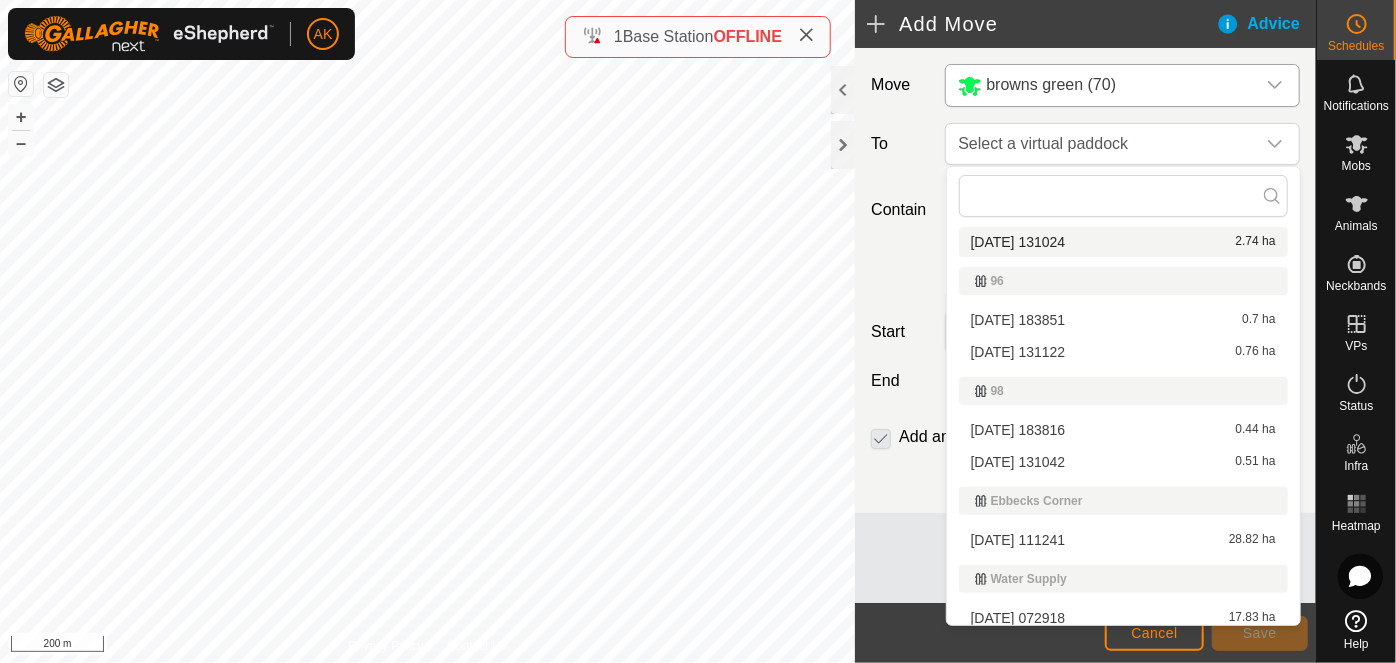 scroll, scrollTop: 413, scrollLeft: 0, axis: vertical 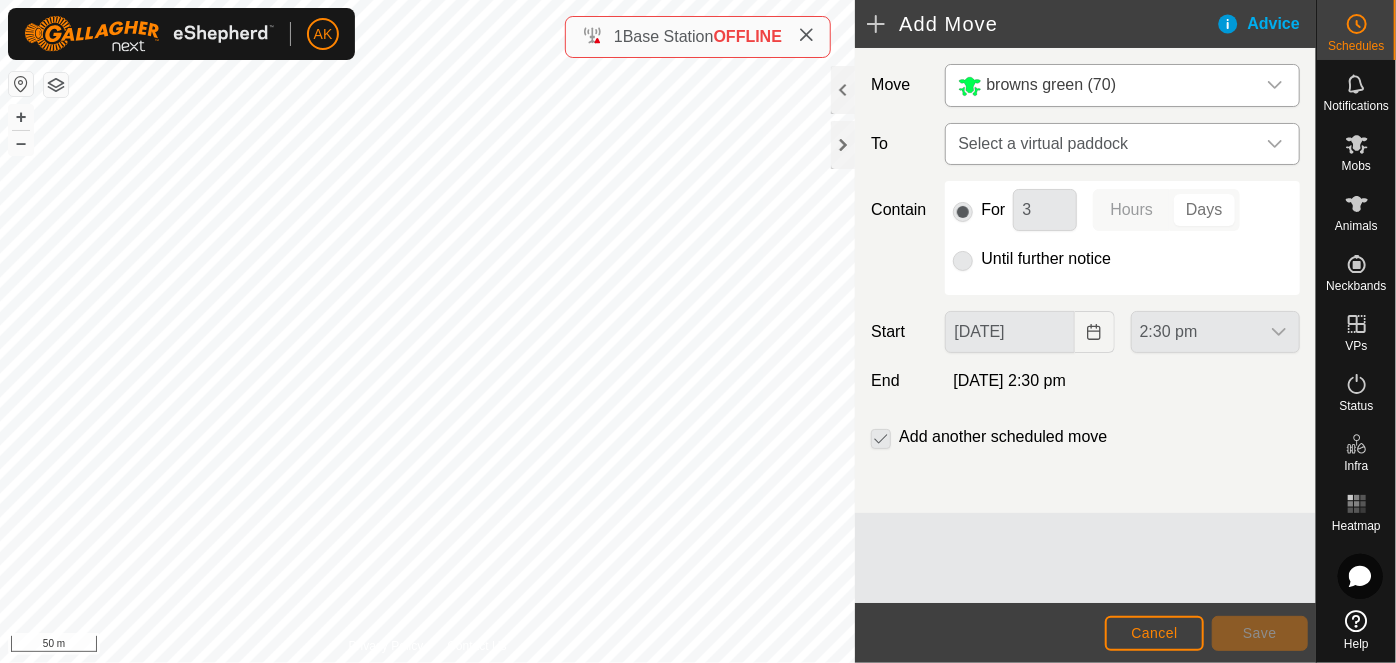 click on "Select a virtual paddock" at bounding box center (1102, 144) 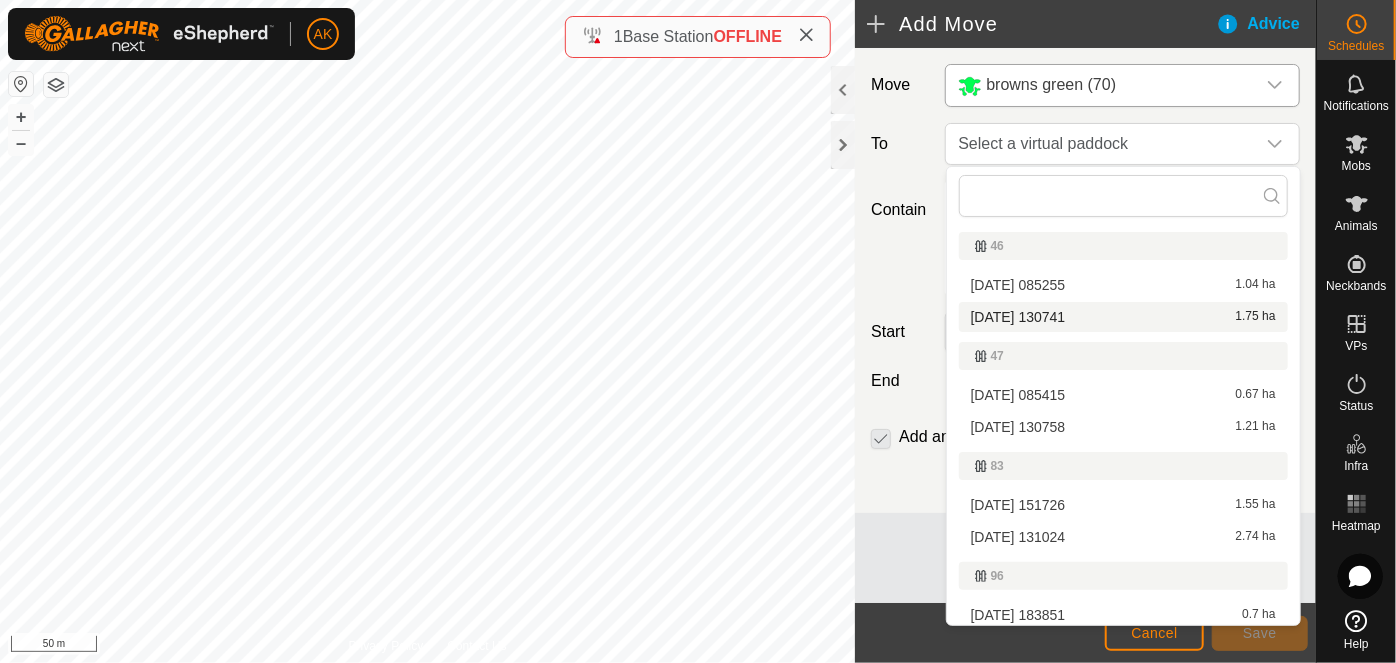scroll, scrollTop: 272, scrollLeft: 0, axis: vertical 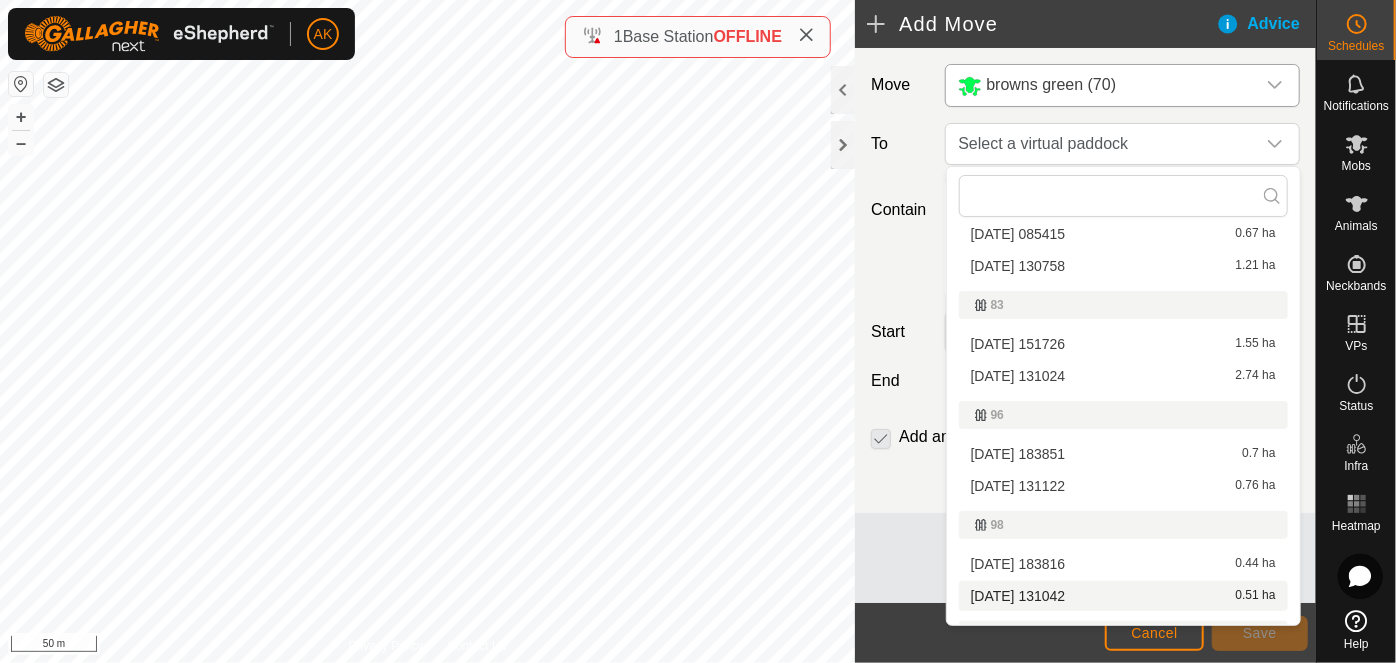 click on "[DATE] 131042  0.51 ha" at bounding box center [1123, 596] 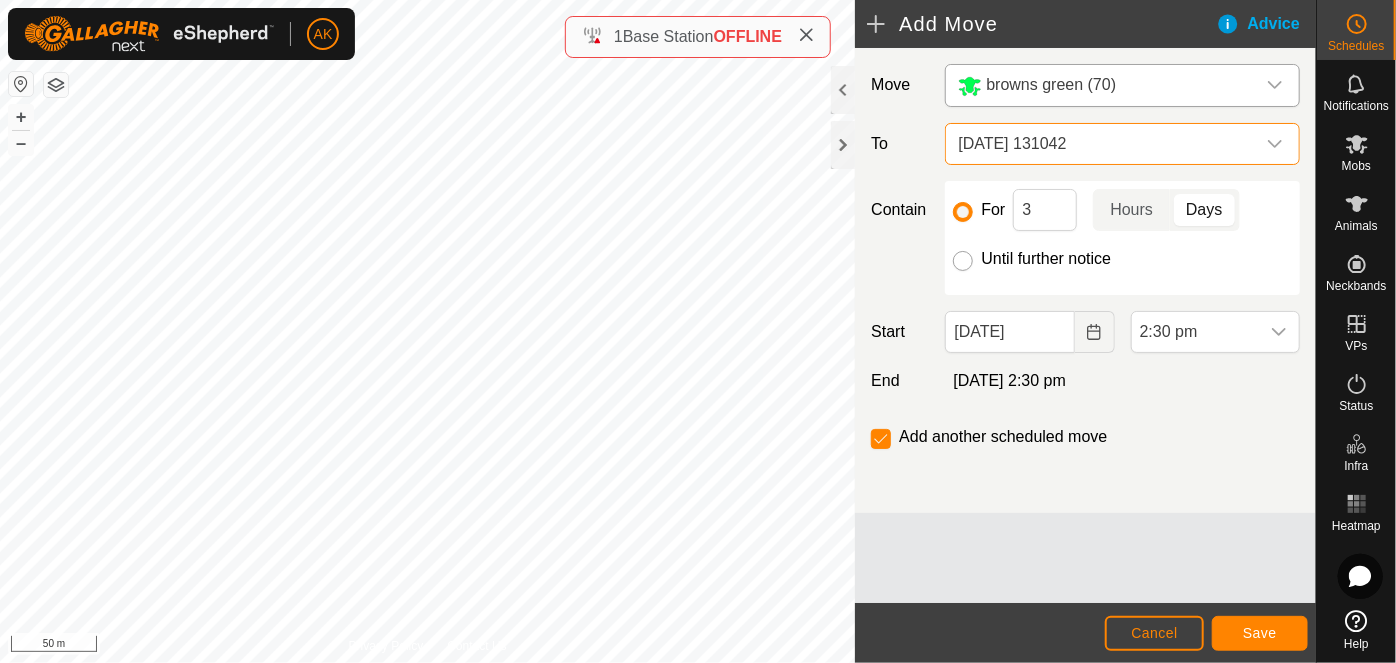 click on "Until further notice" at bounding box center (963, 261) 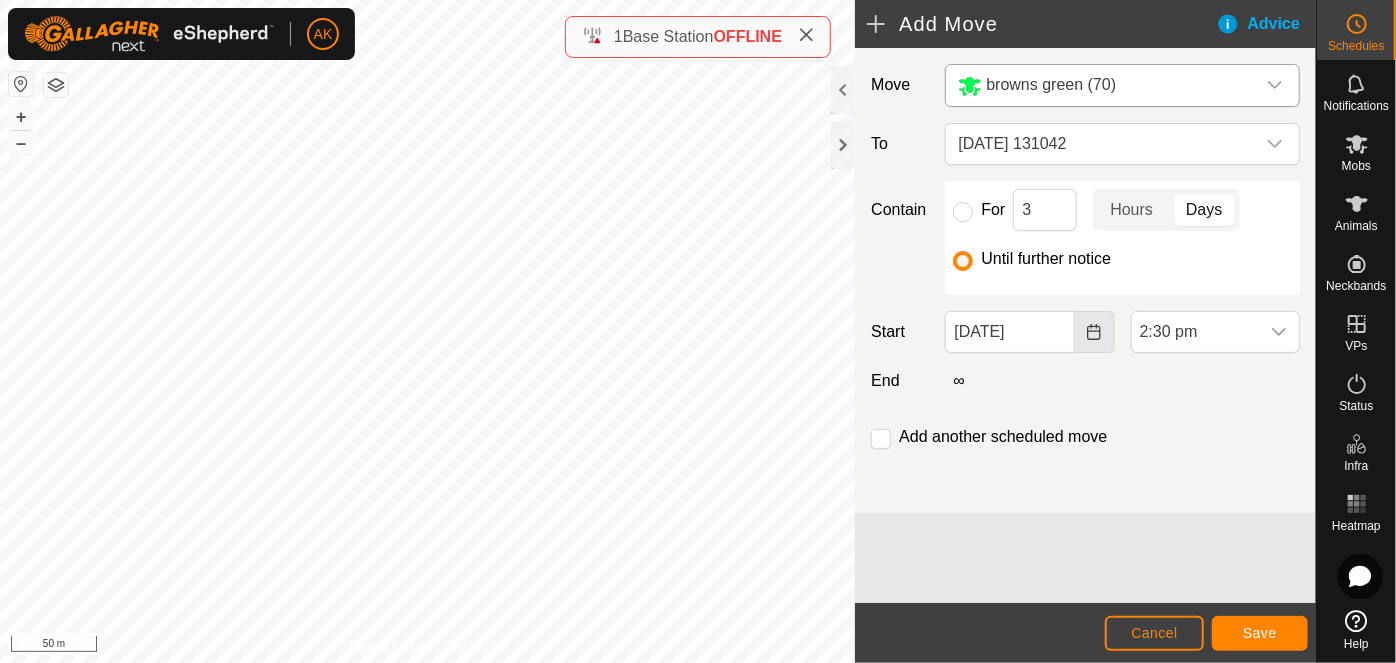 checkbox on "false" 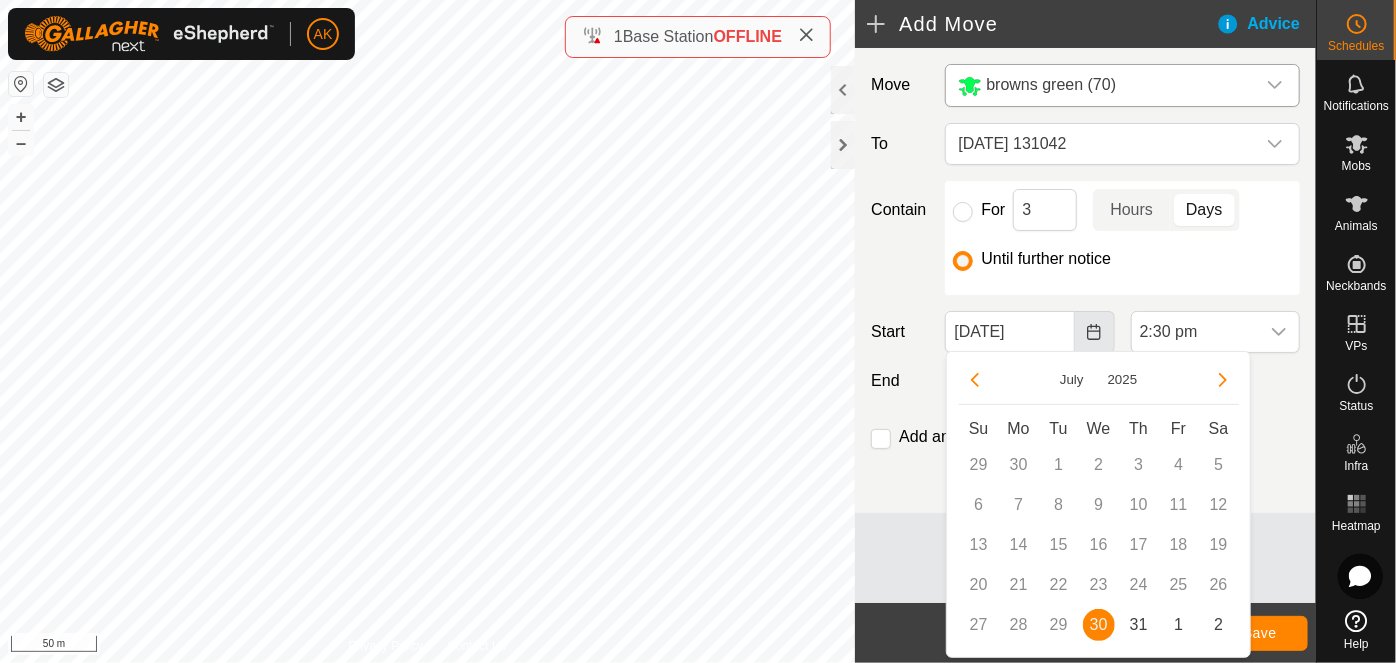 click on "31" at bounding box center [1139, 625] 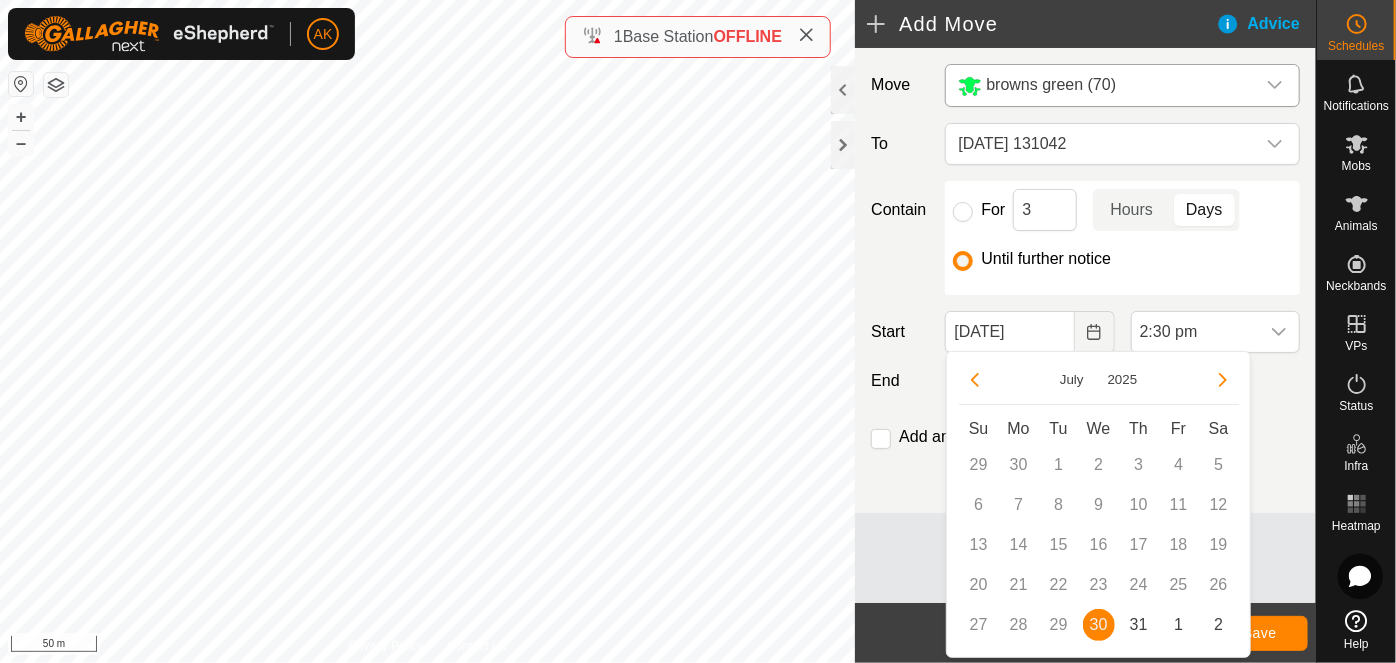 type on "[DATE]" 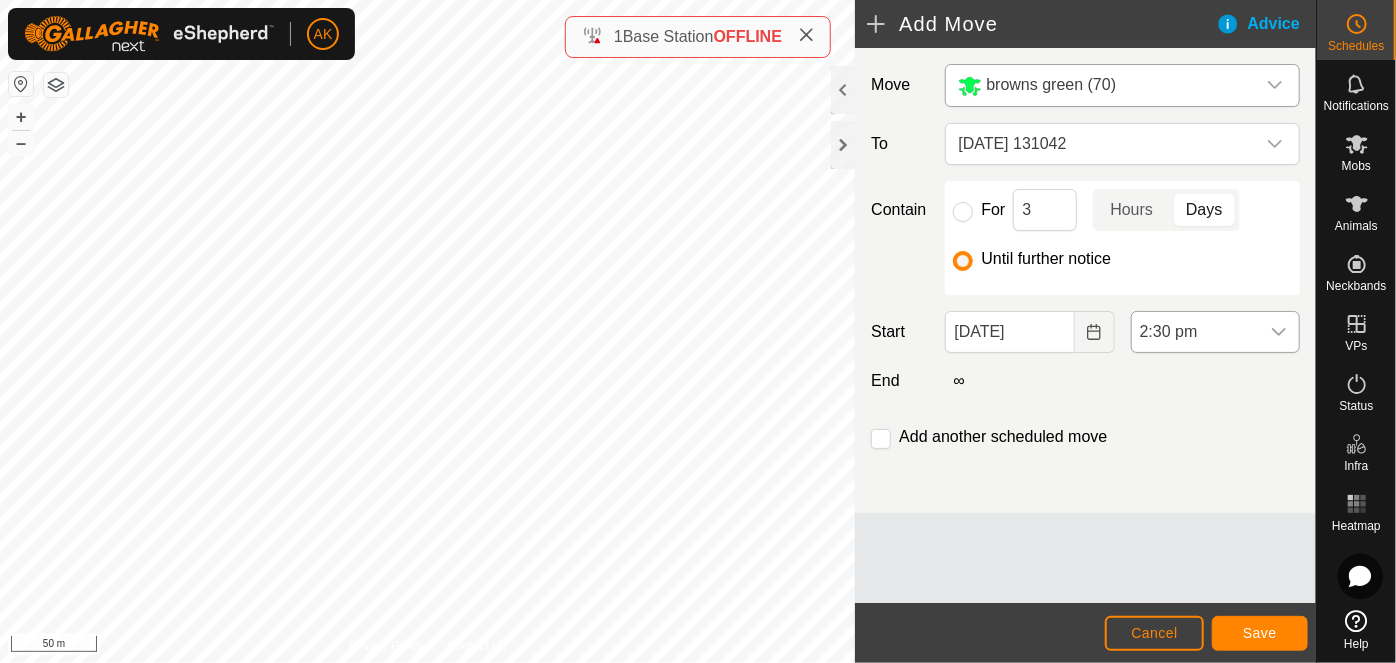 click on "2:30 pm" at bounding box center [1195, 332] 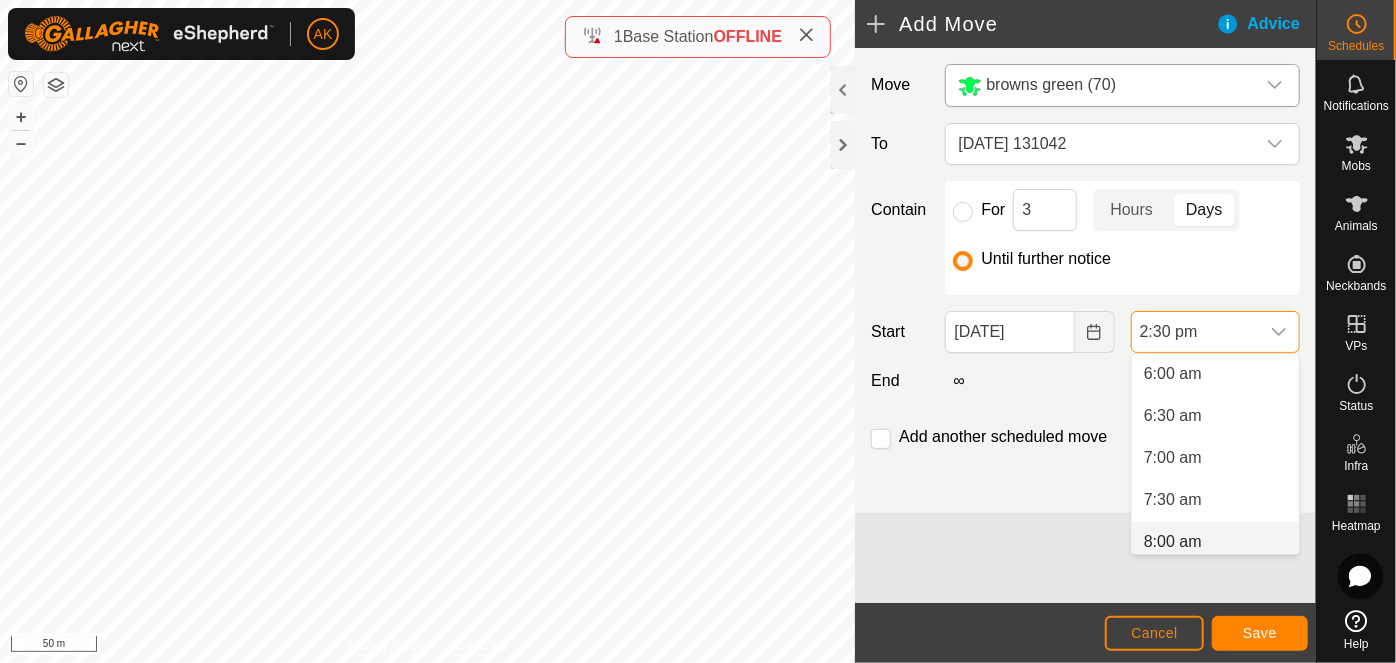 scroll, scrollTop: 512, scrollLeft: 0, axis: vertical 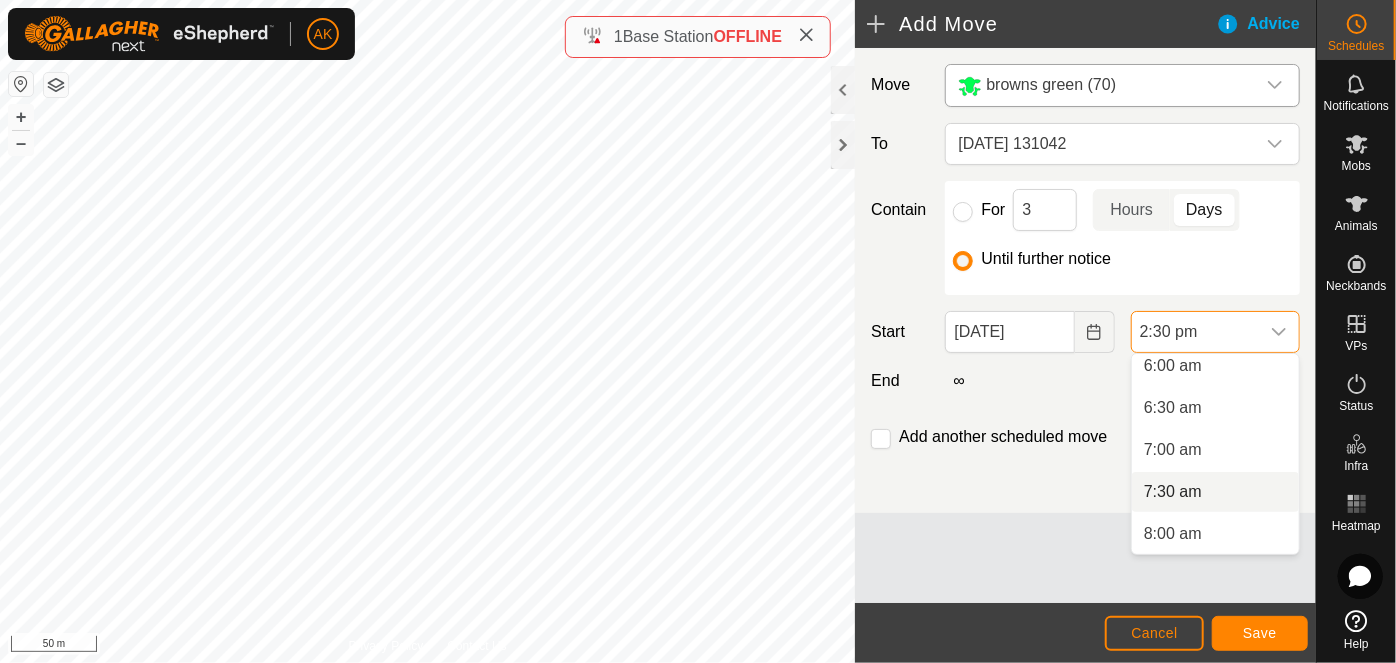 click on "7:30 am" at bounding box center [1215, 492] 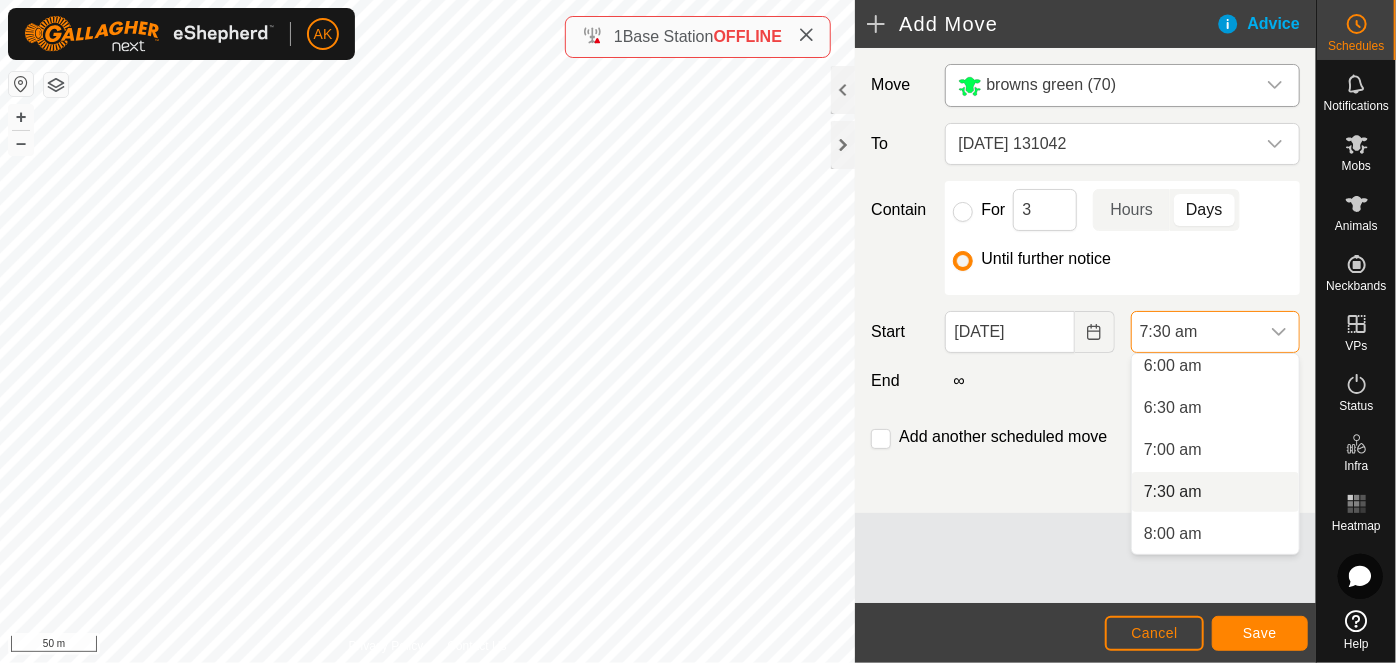 scroll, scrollTop: 0, scrollLeft: 0, axis: both 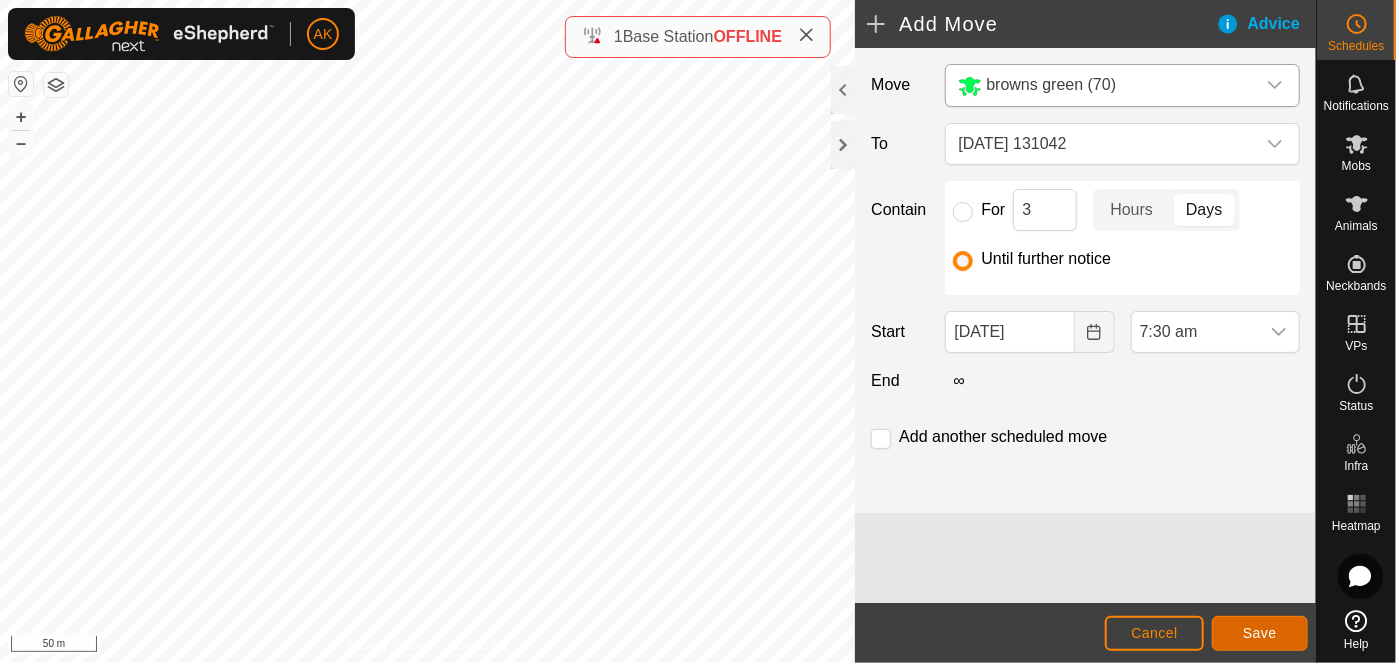 click on "Save" 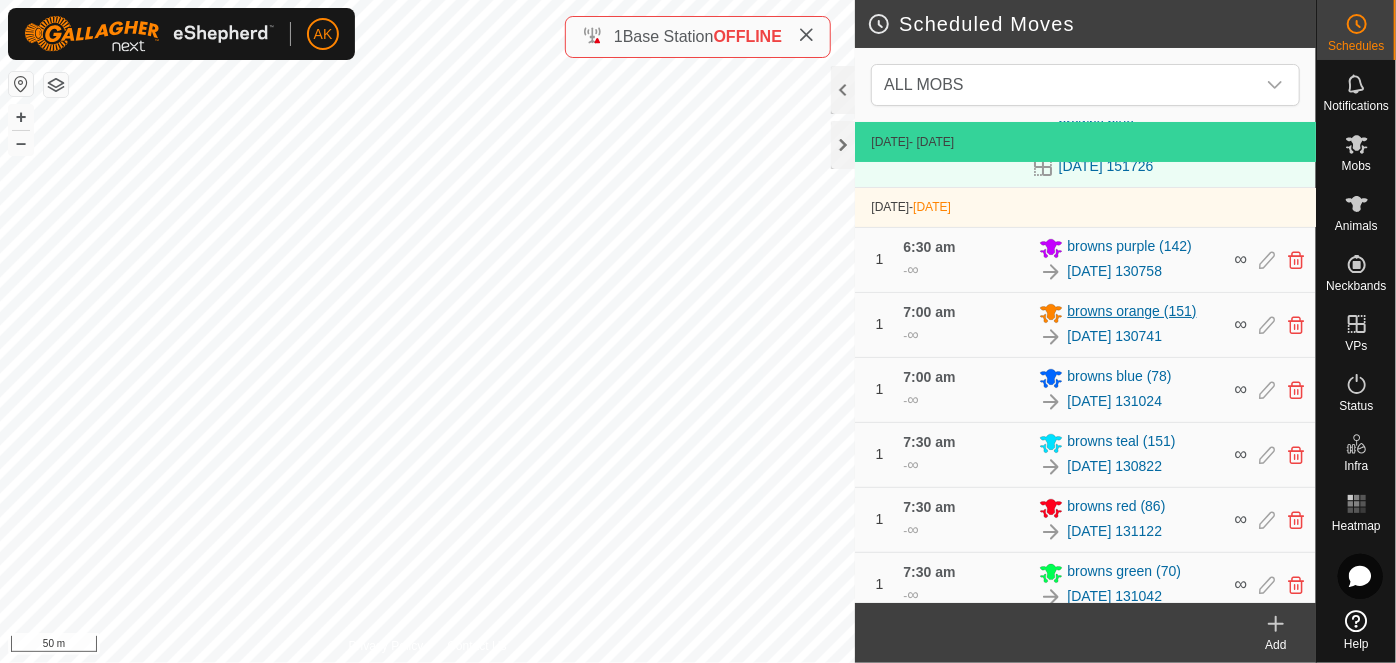 scroll, scrollTop: 87, scrollLeft: 0, axis: vertical 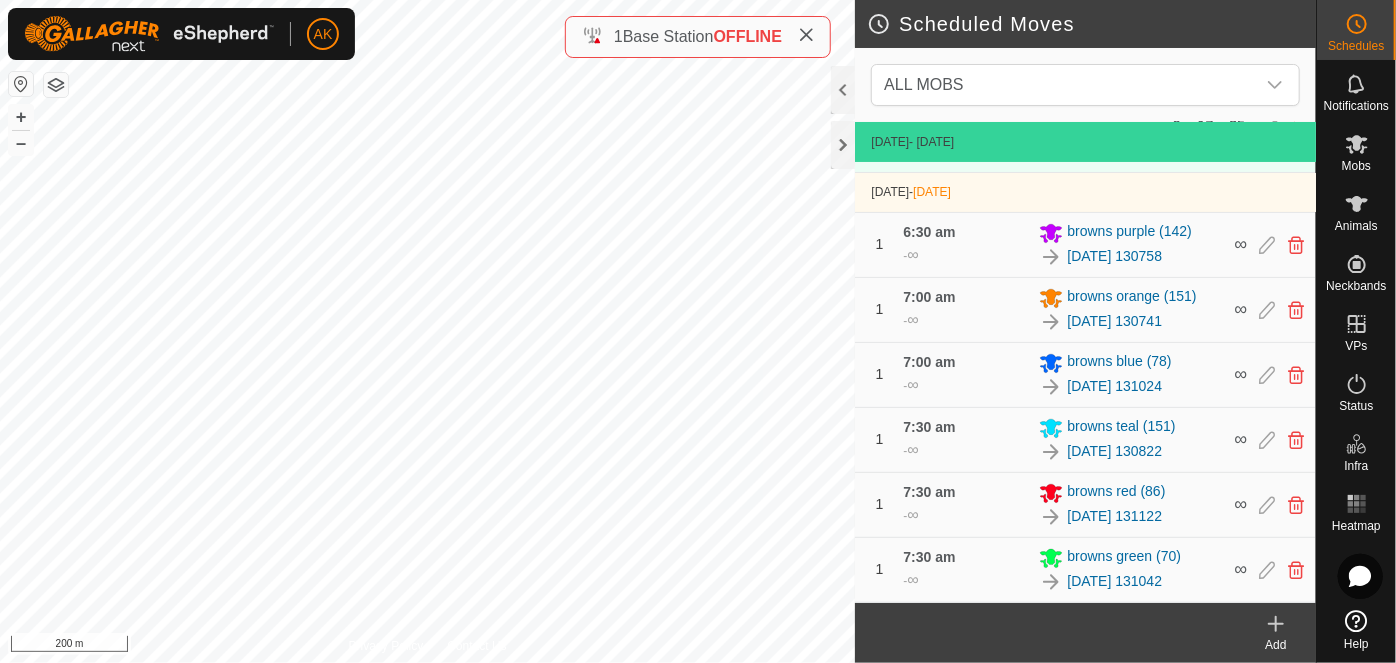 click on "AK Schedules Notifications Mobs Animals Neckbands VPs Status Infra Heatmap Help  Scheduled Moves  ALL MOBS  [DATE]  - [DATE] [DATE] 7:00 am   -  [DATE] 7:00 am browns blue [PHONE_NUMBER][DATE] 151726 0  day  17  hours  35  mins   [DATE]  -  [DATE] 1 6:30 am  -  ∞ browns purple [PHONE_NUMBER][DATE] 130758 ∞ 1 7:00 am  -  ∞ browns orange [PHONE_NUMBER][DATE] 130741 ∞ 1 7:00 am  -  ∞ browns blue [PHONE_NUMBER][DATE] 131024 ∞ 1 7:30 am  -  ∞ browns teal [PHONE_NUMBER][DATE] 130822 ∞ 1 7:30 am  -  ∞ browns red [PHONE_NUMBER][DATE] 131122 ∞ 1 7:30 am  -  ∞ browns green [PHONE_NUMBER][DATE] 131042 ∞  Add  Privacy Policy Contact Us
WP 50
Type:   trough
Capacity:  100L
Water Level:  100%
Drinkable:  Yes
+ – ⇧ i 200 m 1  Base Station  OFFLINE" at bounding box center (698, 331) 